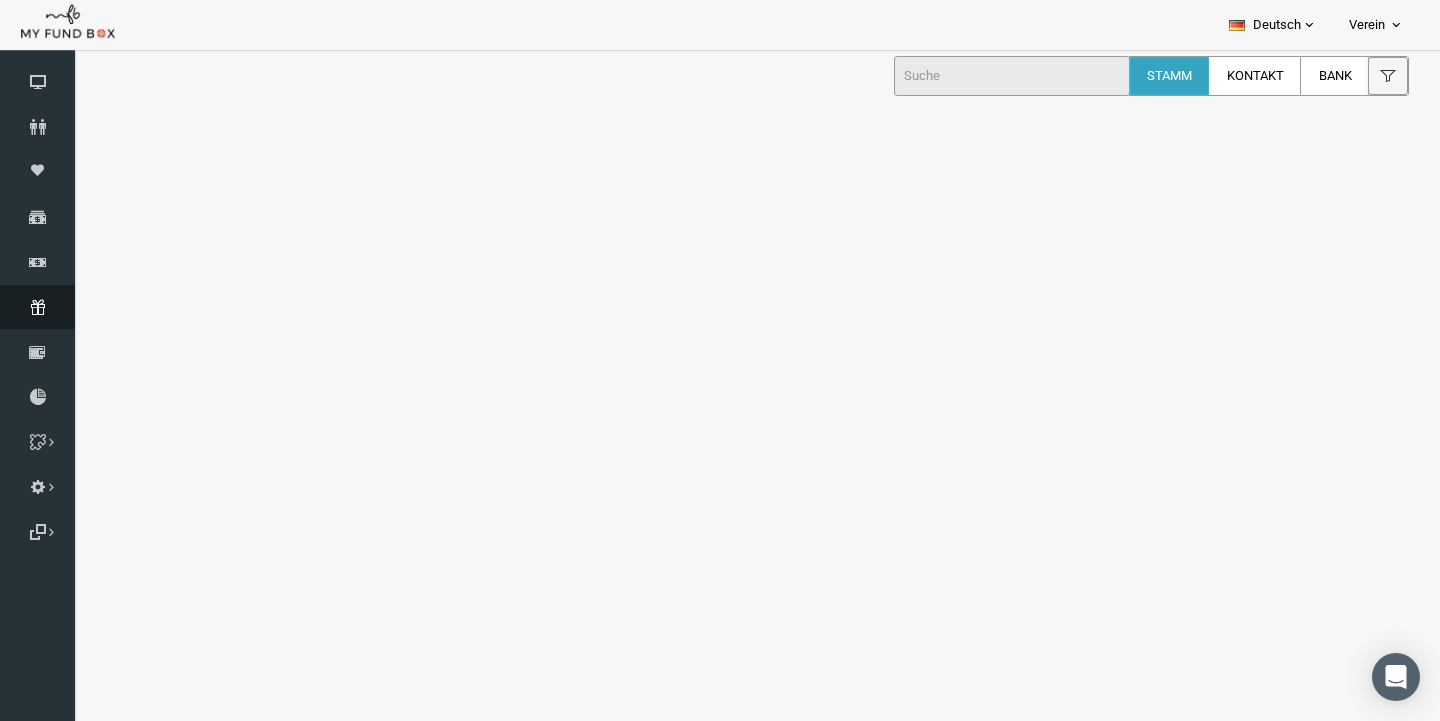 scroll, scrollTop: 0, scrollLeft: 0, axis: both 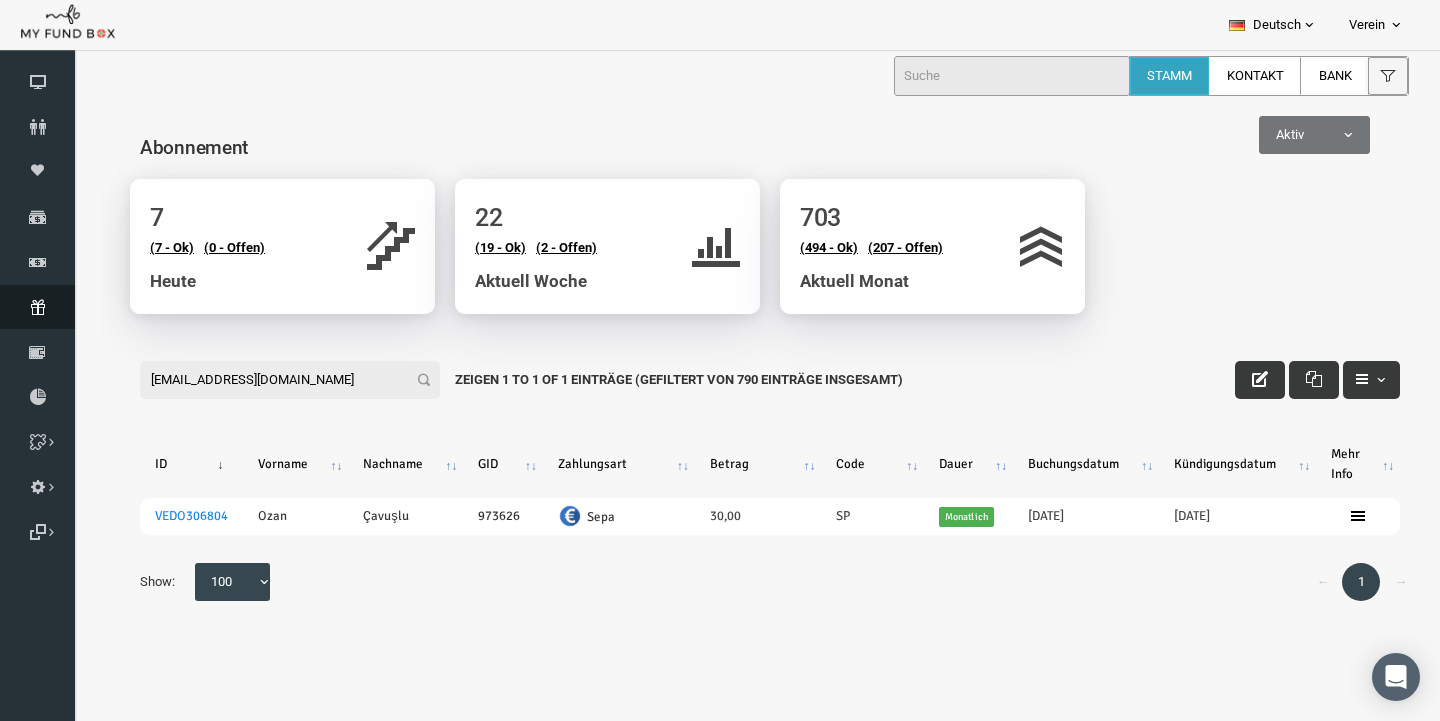 click at bounding box center [37, 307] 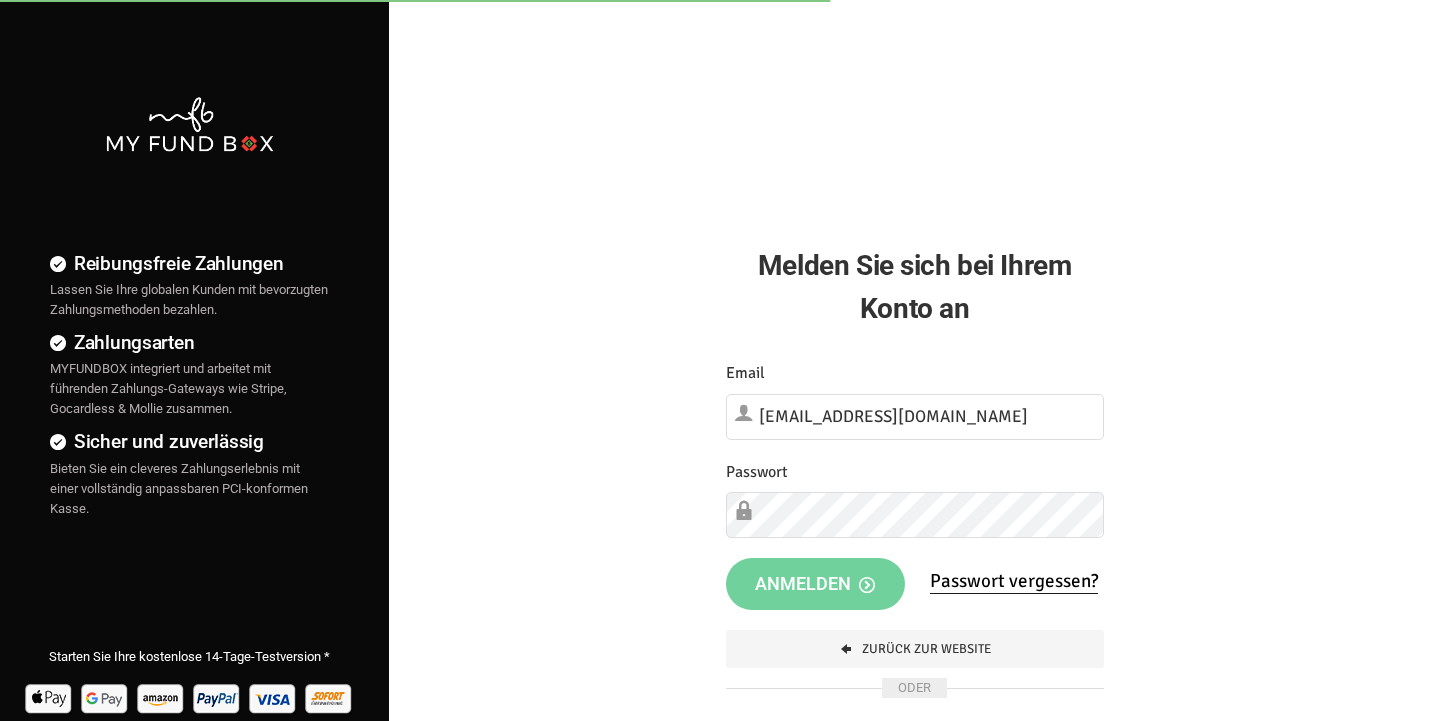 scroll, scrollTop: 0, scrollLeft: 0, axis: both 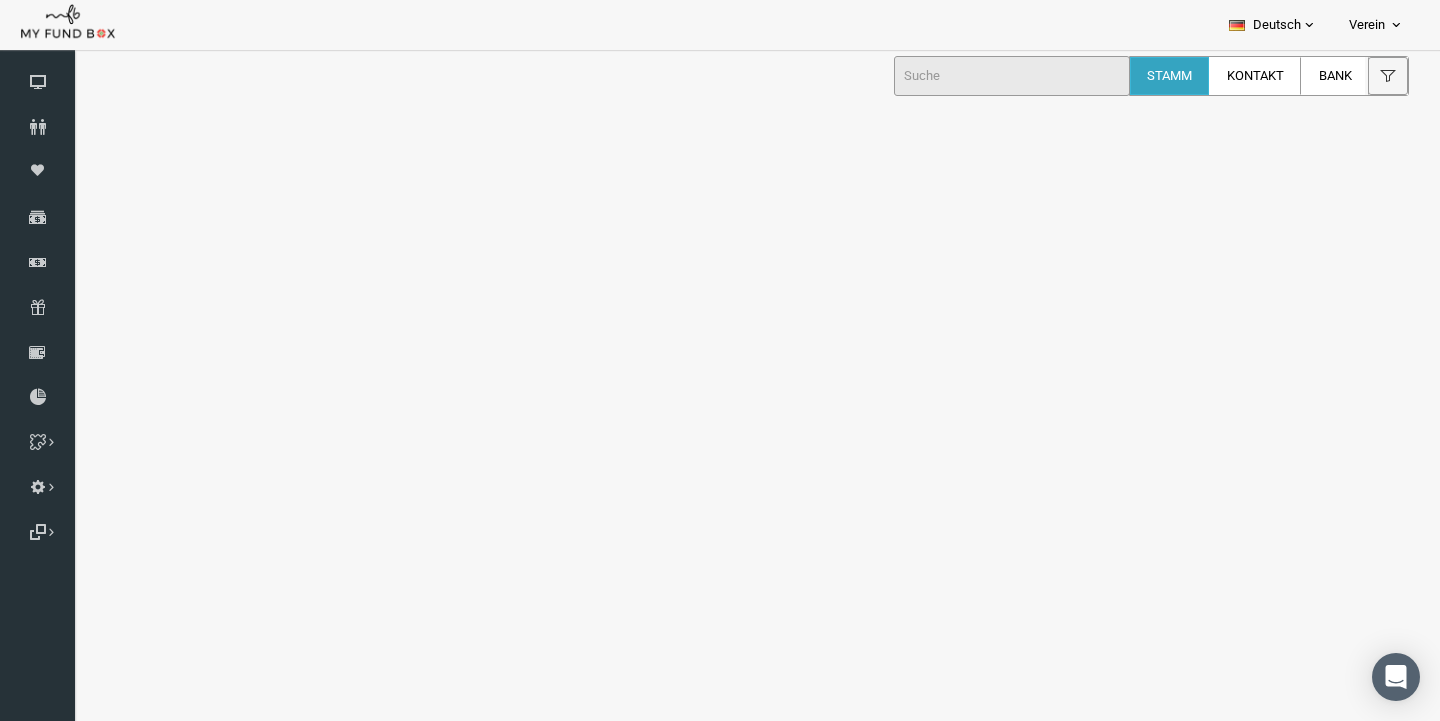 select on "100" 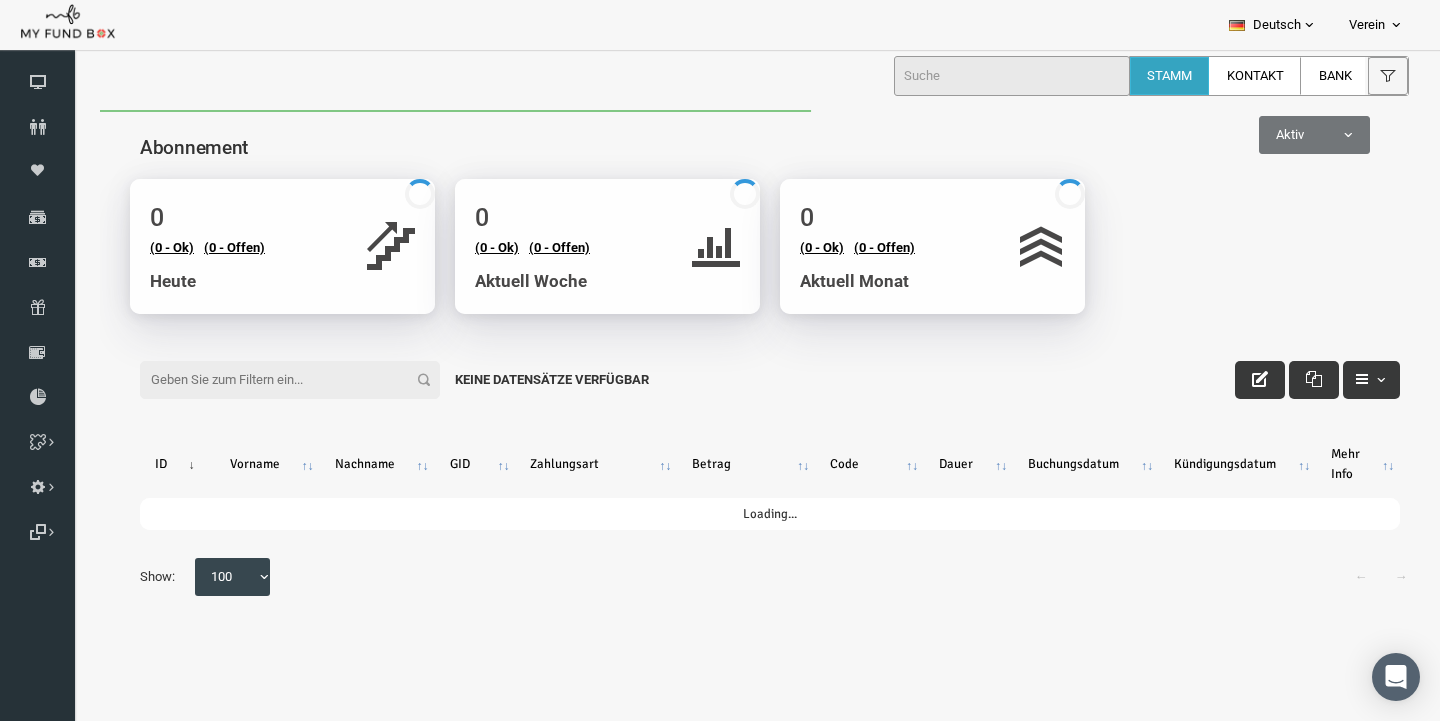 click on "Filter:" at bounding box center [262, 380] 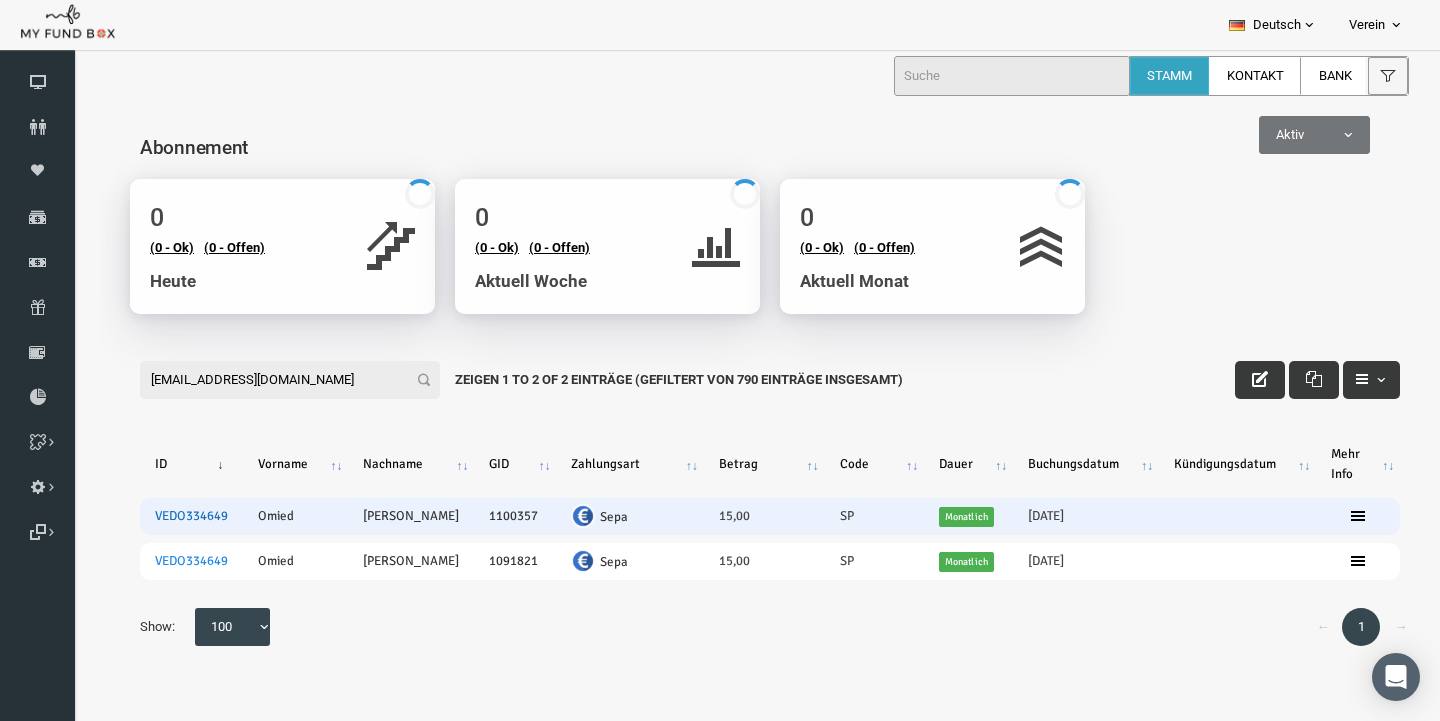 type on "om-id@hotmail.de" 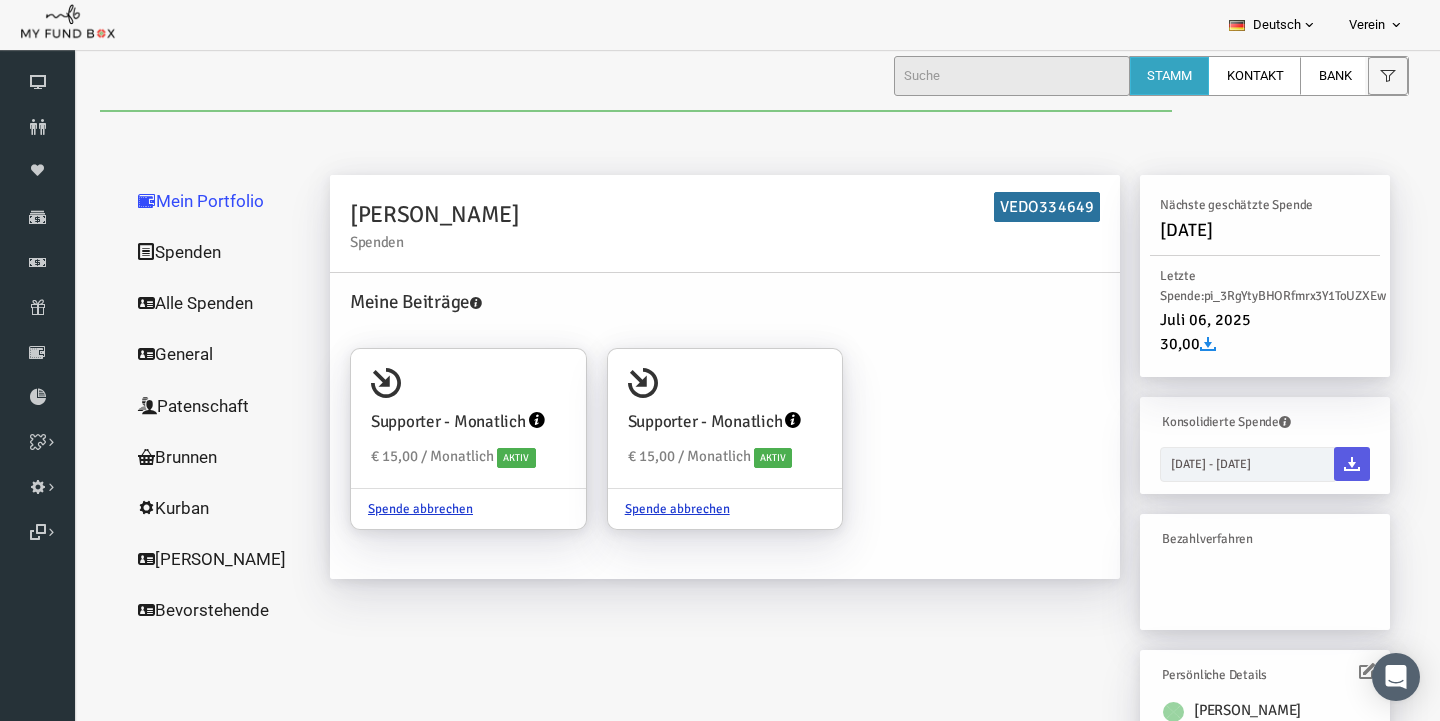scroll, scrollTop: 0, scrollLeft: 0, axis: both 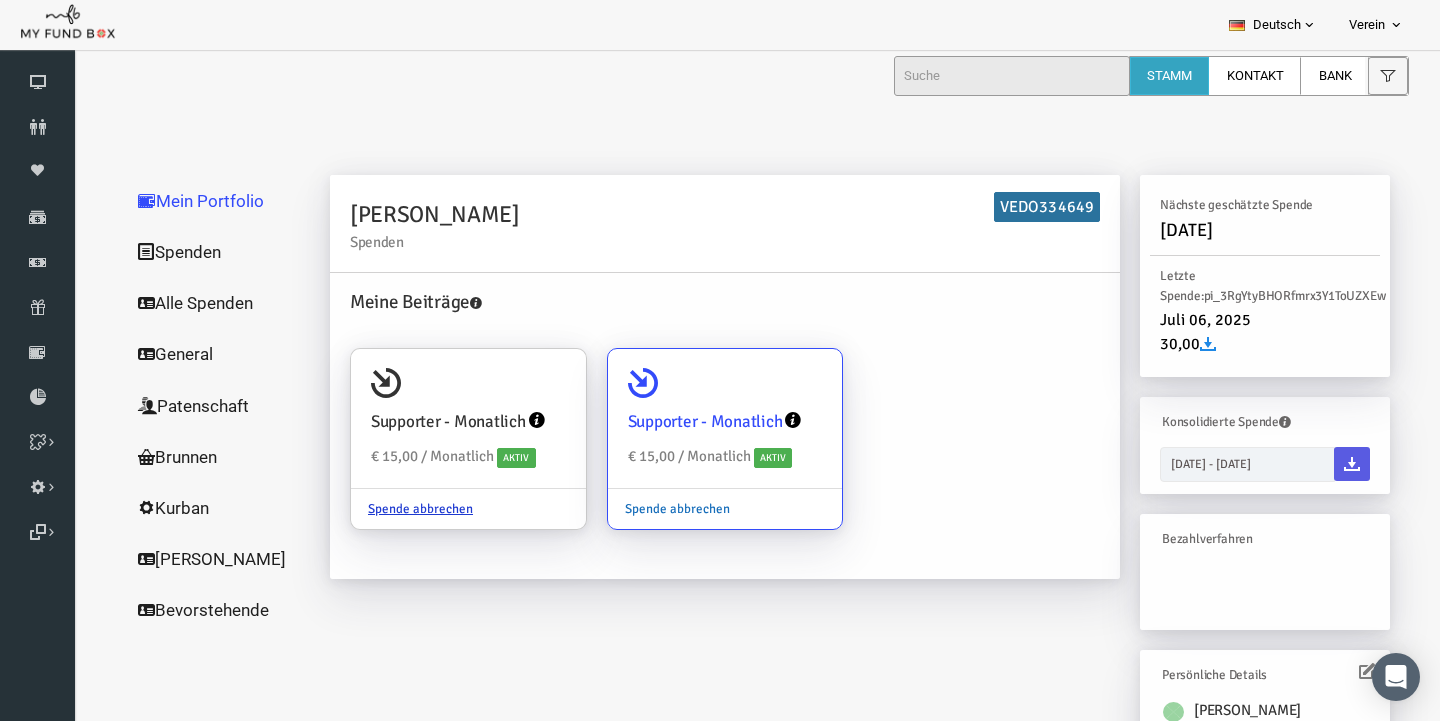 click on "Spende abbrechen" at bounding box center [649, 509] 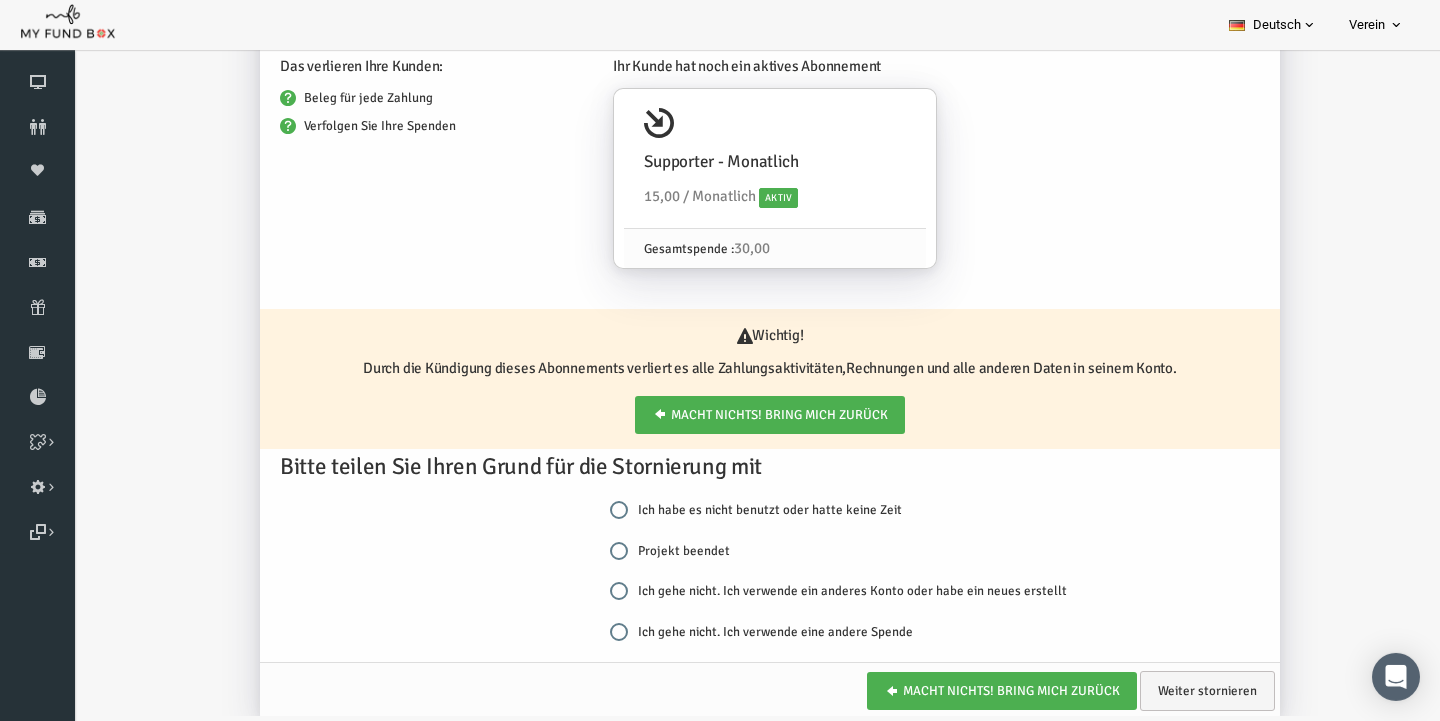 scroll, scrollTop: 145, scrollLeft: 0, axis: vertical 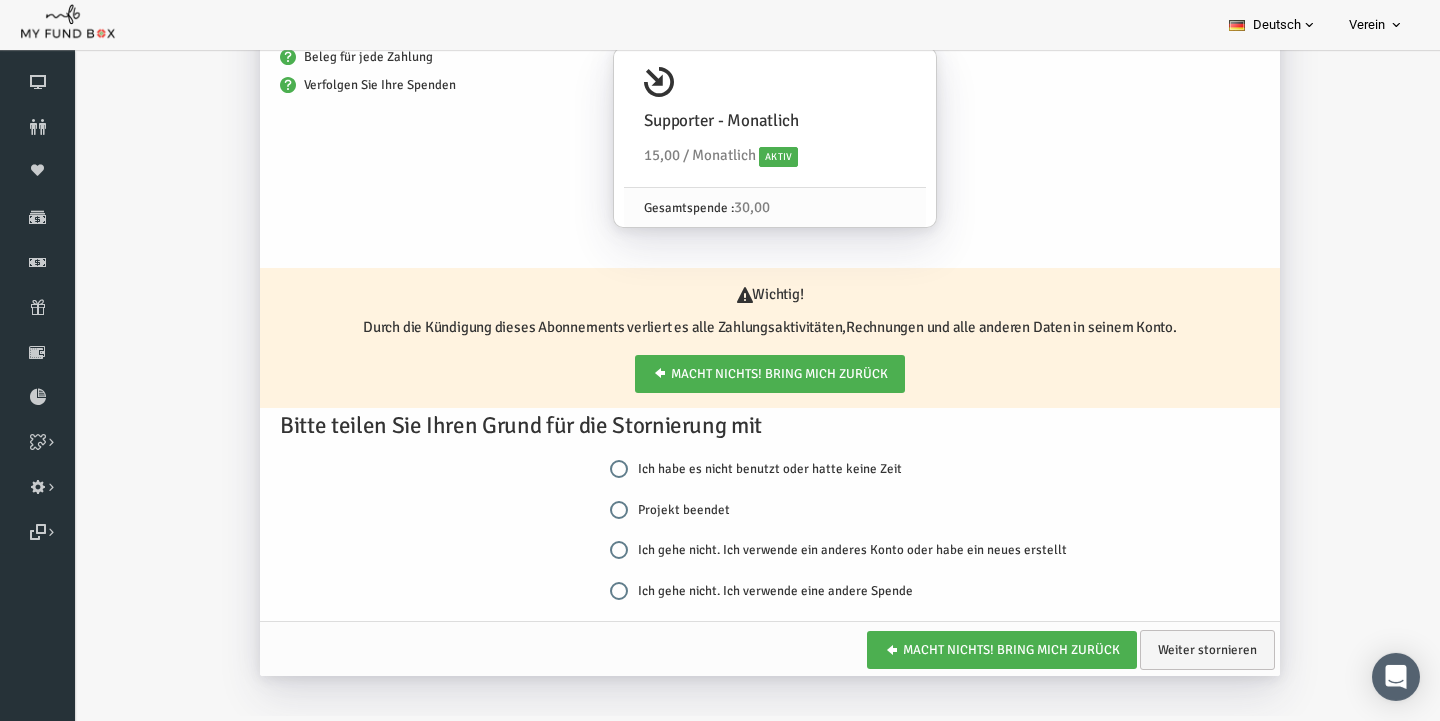 click on "Ich gehe nicht. Ich verwende eine andere Spende" at bounding box center [591, 590] 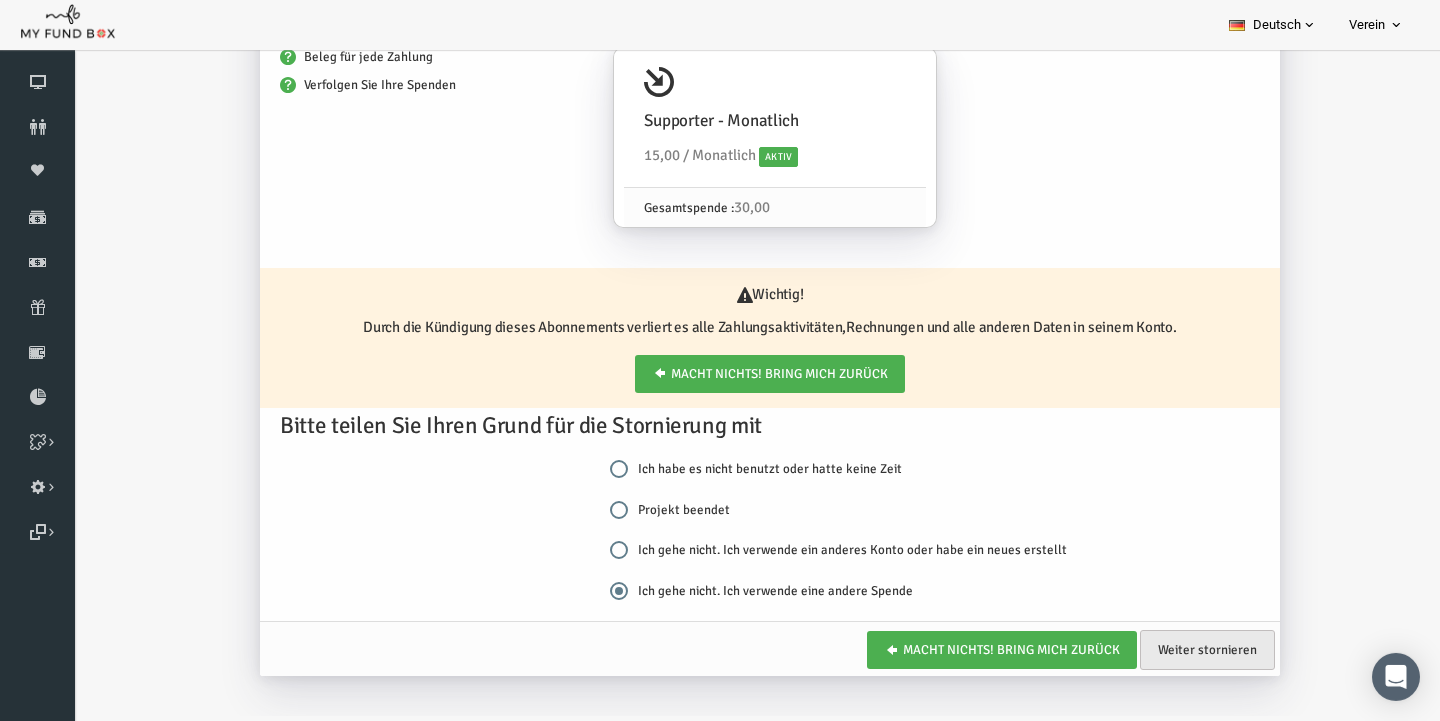 click on "Weiter stornieren" at bounding box center [1179, 649] 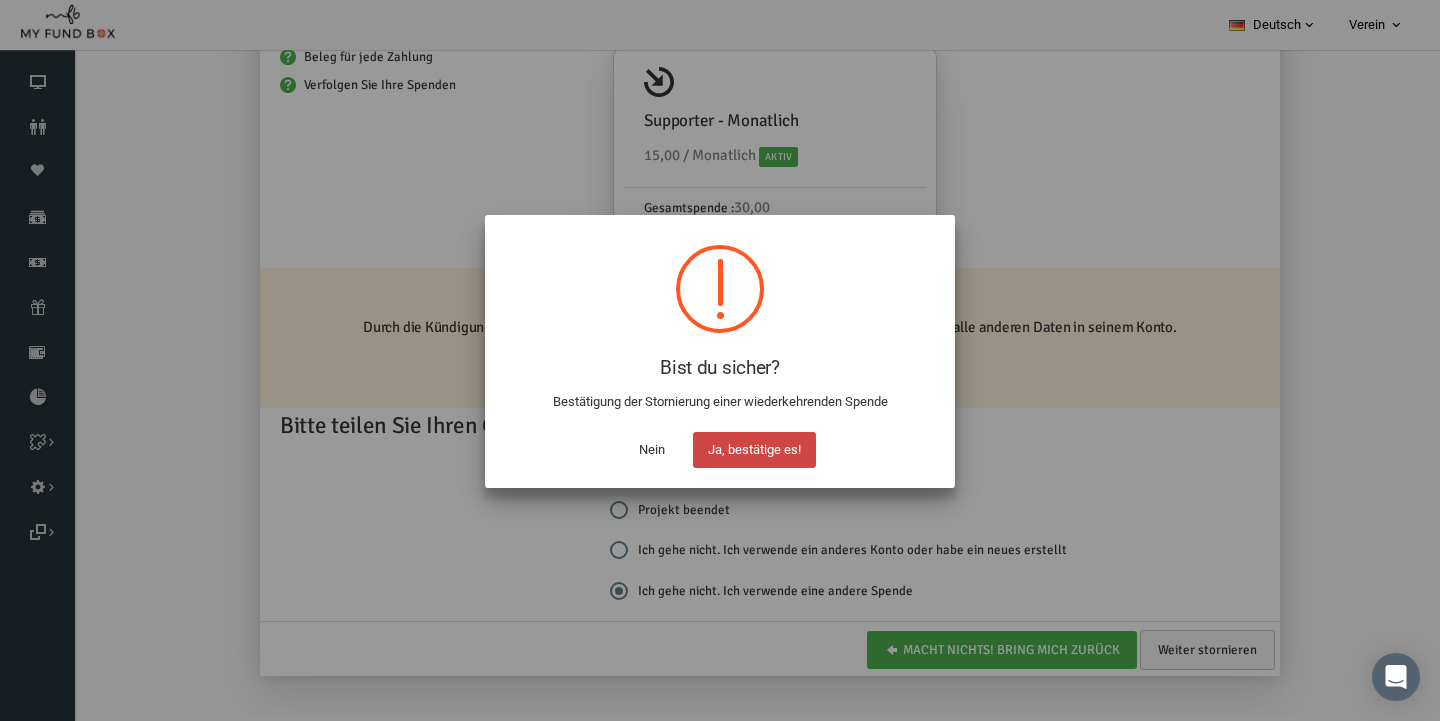 click on "Ja, bestätige es!" at bounding box center [754, 450] 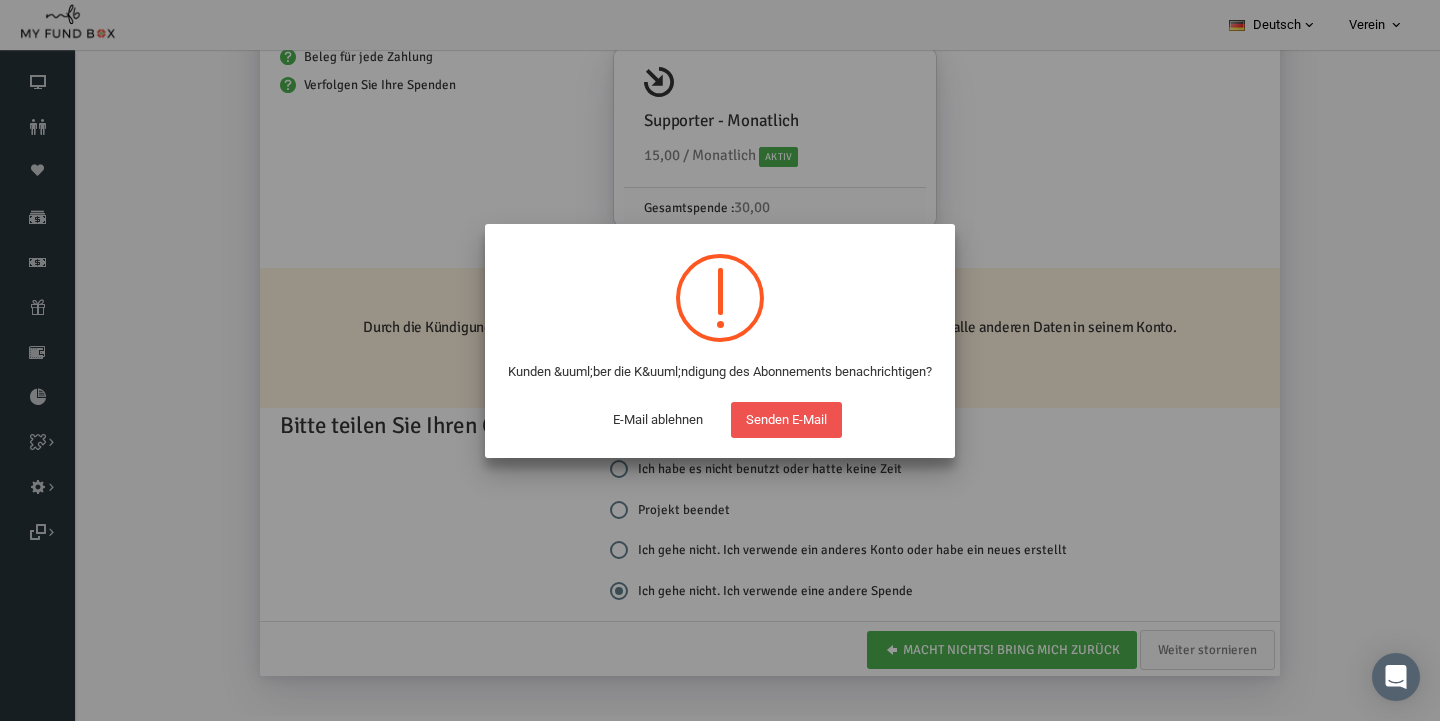 click at bounding box center (720, 360) 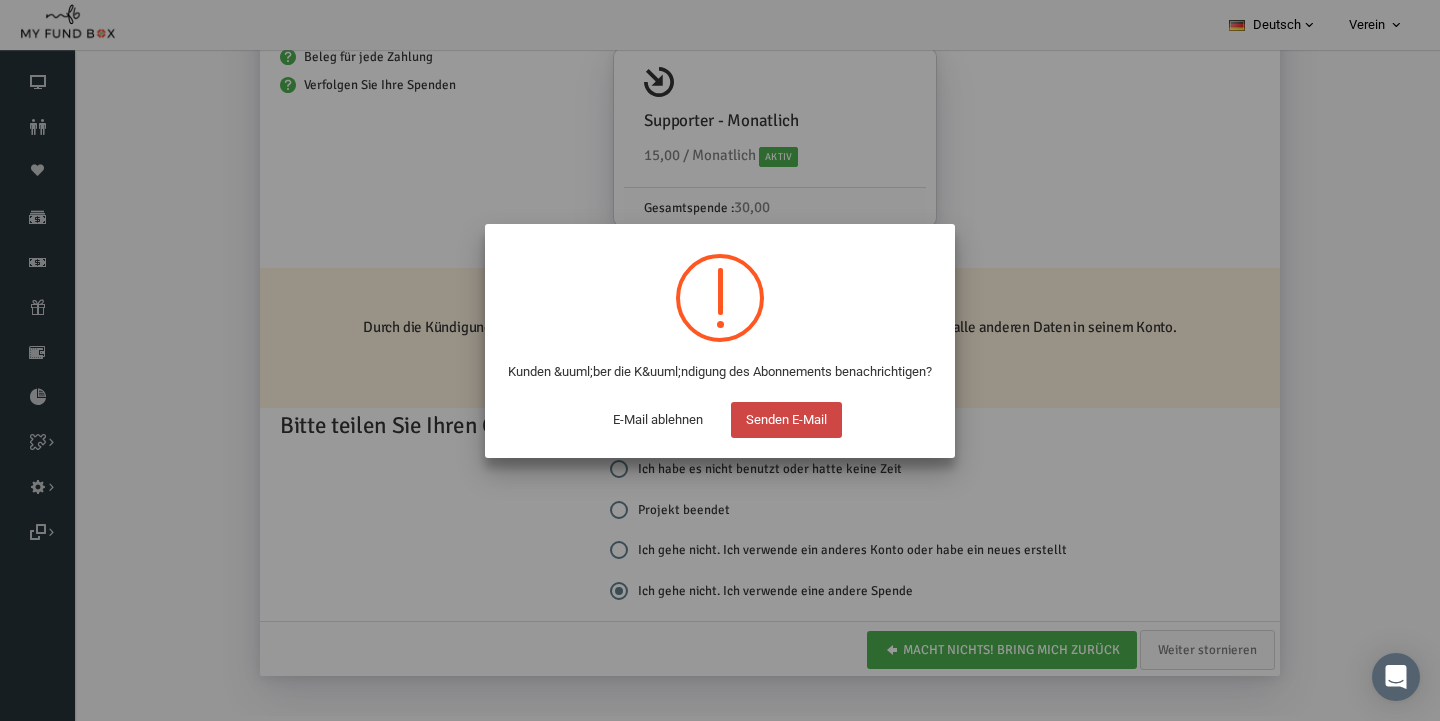 click on "Senden E-Mail" at bounding box center (786, 420) 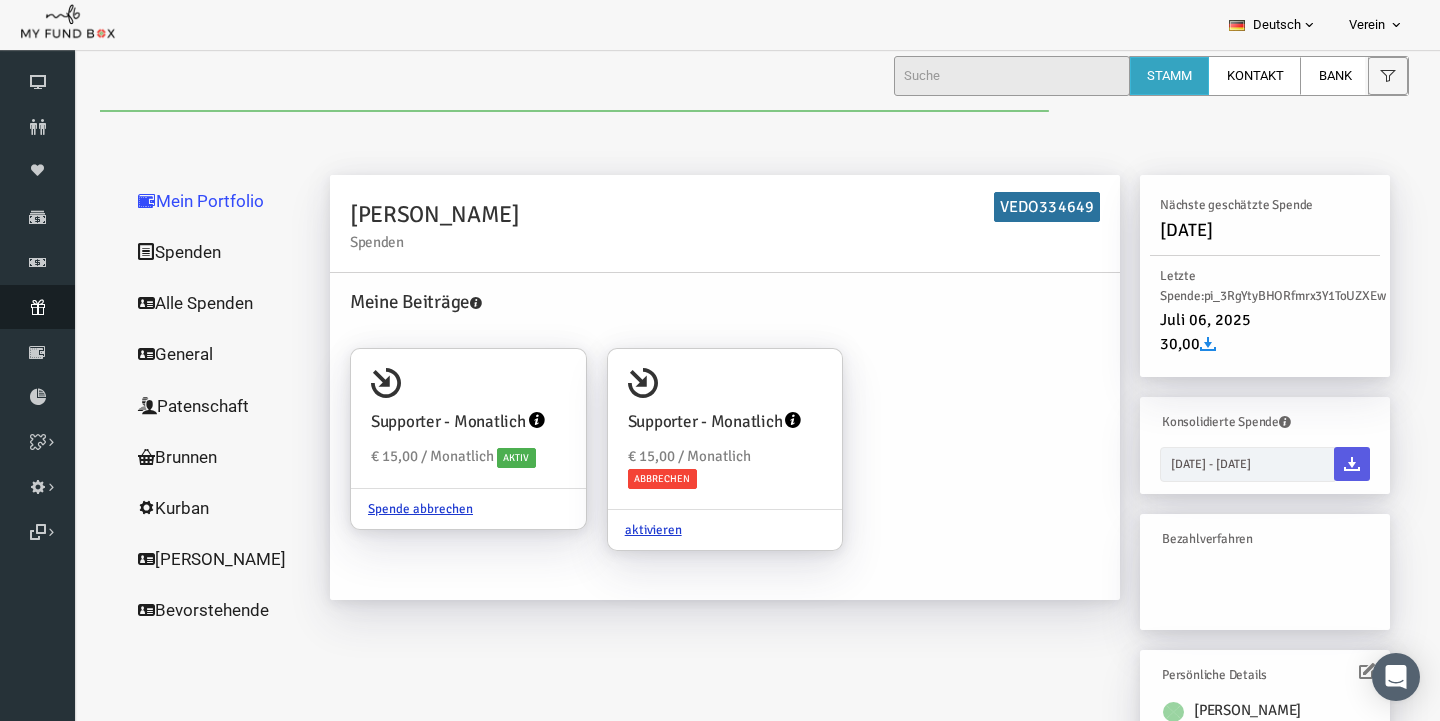 scroll, scrollTop: 0, scrollLeft: 0, axis: both 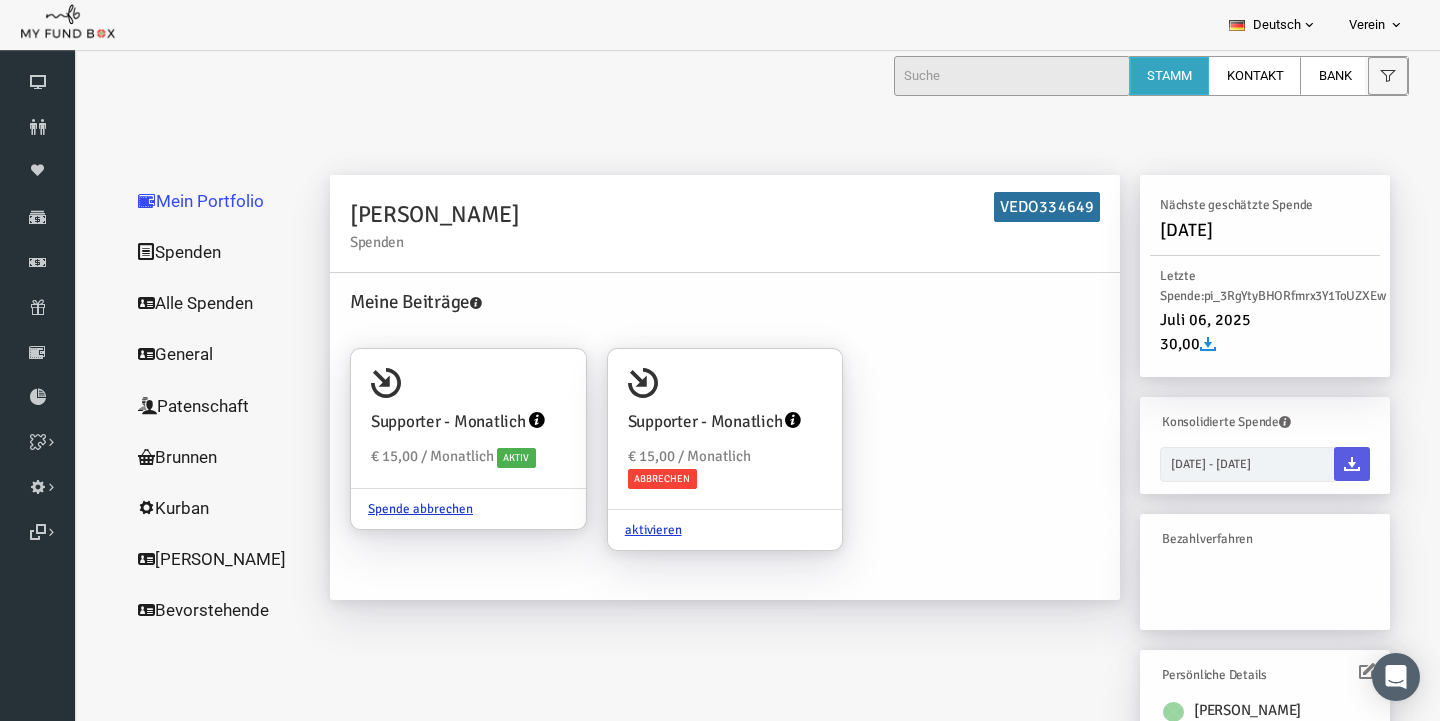 click on "Alle Spenden" at bounding box center [192, 303] 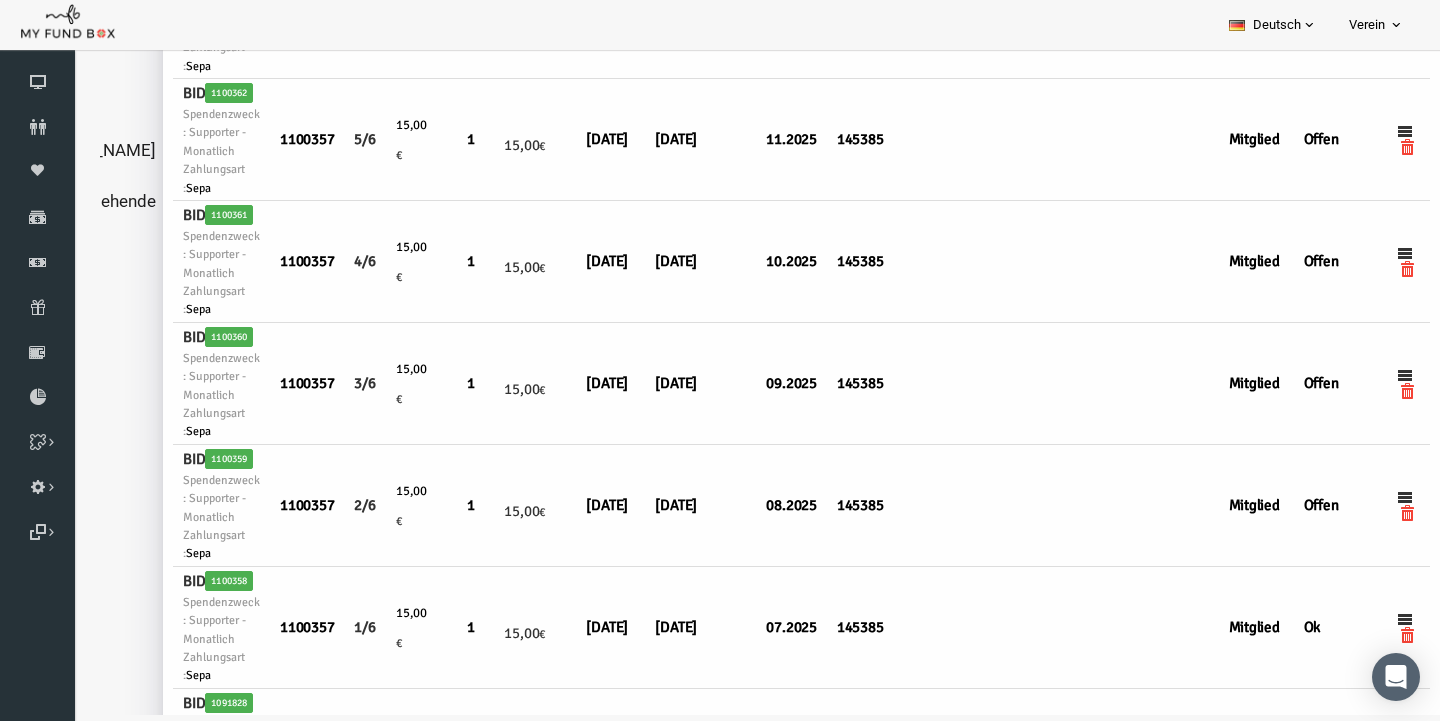 scroll, scrollTop: 0, scrollLeft: 118, axis: horizontal 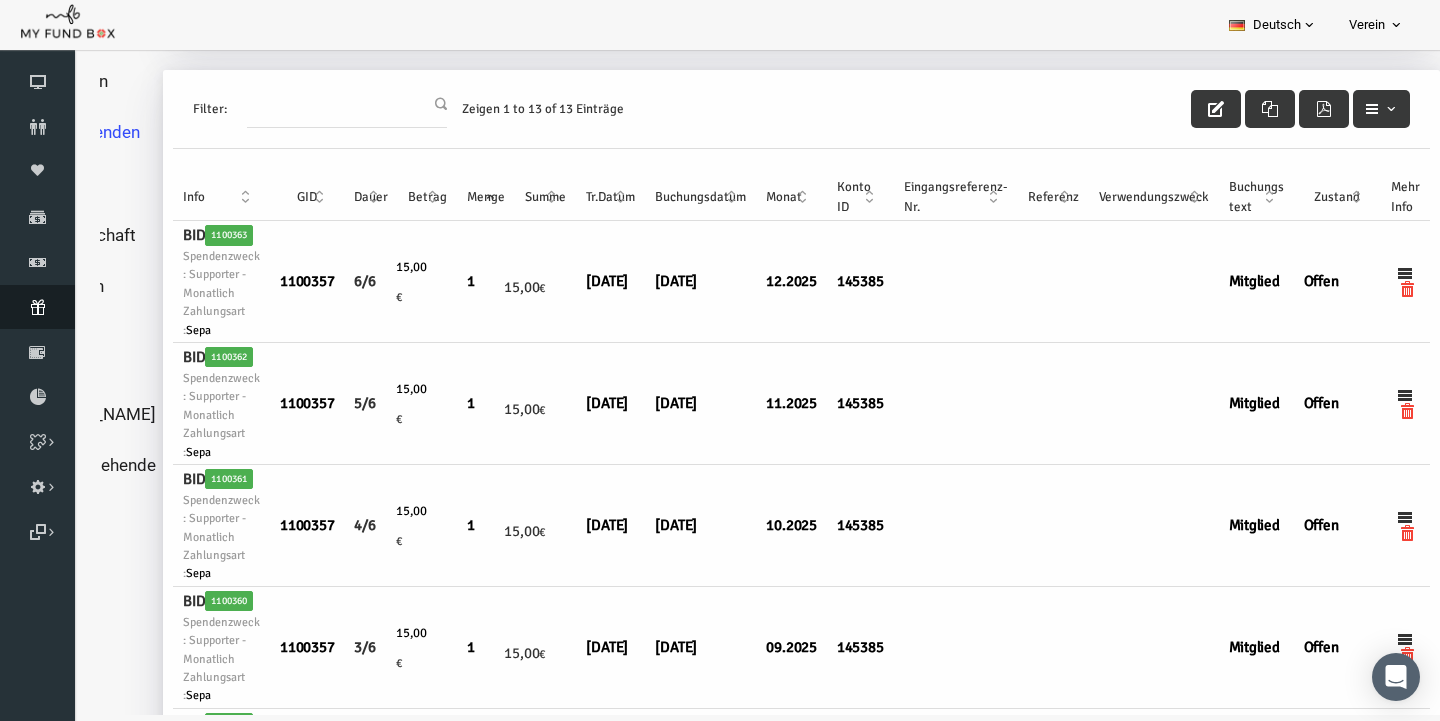 click on "Abonnement" at bounding box center (37, 307) 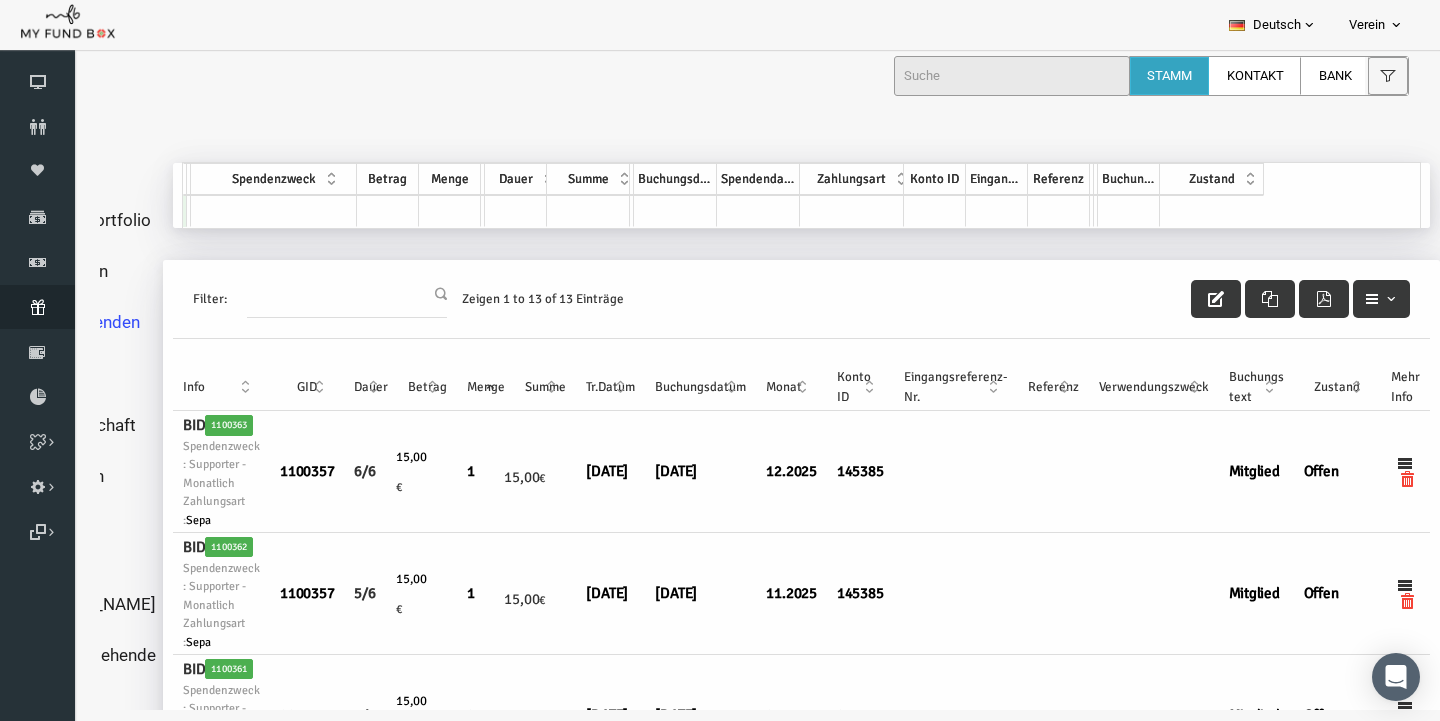 scroll, scrollTop: 0, scrollLeft: 0, axis: both 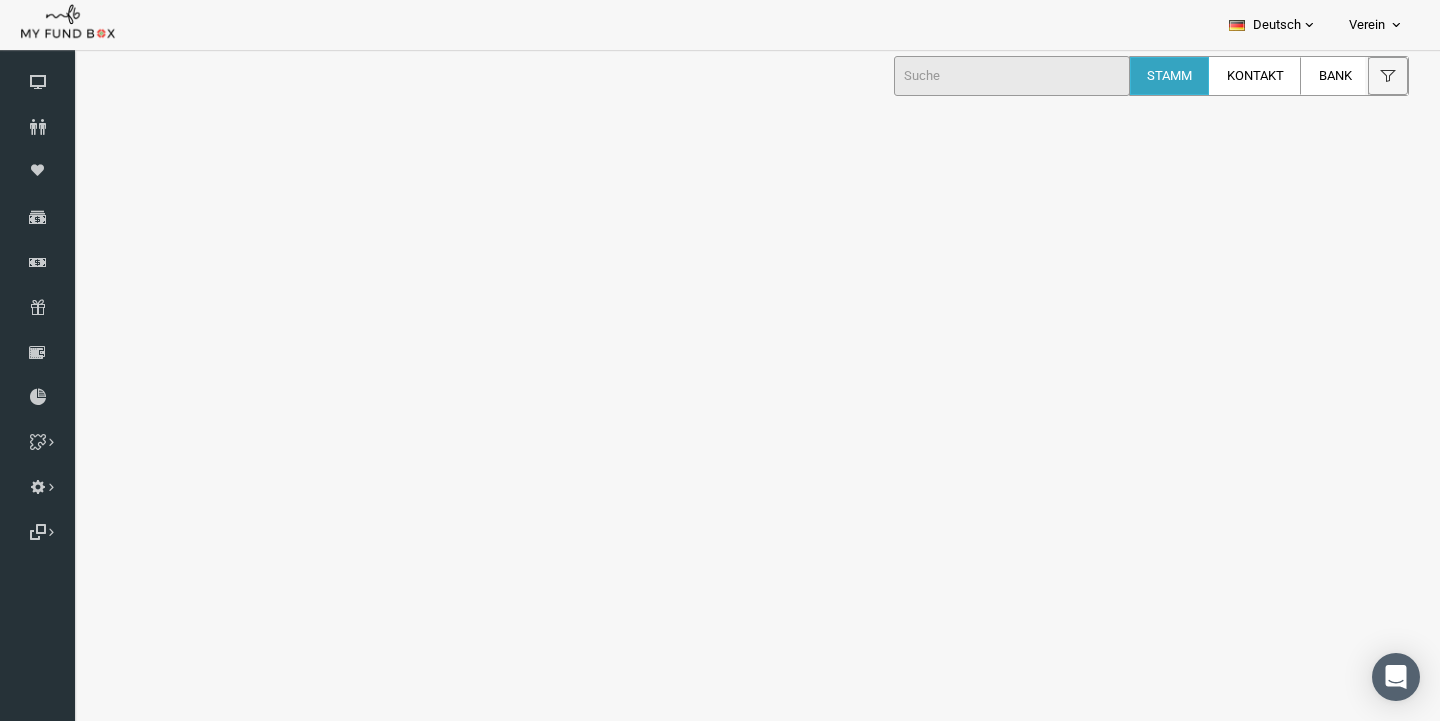 select on "100" 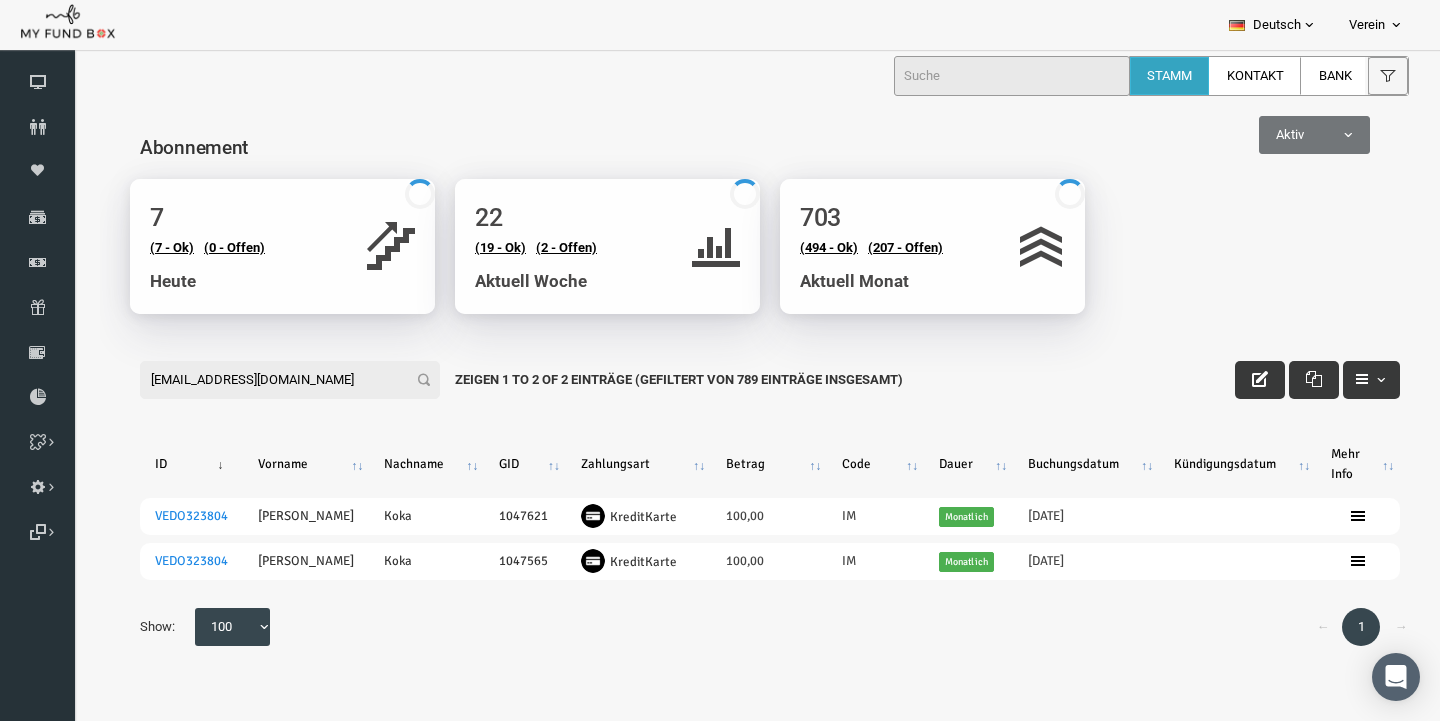 scroll, scrollTop: 0, scrollLeft: 0, axis: both 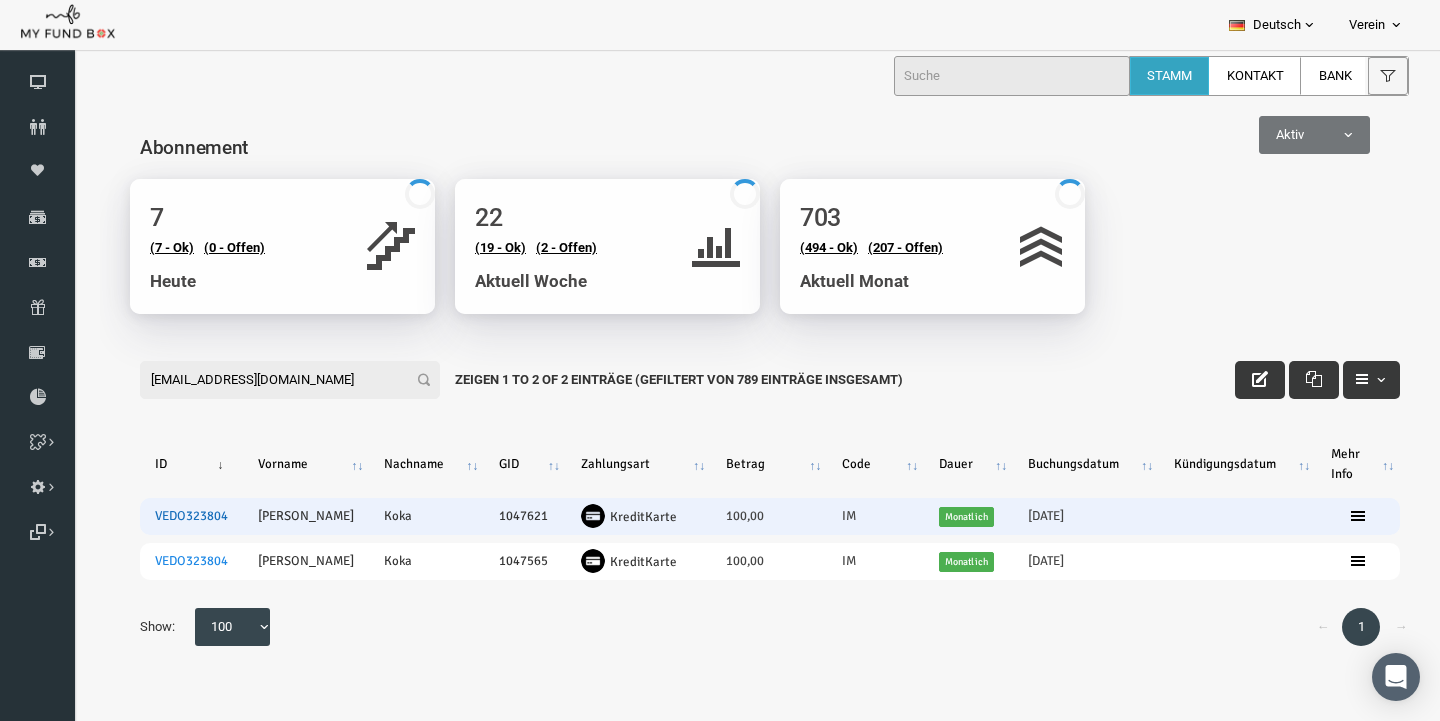 type on "kokaali377@gmail.com" 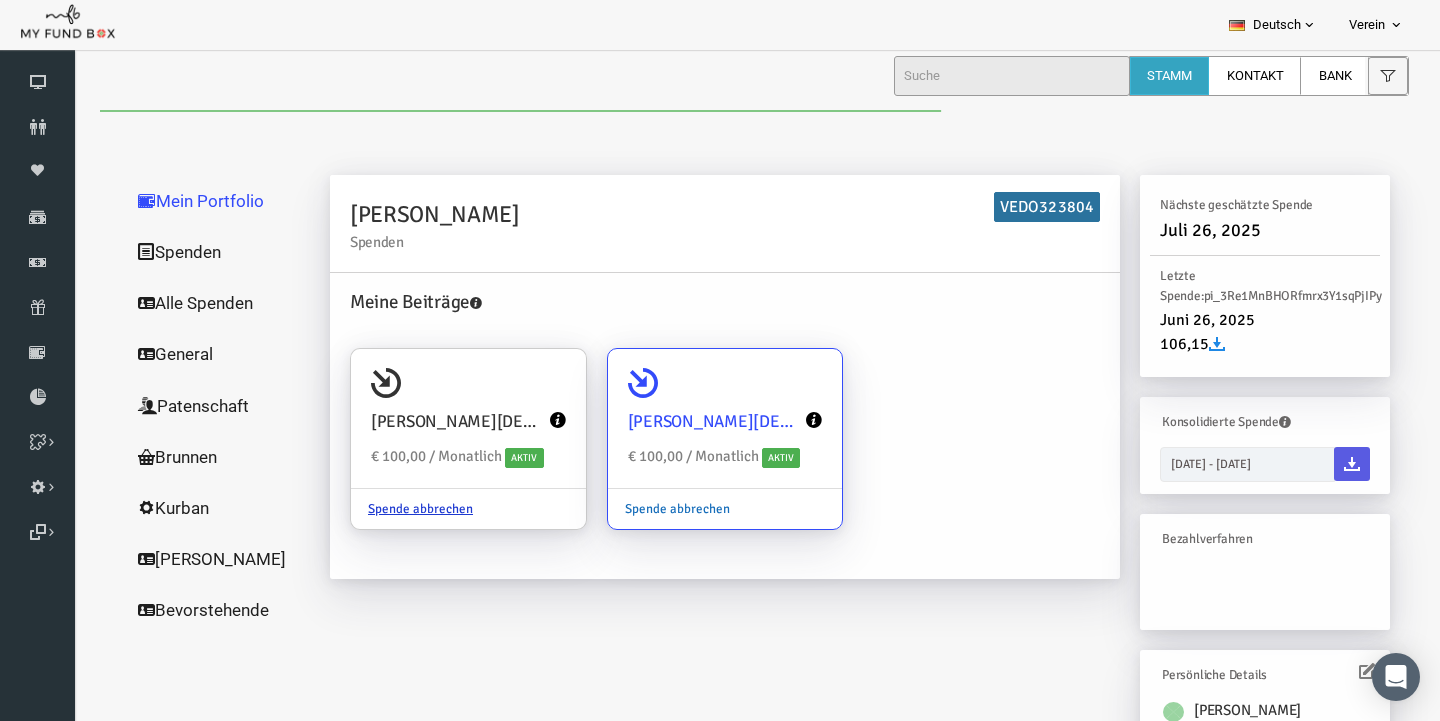 scroll, scrollTop: 0, scrollLeft: 0, axis: both 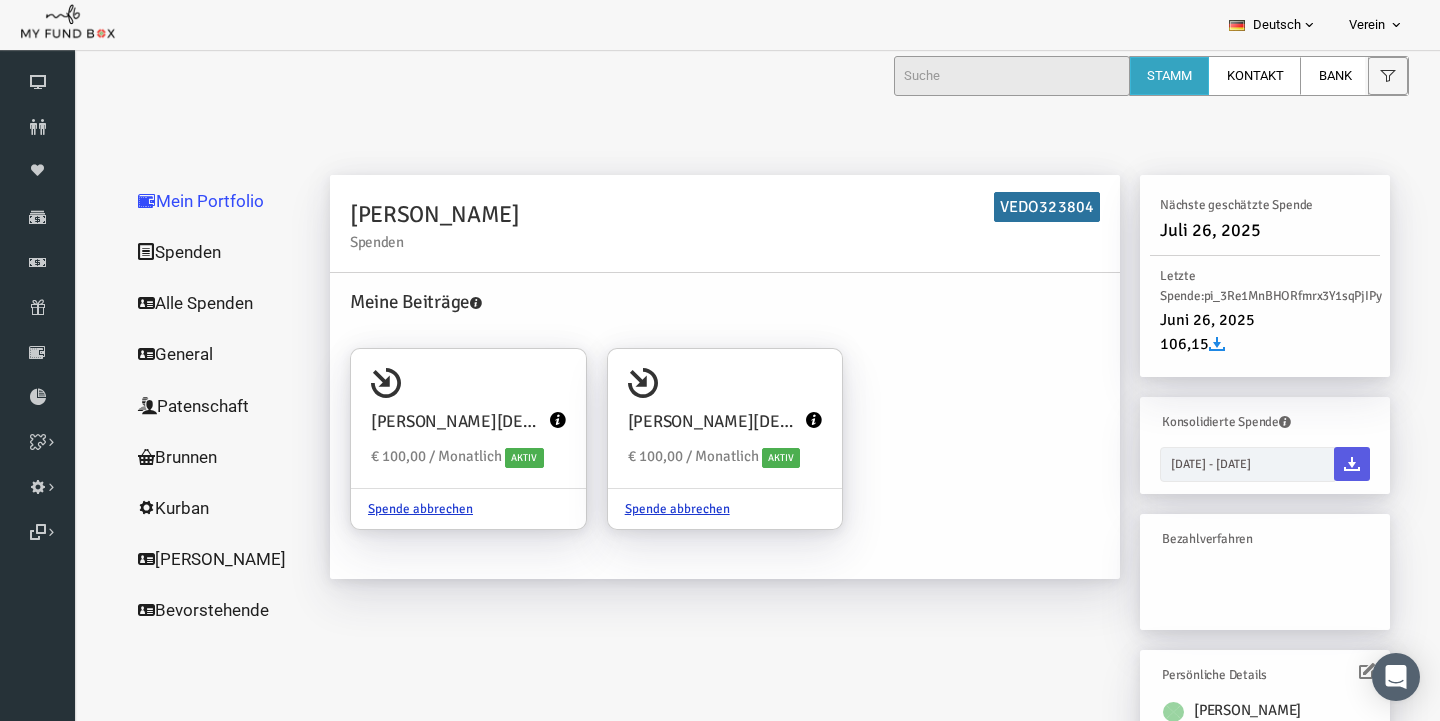 click on "Alle Spenden" at bounding box center (192, 303) 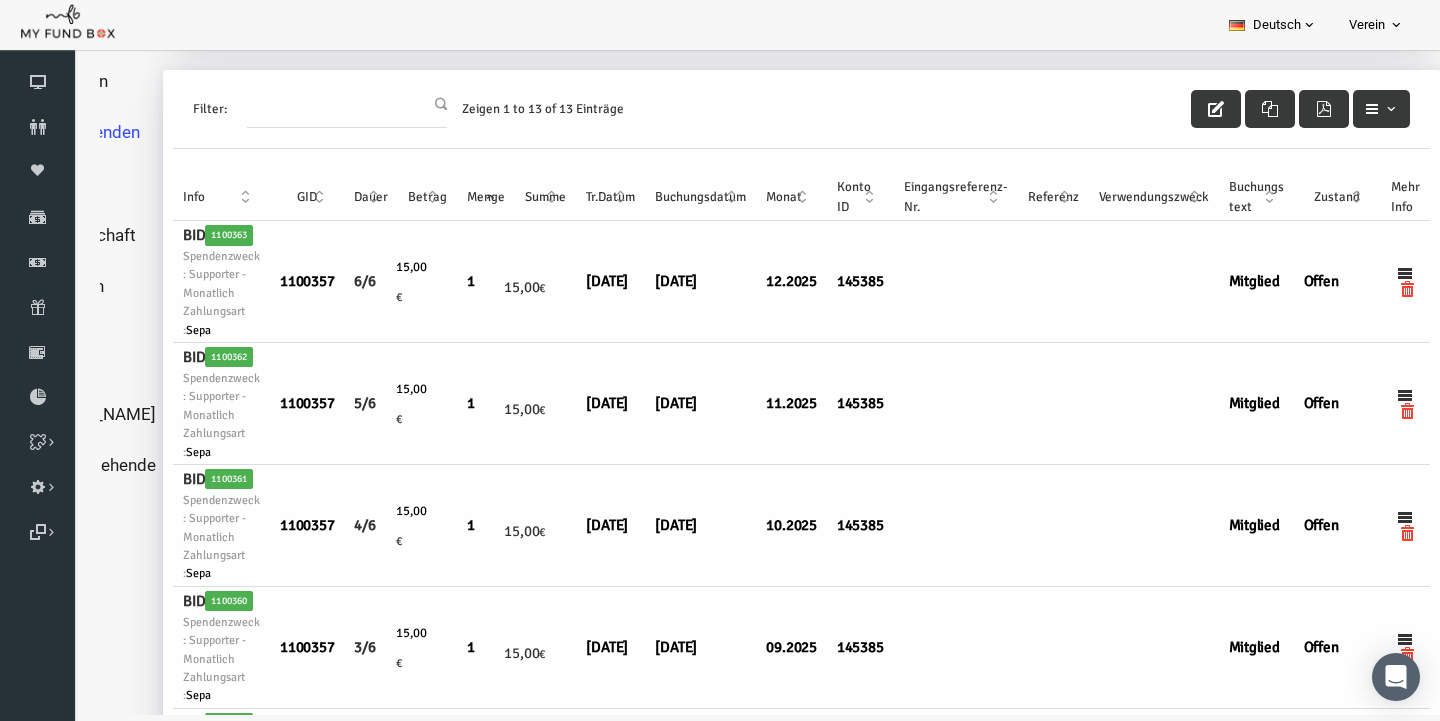 scroll, scrollTop: 0, scrollLeft: 0, axis: both 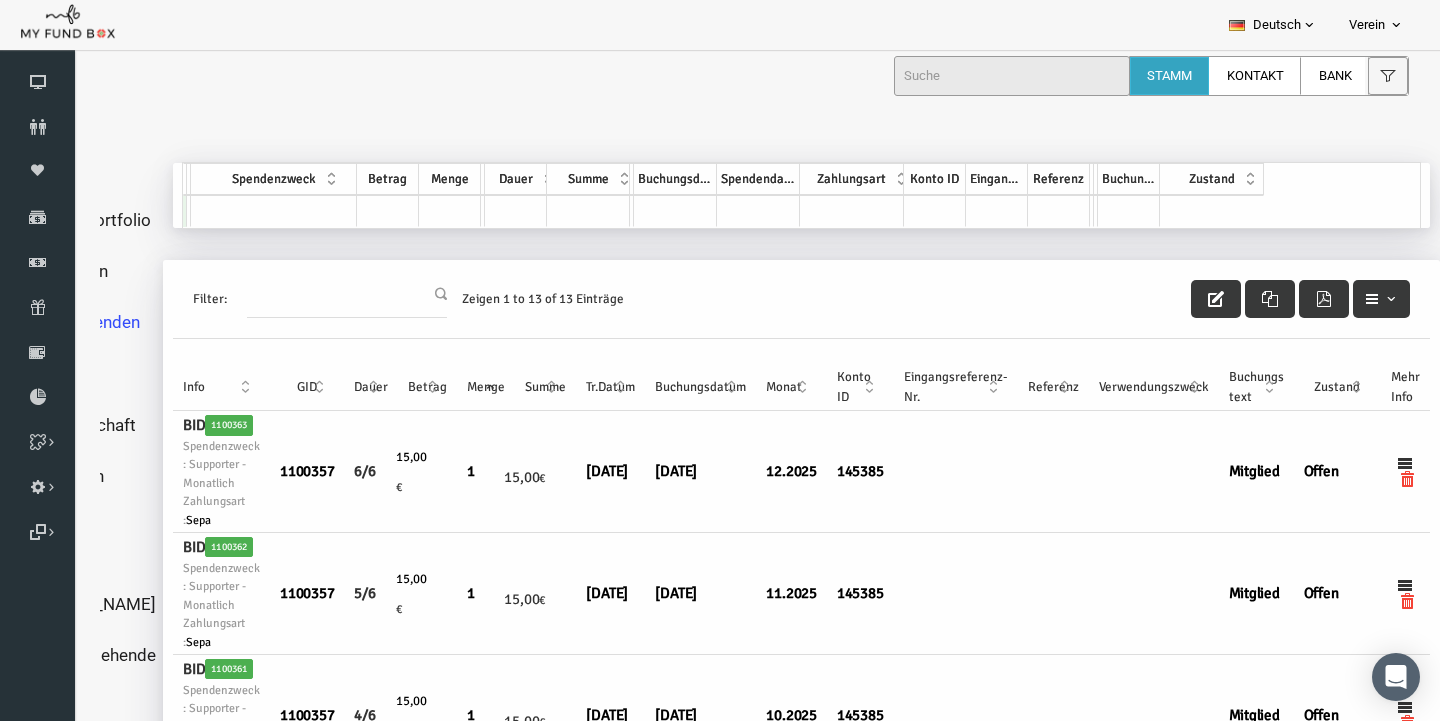 click on "Filter:                           Zeigen 1 to 13 of 13 Einträge" at bounding box center [773, 299] 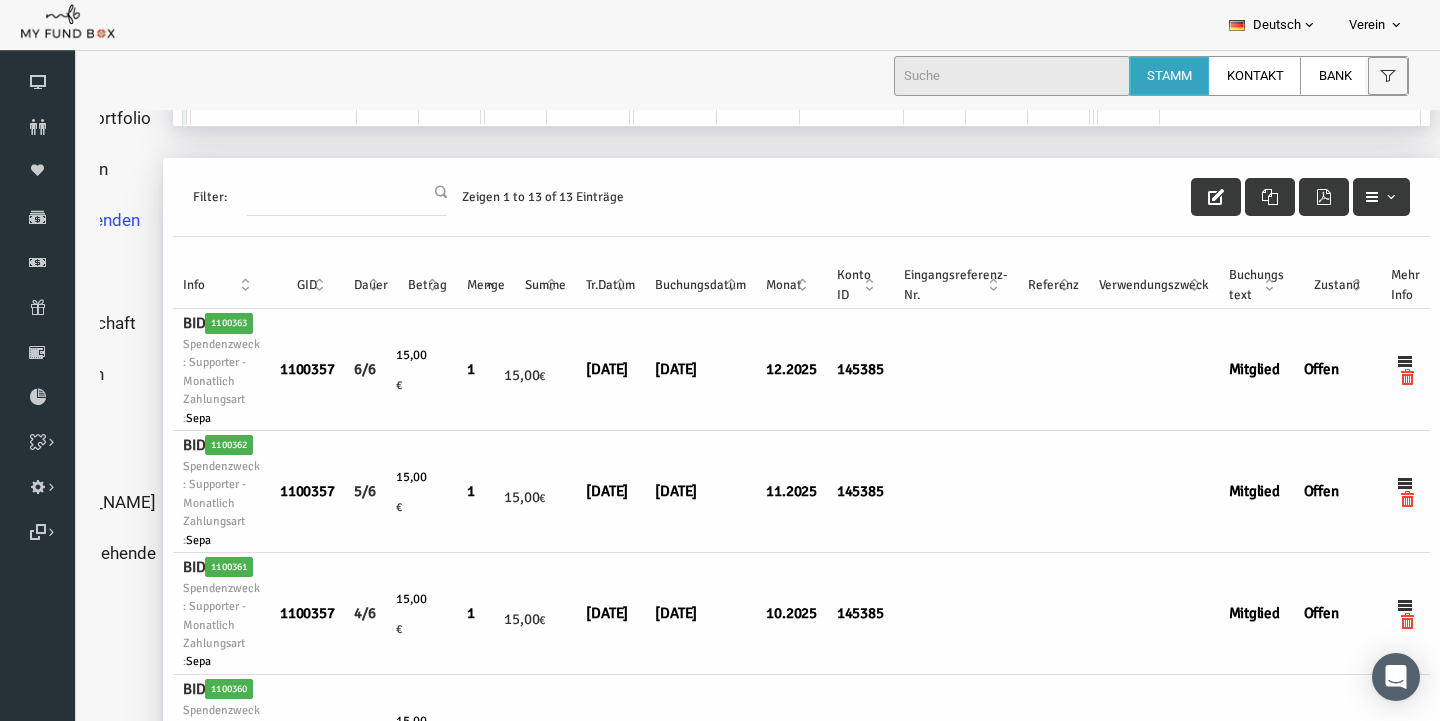 scroll, scrollTop: 0, scrollLeft: 117, axis: horizontal 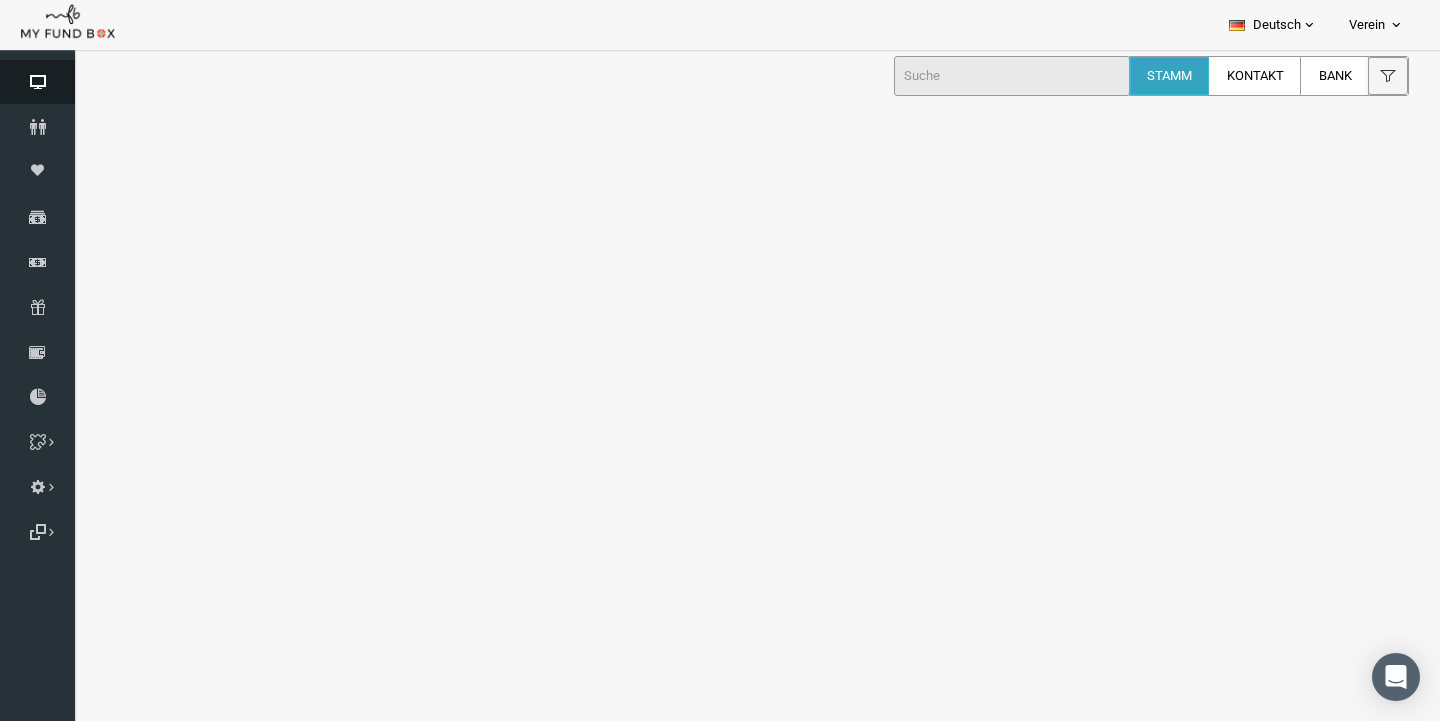 select on "100" 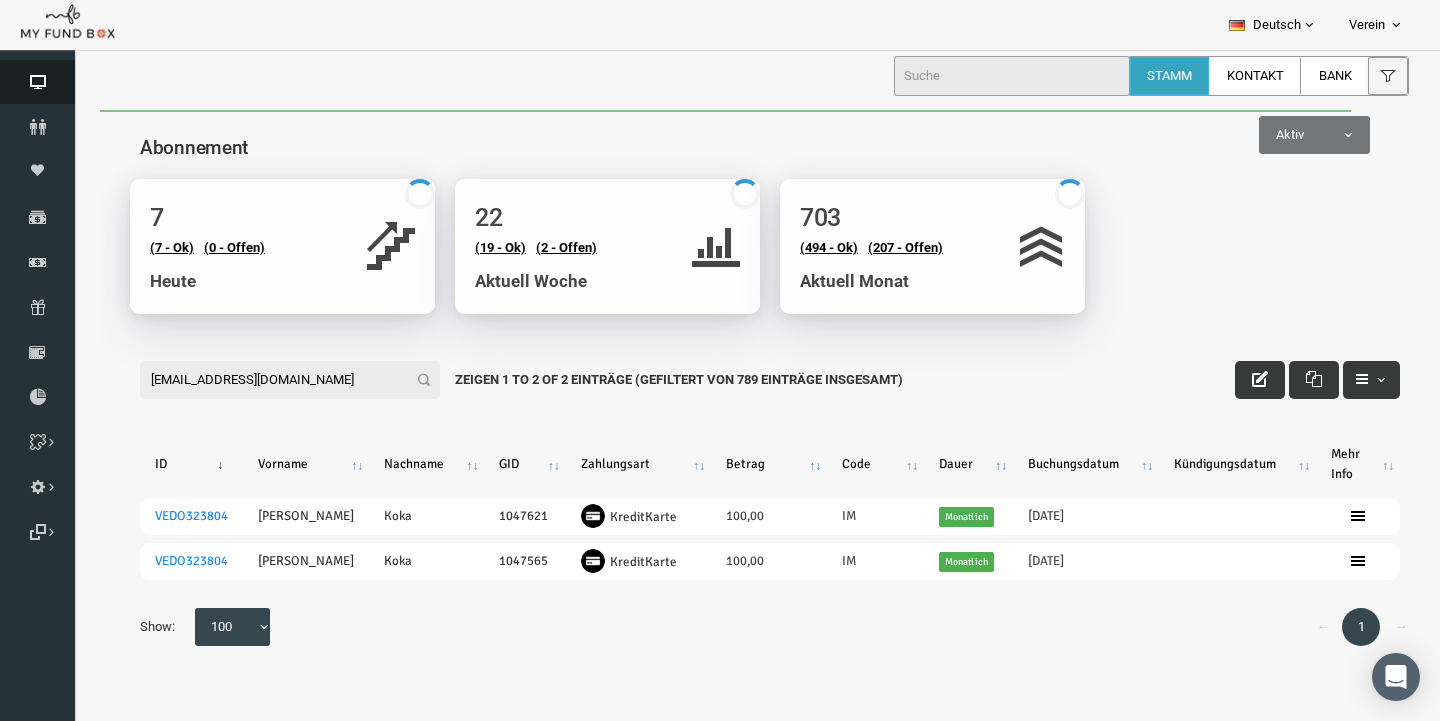 scroll, scrollTop: 0, scrollLeft: 0, axis: both 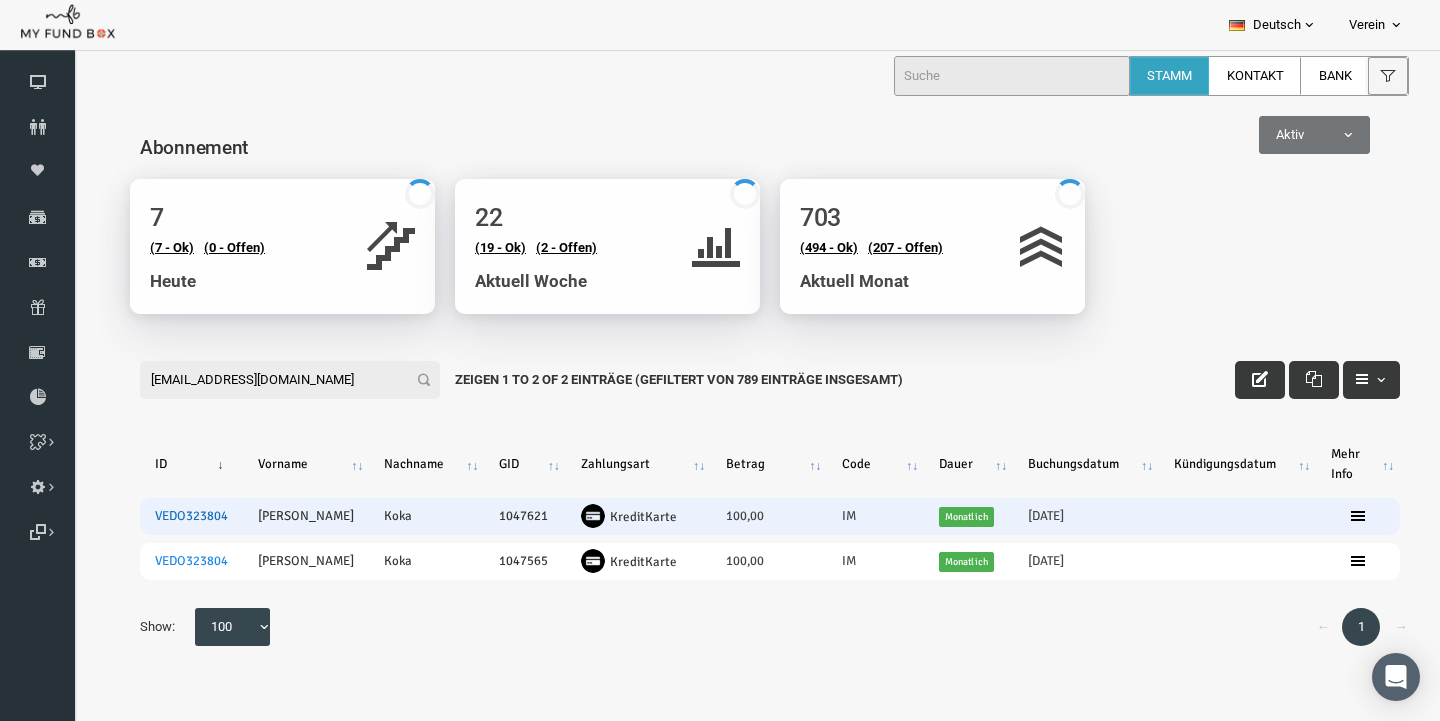 type on "kokaali377@gmail.com" 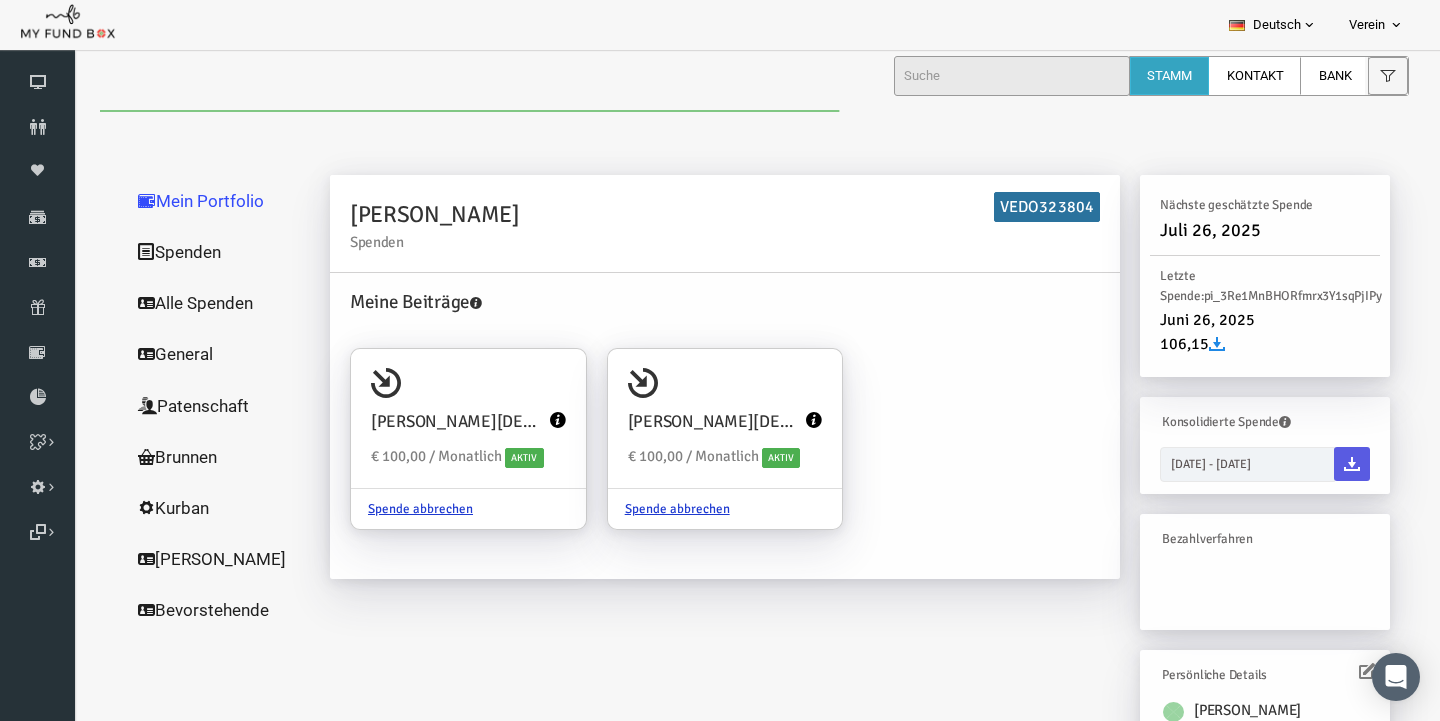 scroll, scrollTop: 0, scrollLeft: 0, axis: both 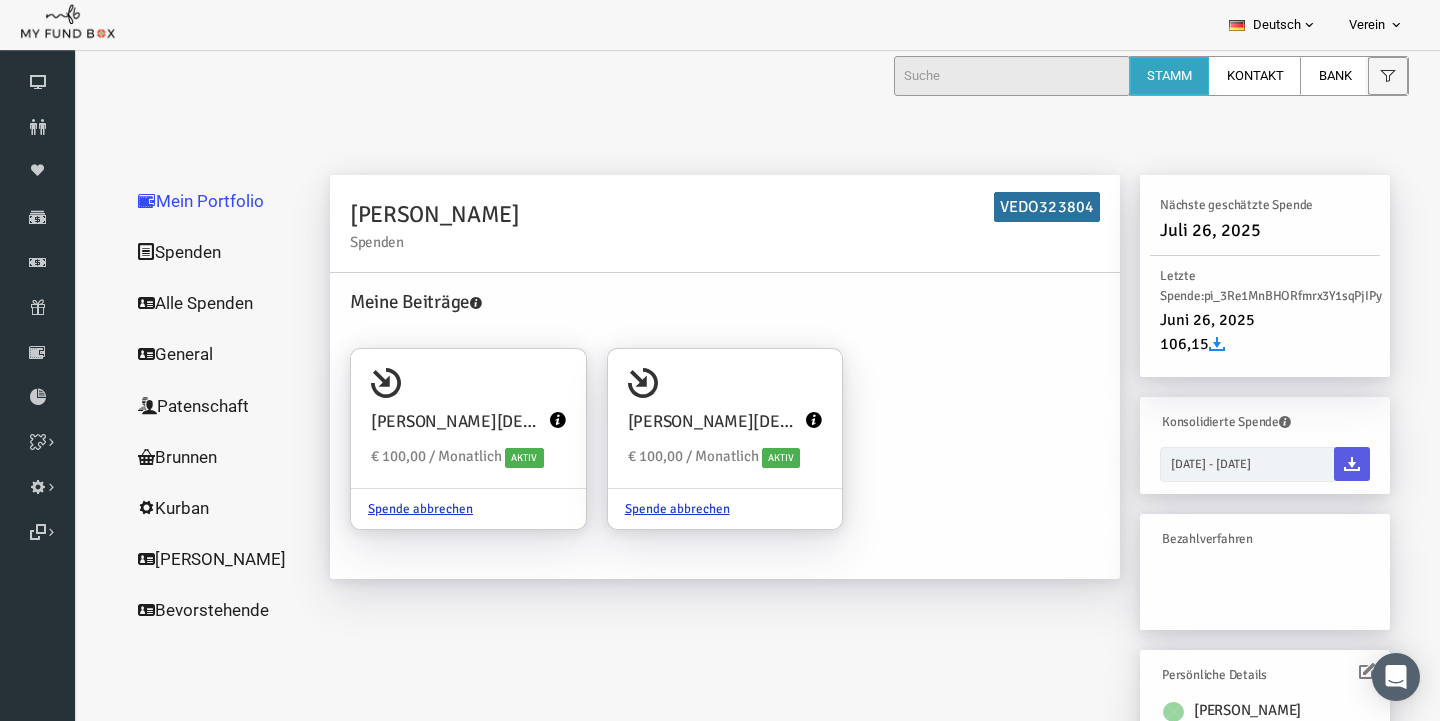 click on "Alle Spenden" at bounding box center (192, 303) 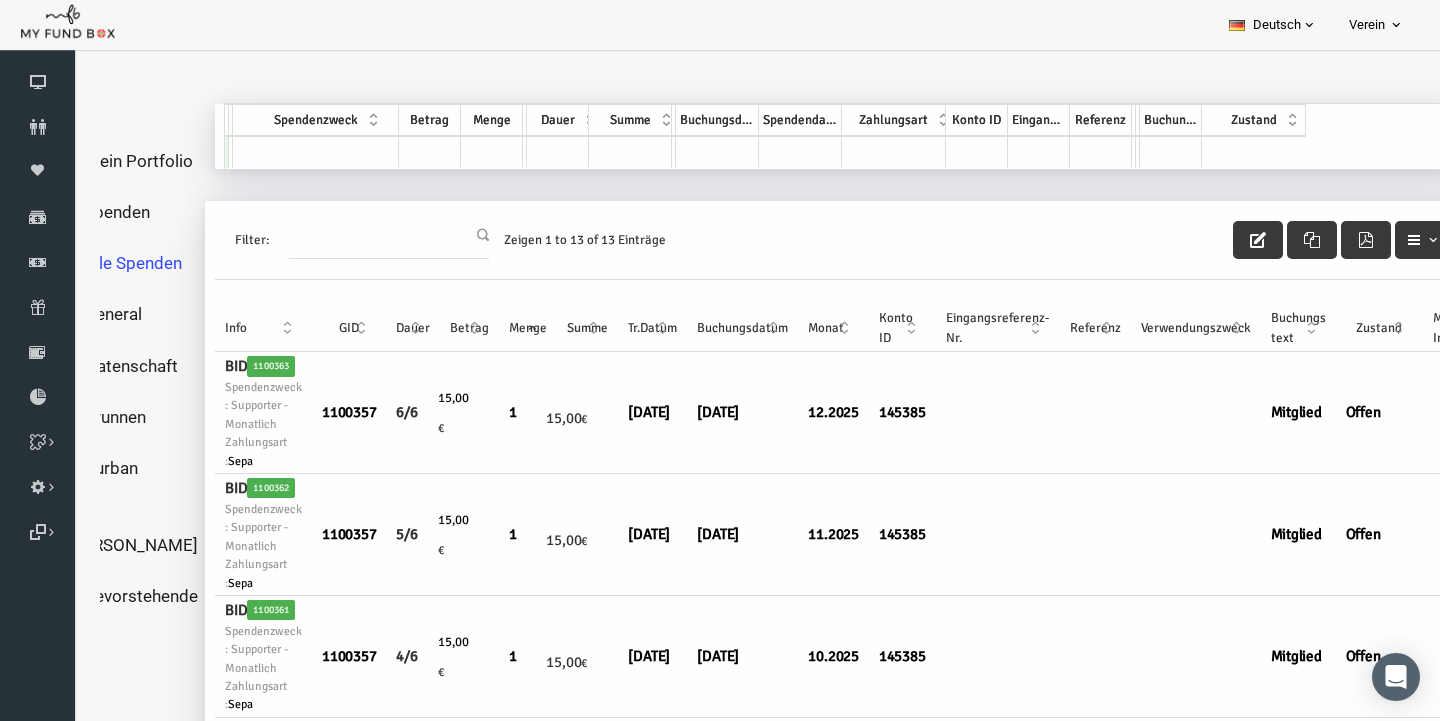 scroll, scrollTop: 0, scrollLeft: 0, axis: both 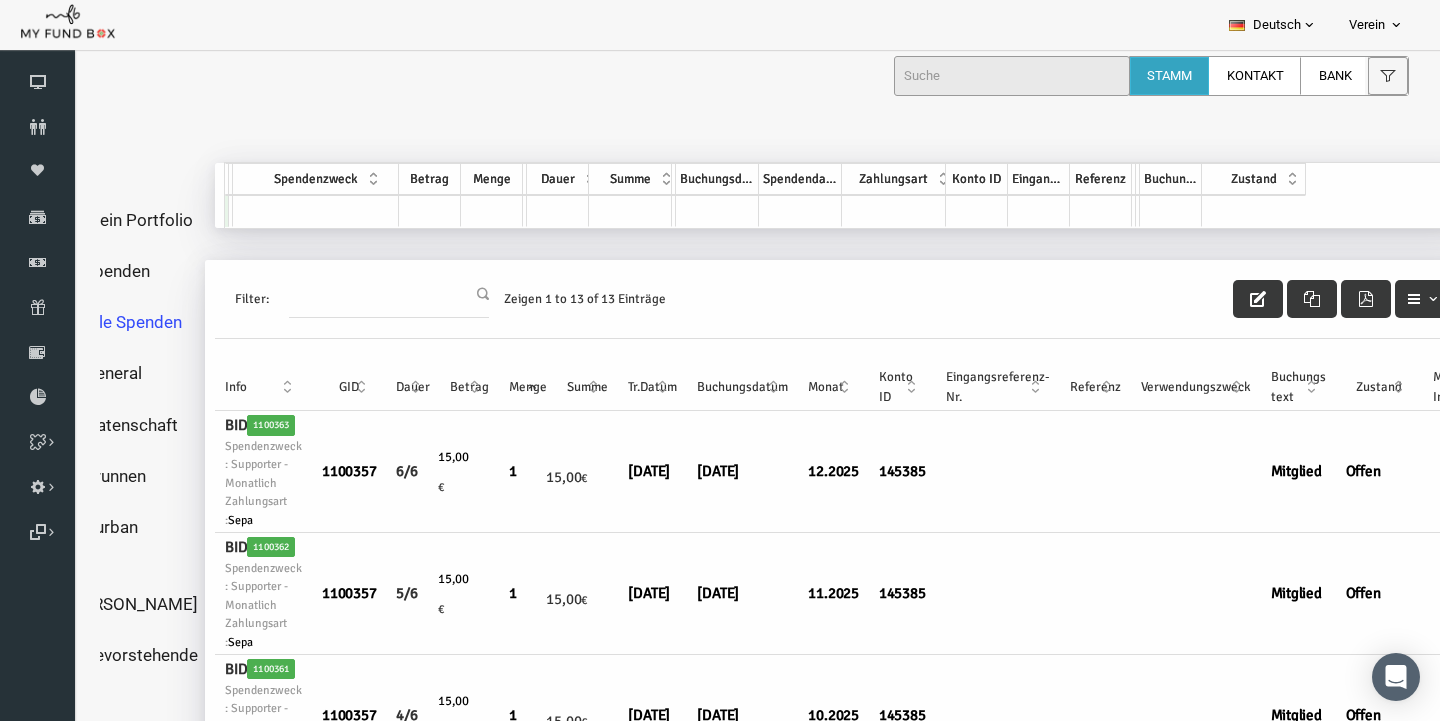click on "Mein Portfolio" at bounding box center [104, 220] 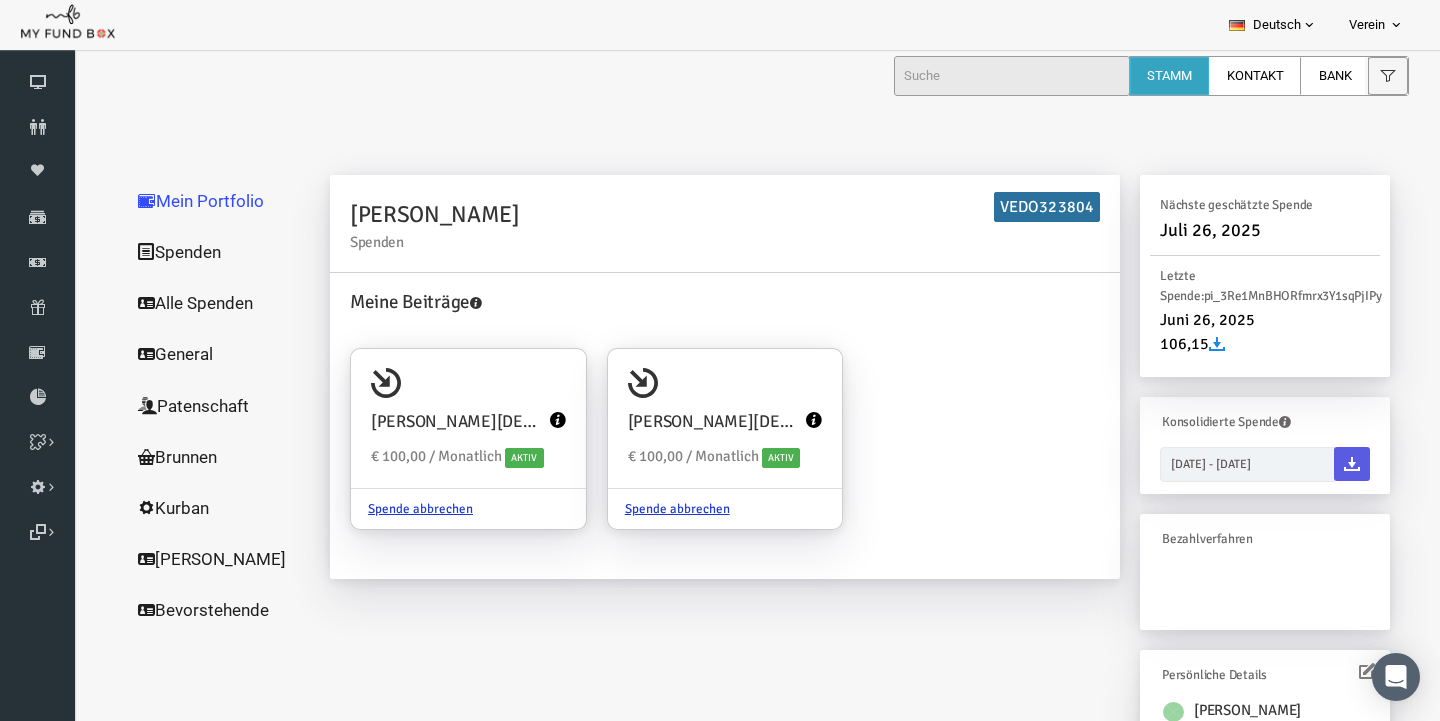 scroll, scrollTop: 0, scrollLeft: 0, axis: both 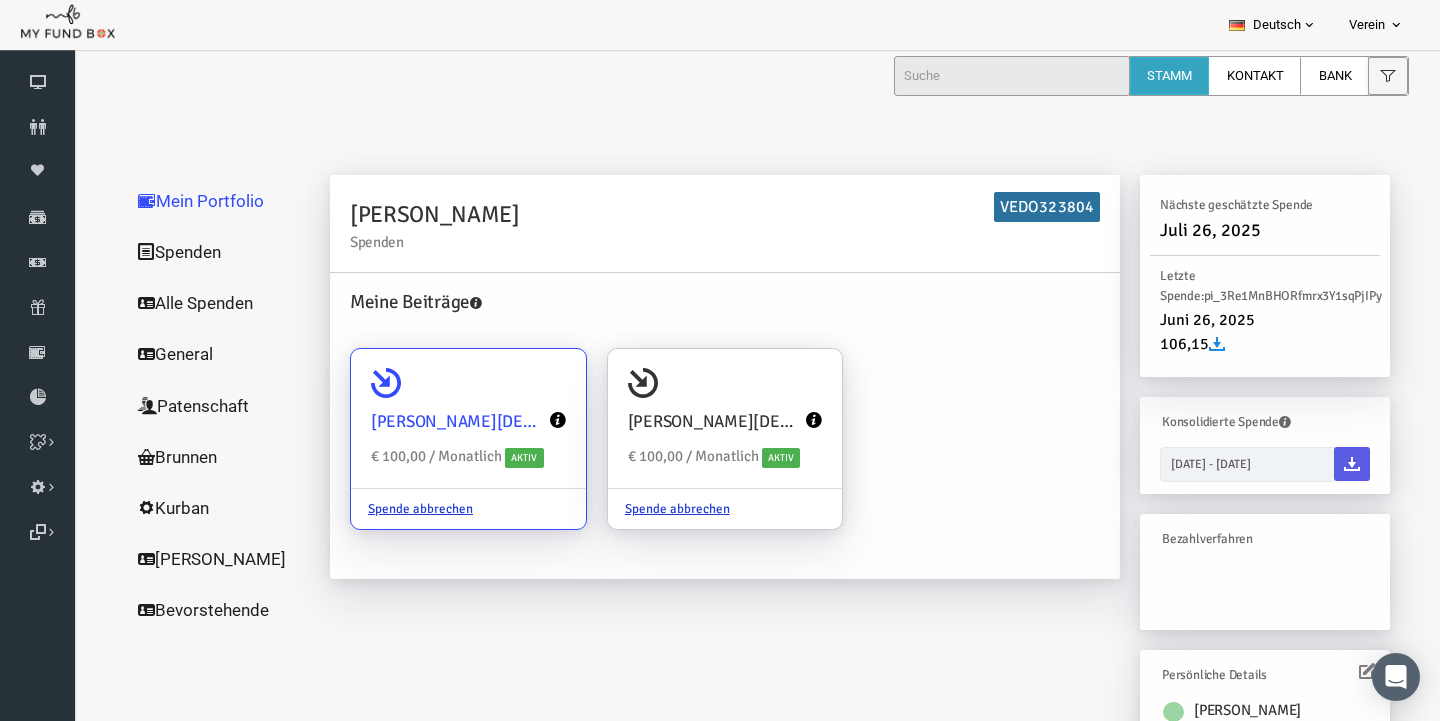 click on "IMAN Dawah Investor
€ 100,00  / Monatlich
Aktiv" at bounding box center (440, 419) 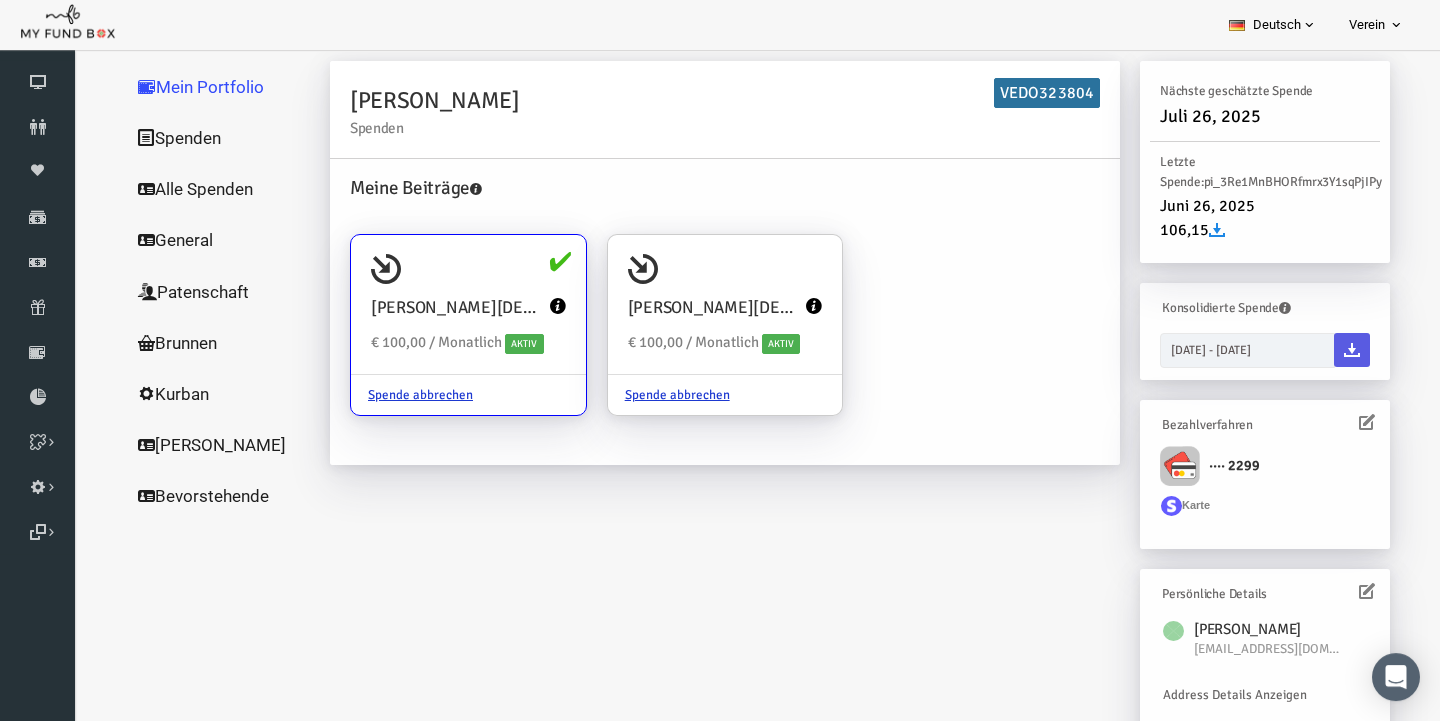 scroll, scrollTop: 0, scrollLeft: 0, axis: both 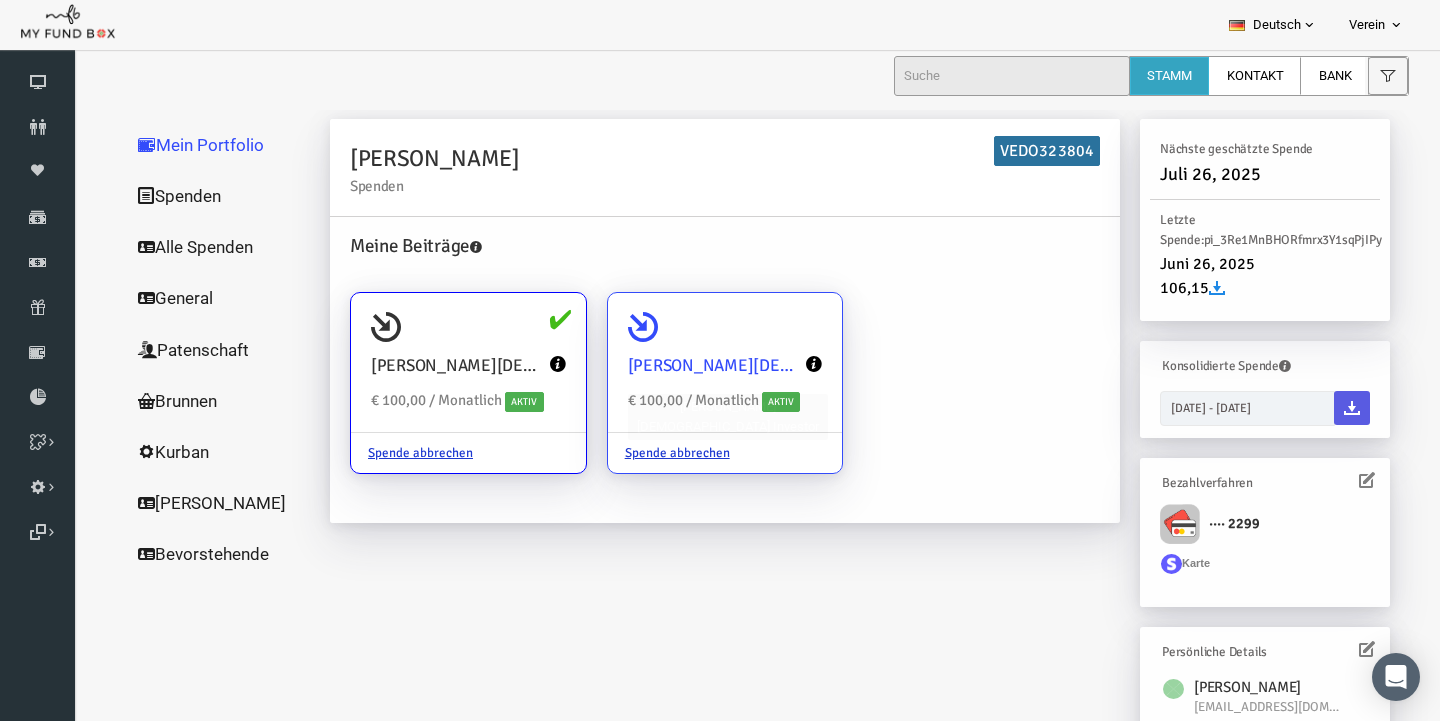 click on "IMAN Dawah Investor
€ 100,00  / Monatlich
Aktiv" at bounding box center (697, 363) 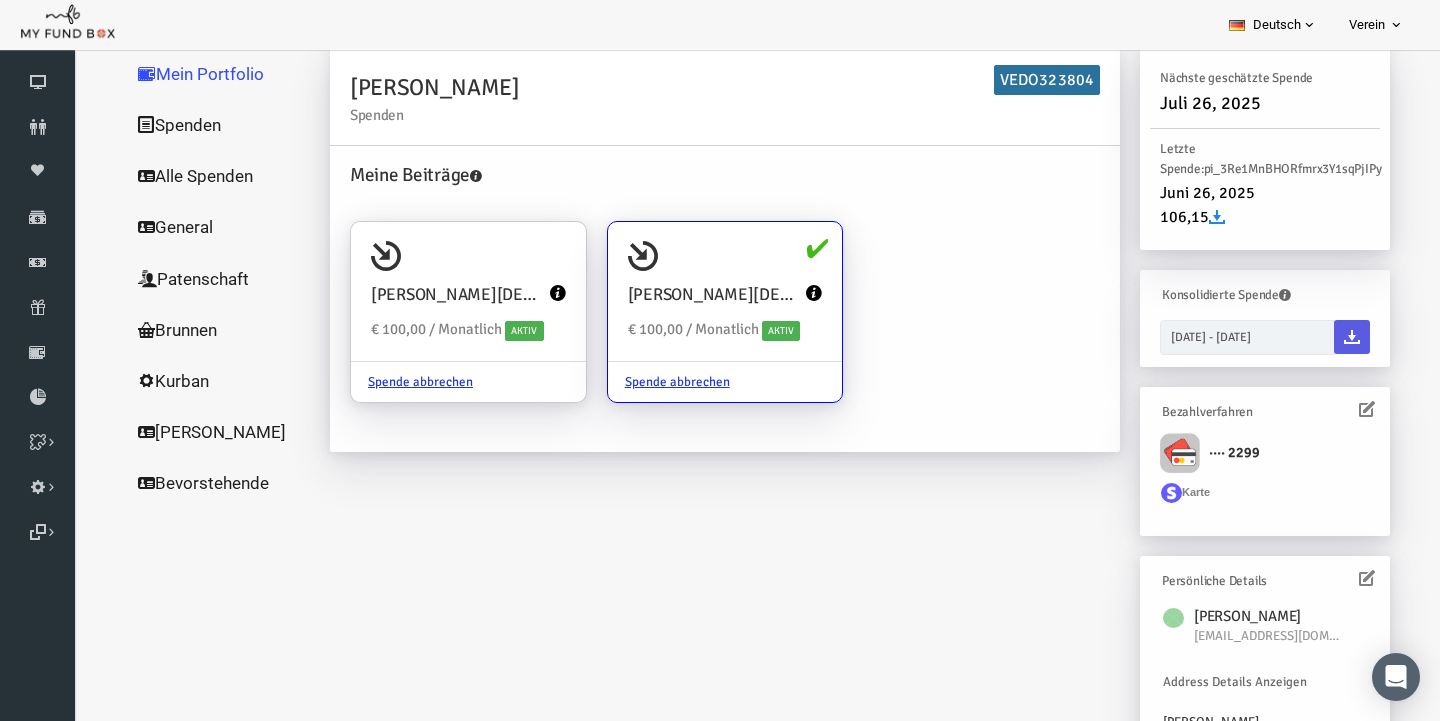 scroll, scrollTop: 31, scrollLeft: 0, axis: vertical 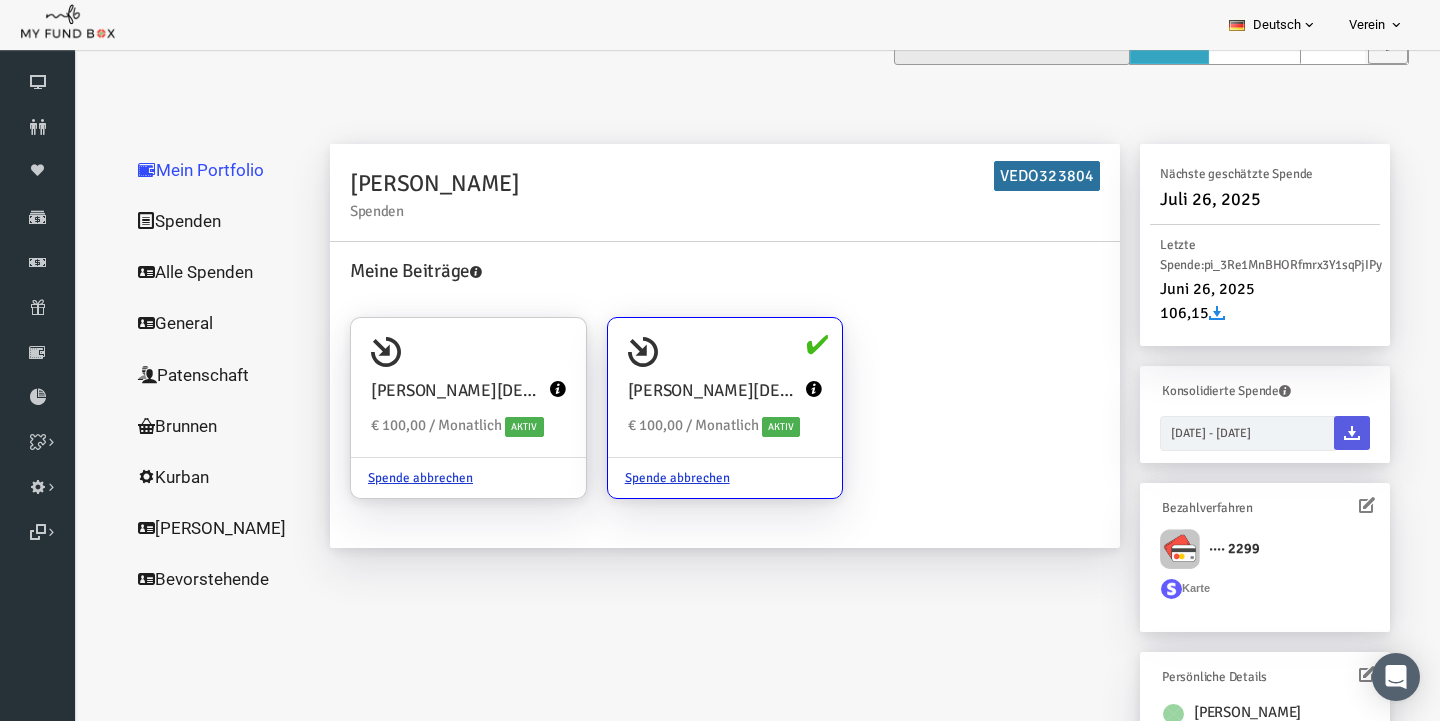 click on "Alle Spenden" at bounding box center (192, 272) 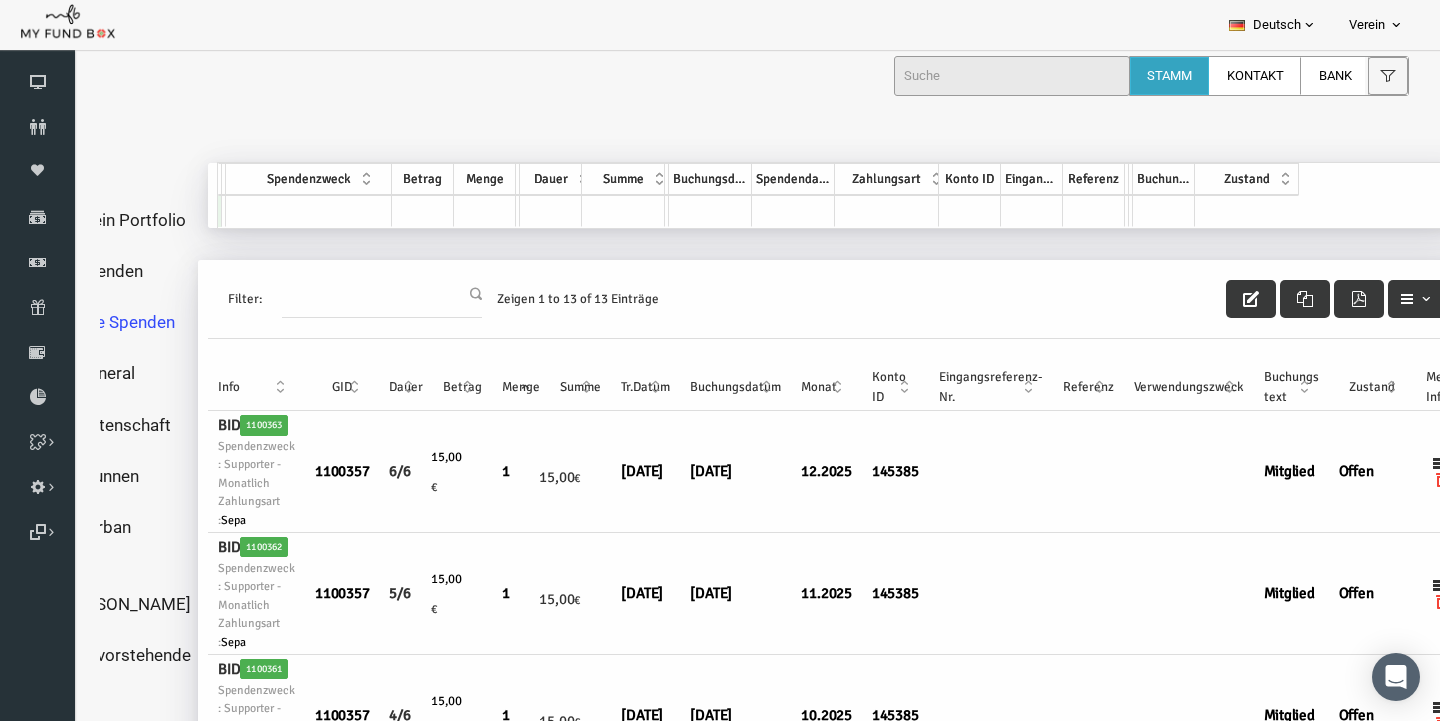 scroll, scrollTop: 0, scrollLeft: 0, axis: both 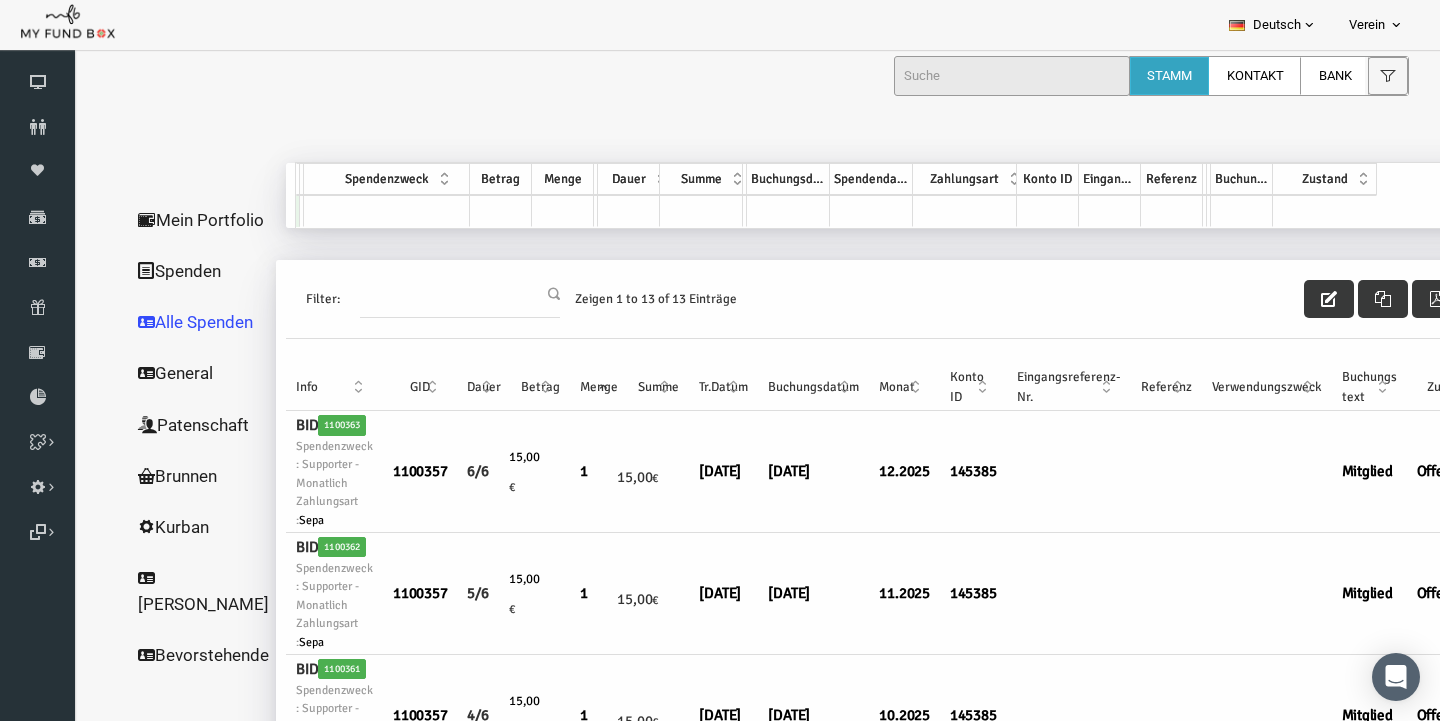 click on "Spenden" at bounding box center [175, 271] 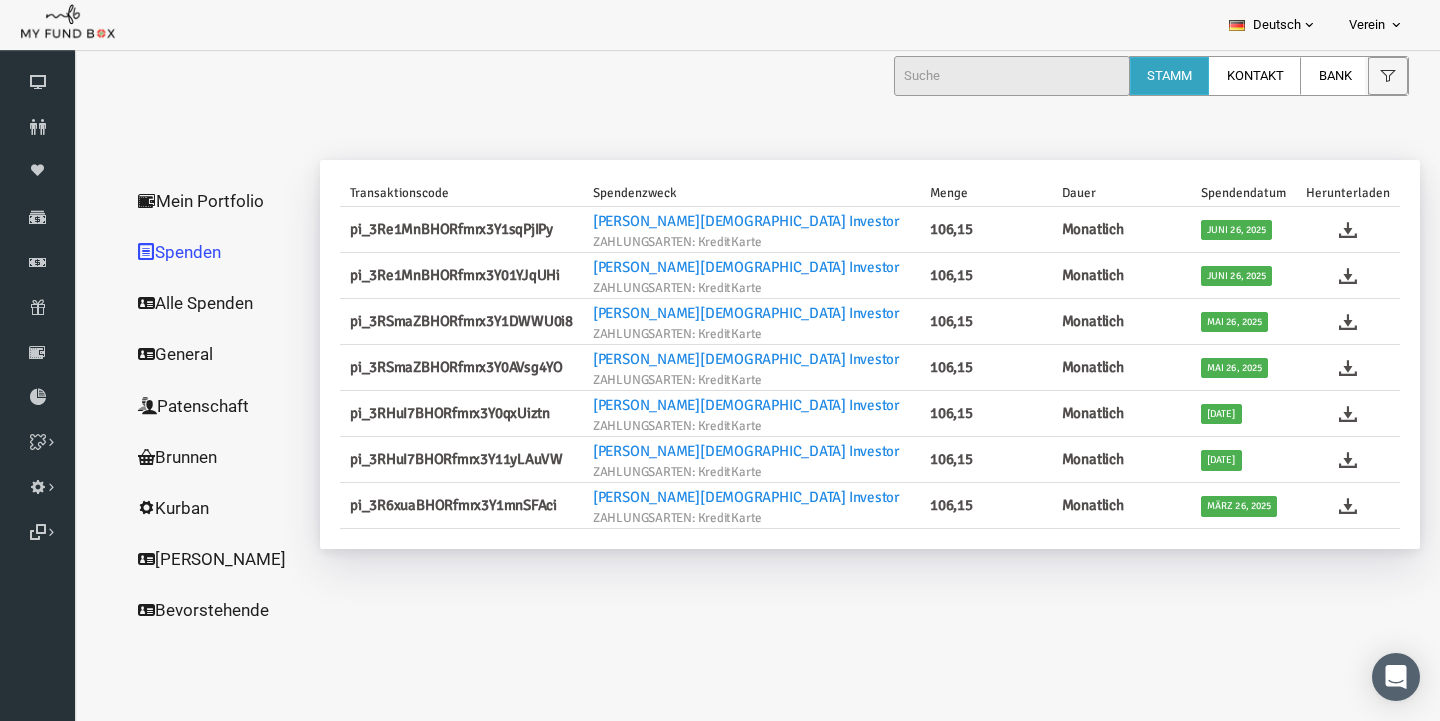 click on "Mein Portfolio" at bounding box center [192, 201] 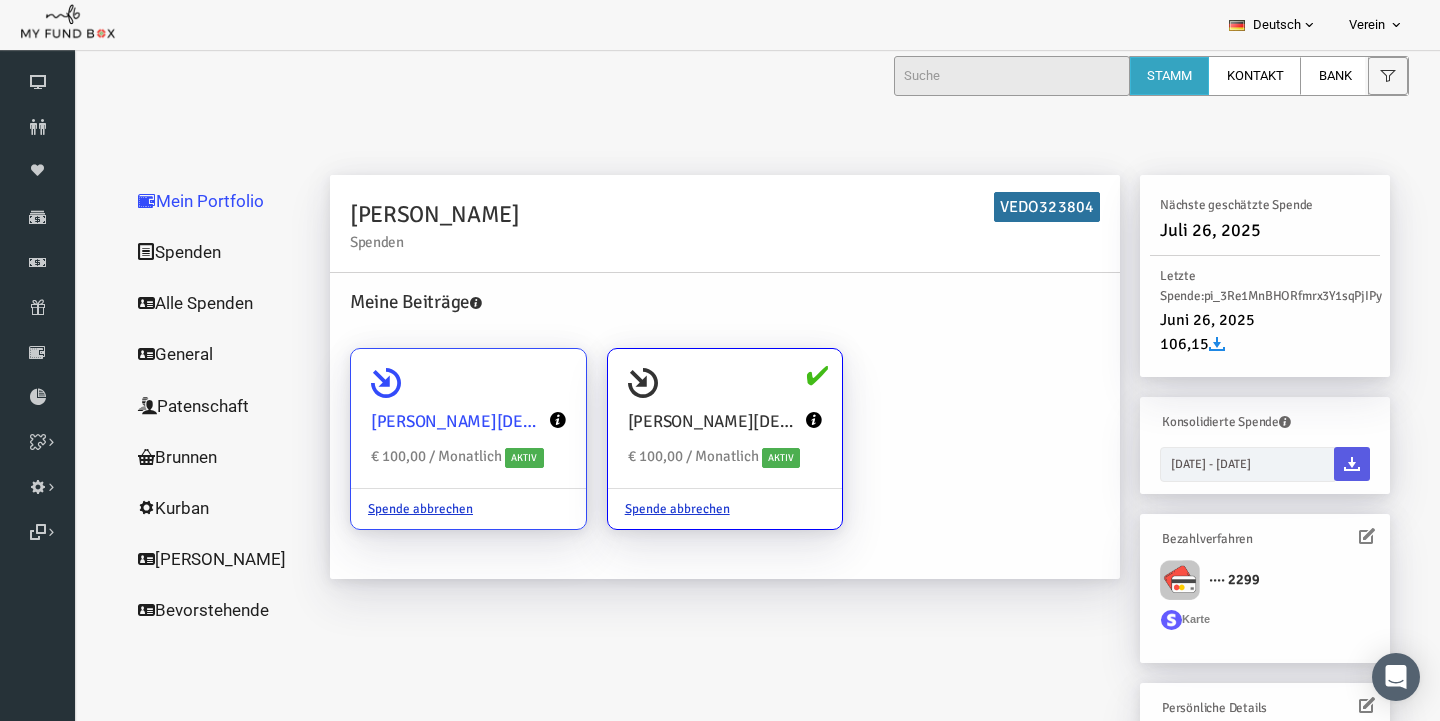 click at bounding box center (530, 420) 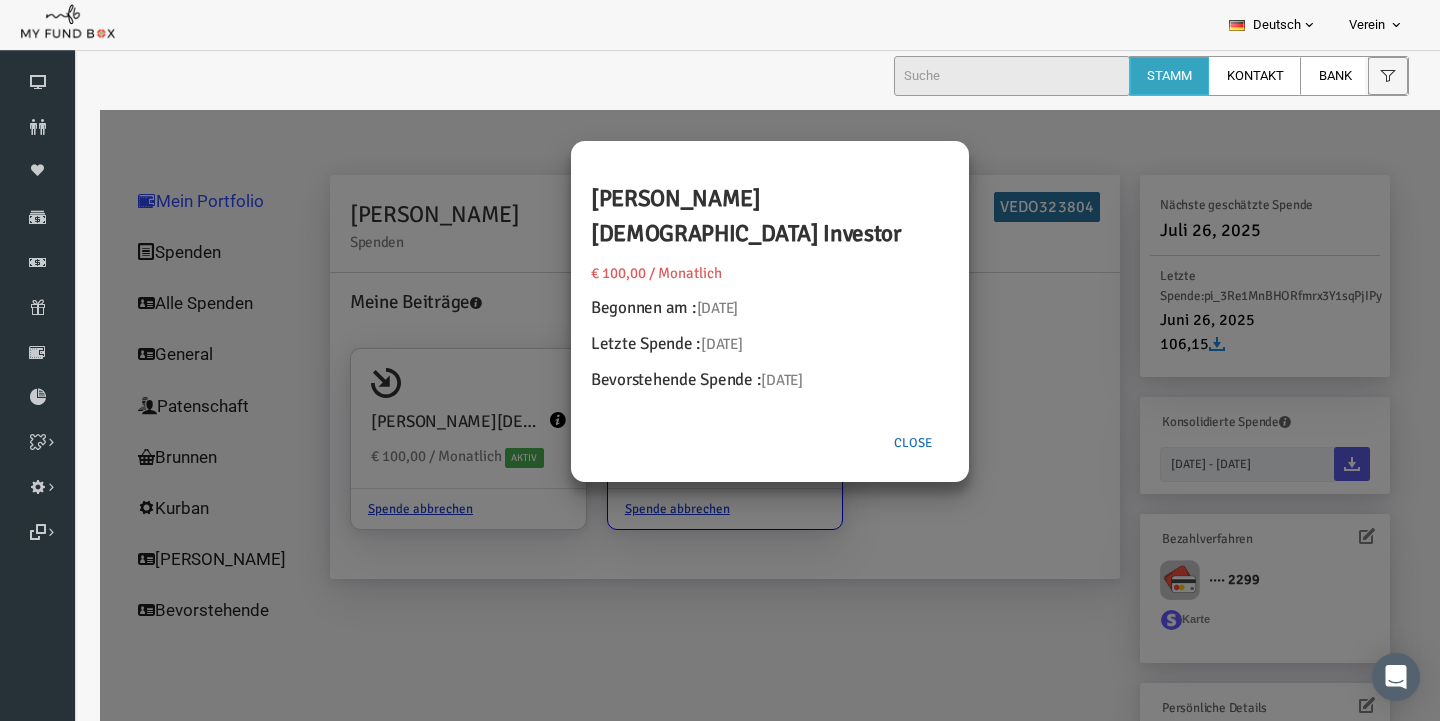 click on "Close" at bounding box center (885, 443) 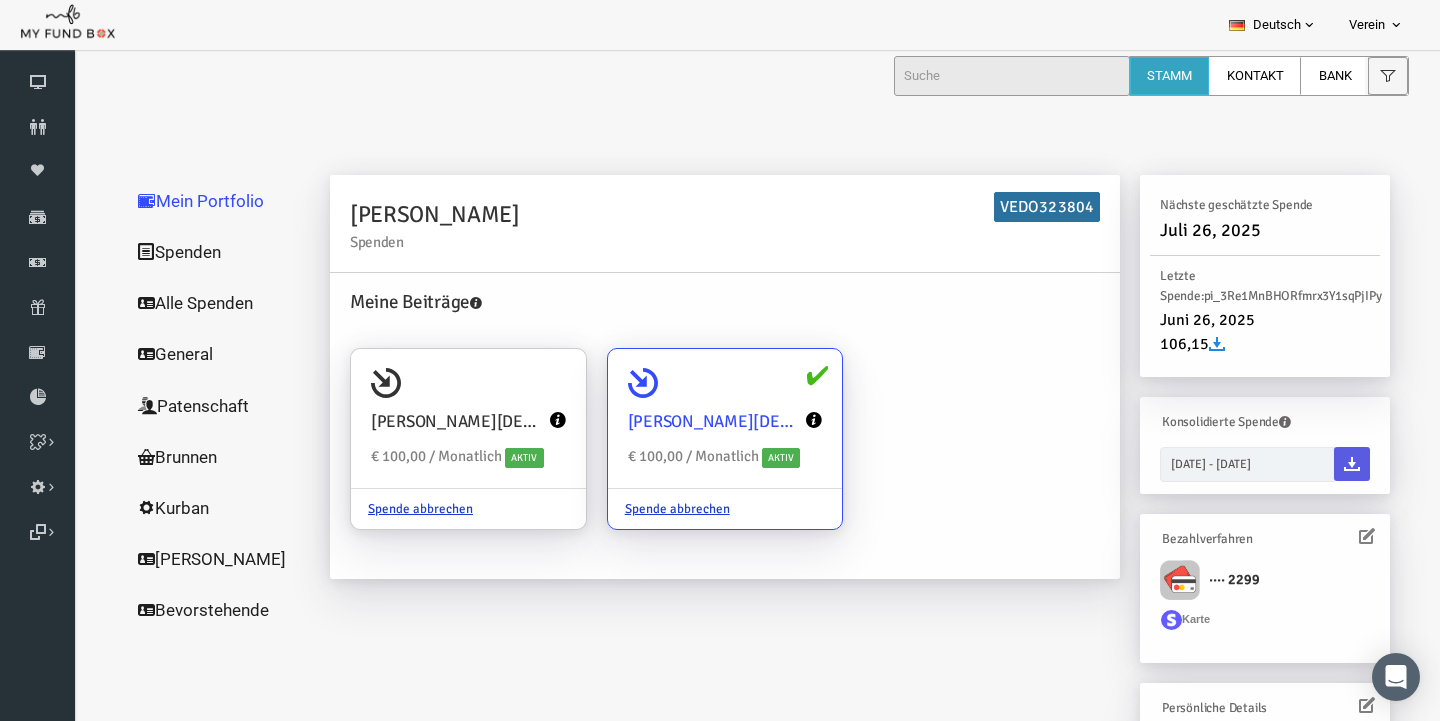click at bounding box center [786, 420] 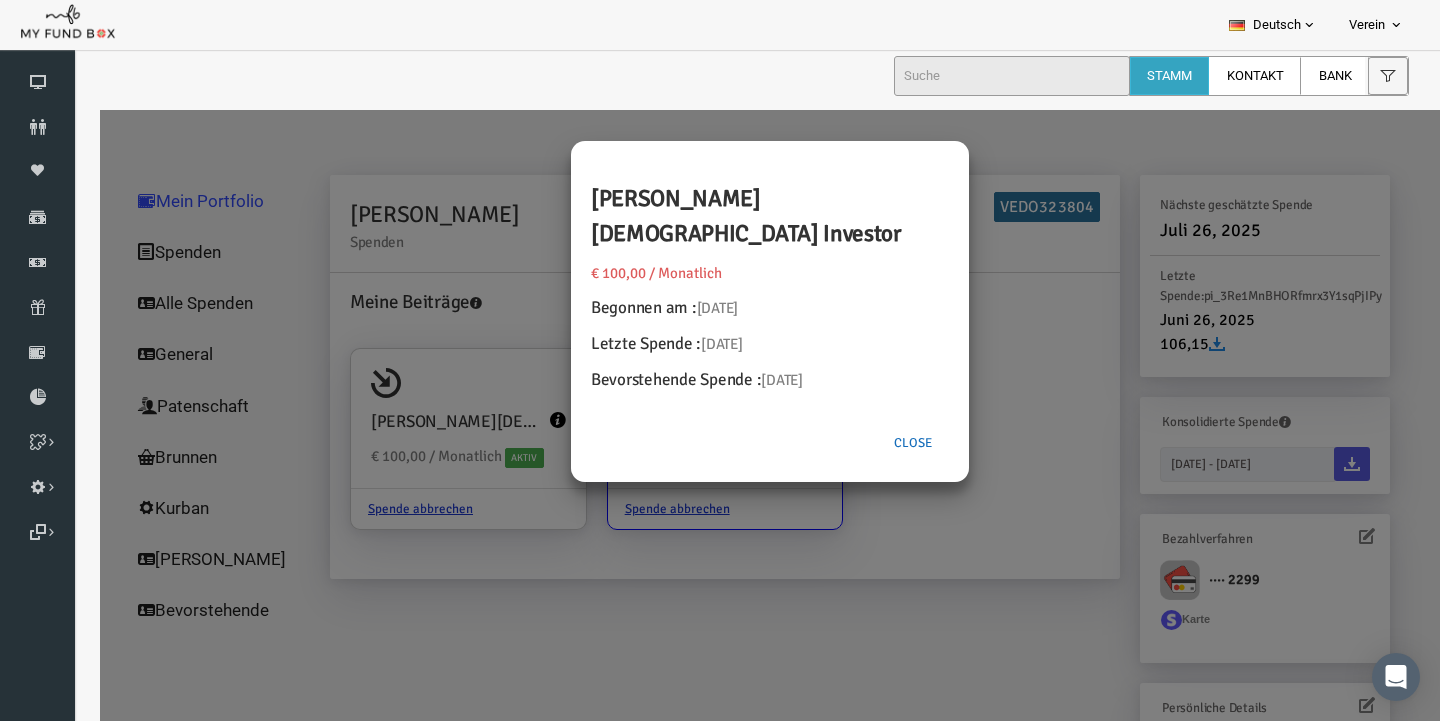 click on "Close" at bounding box center (885, 443) 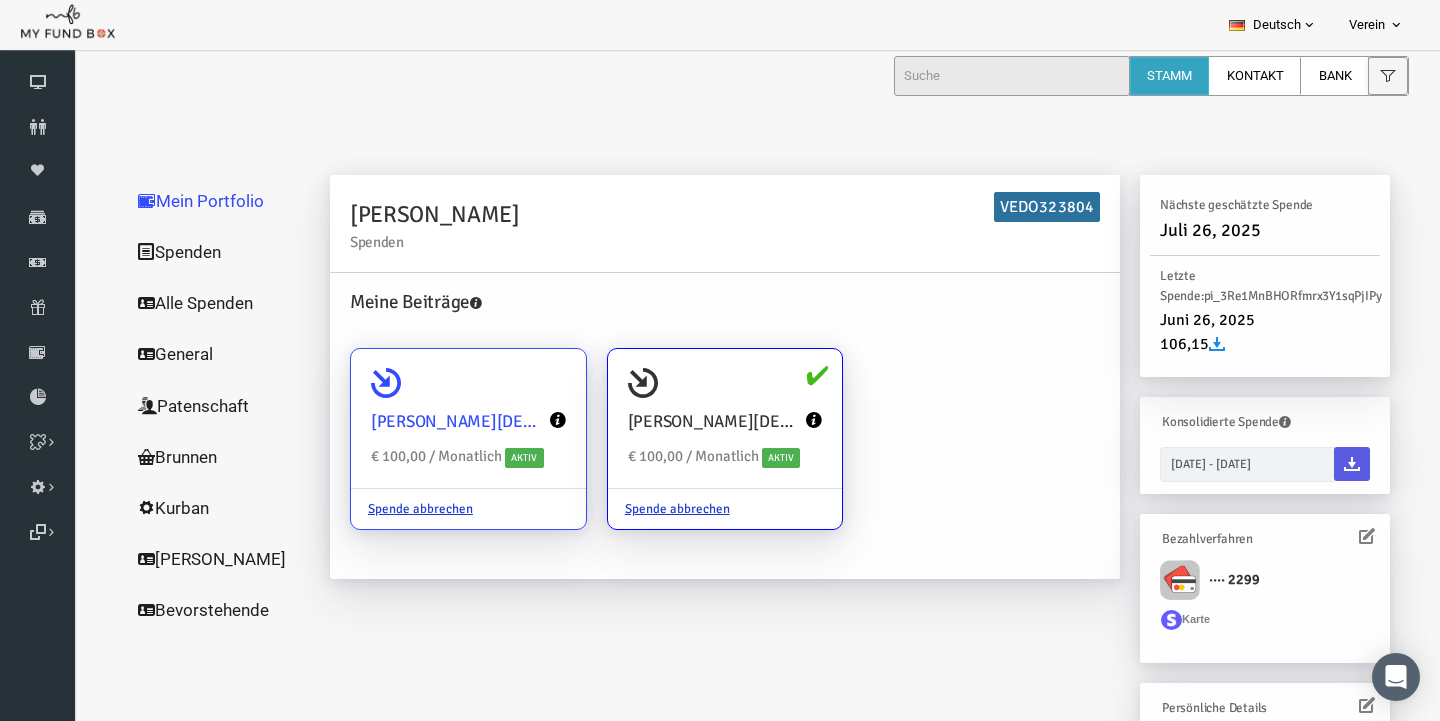 click at bounding box center (530, 420) 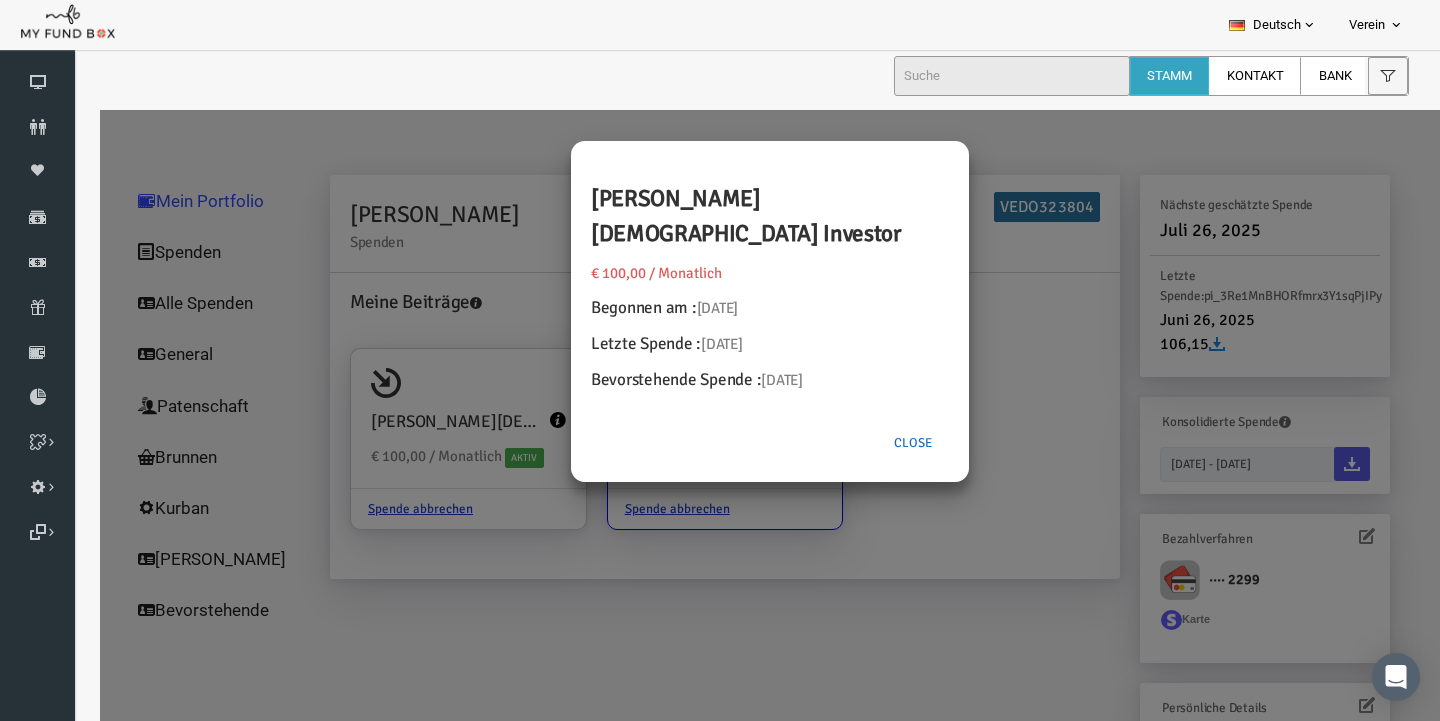 click on "Close" at bounding box center (885, 443) 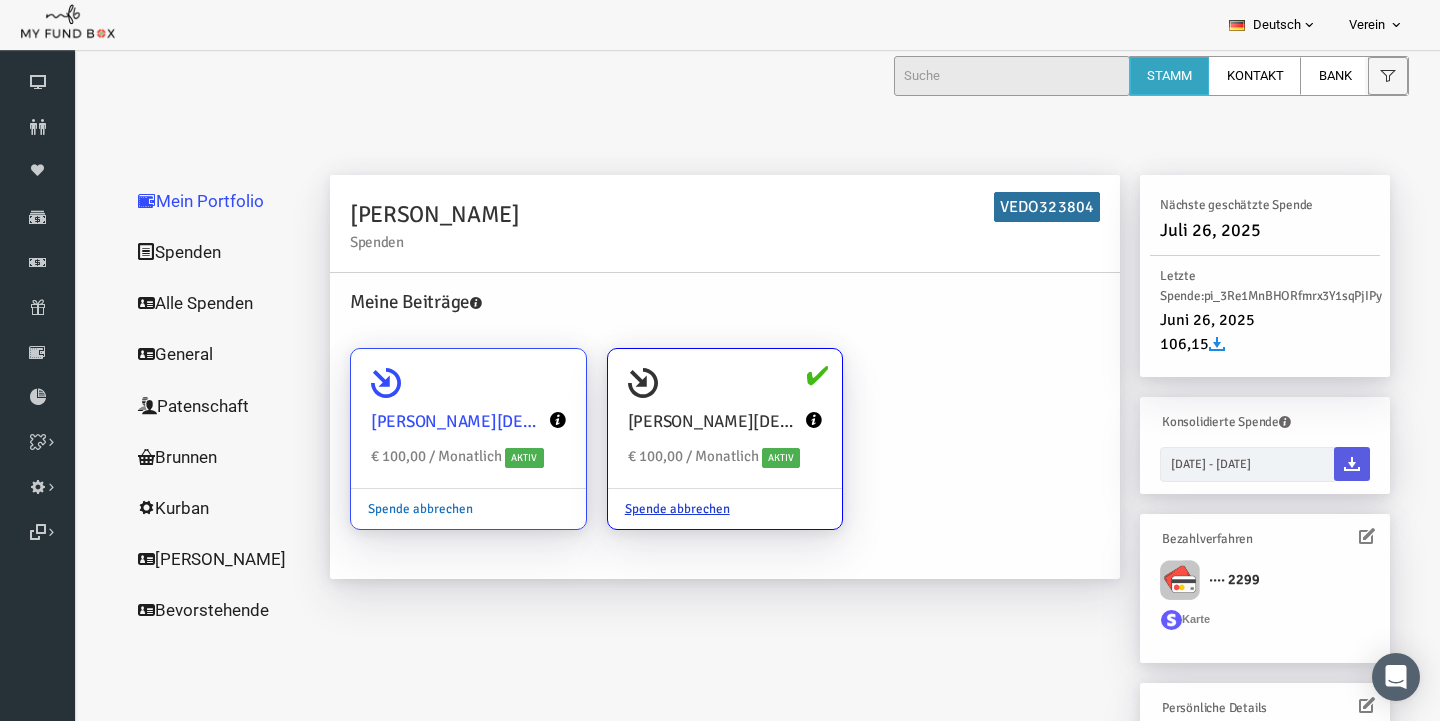 click on "Spende abbrechen" at bounding box center [392, 509] 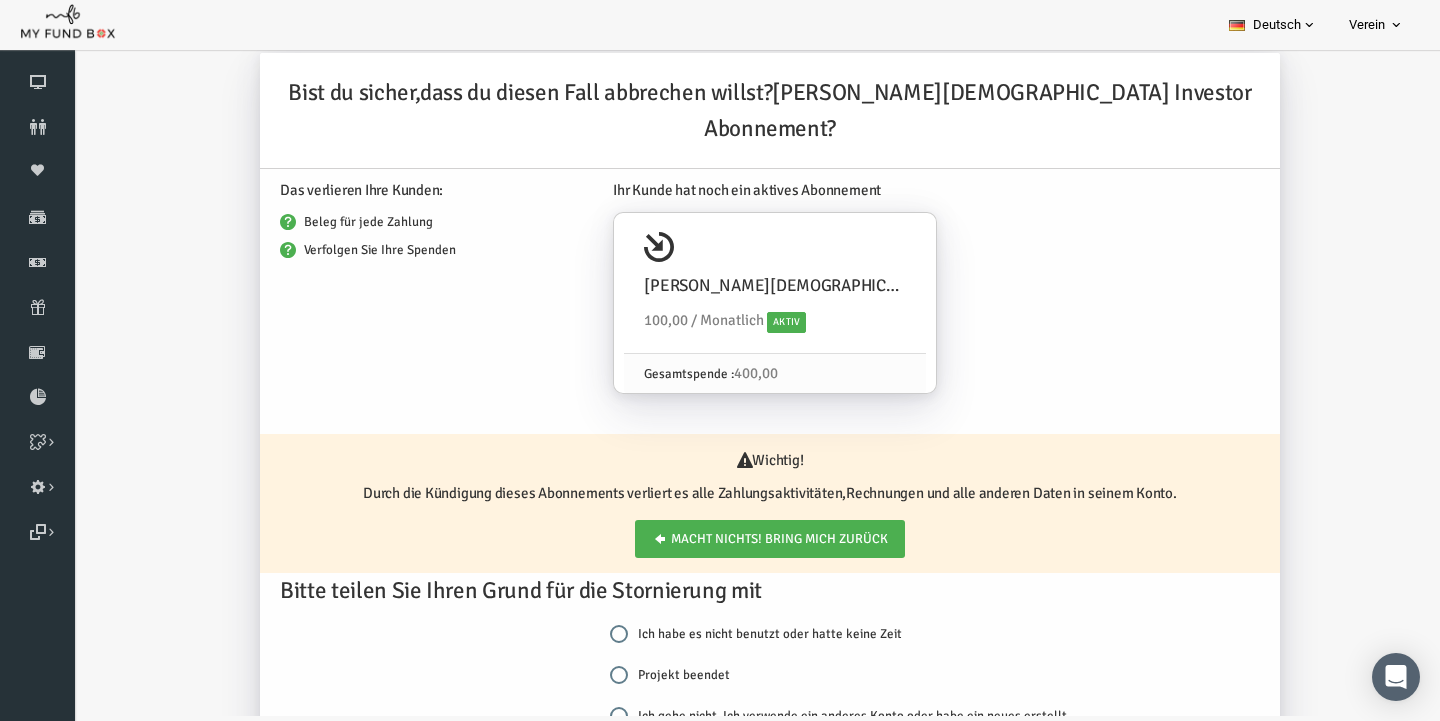 scroll, scrollTop: 145, scrollLeft: 0, axis: vertical 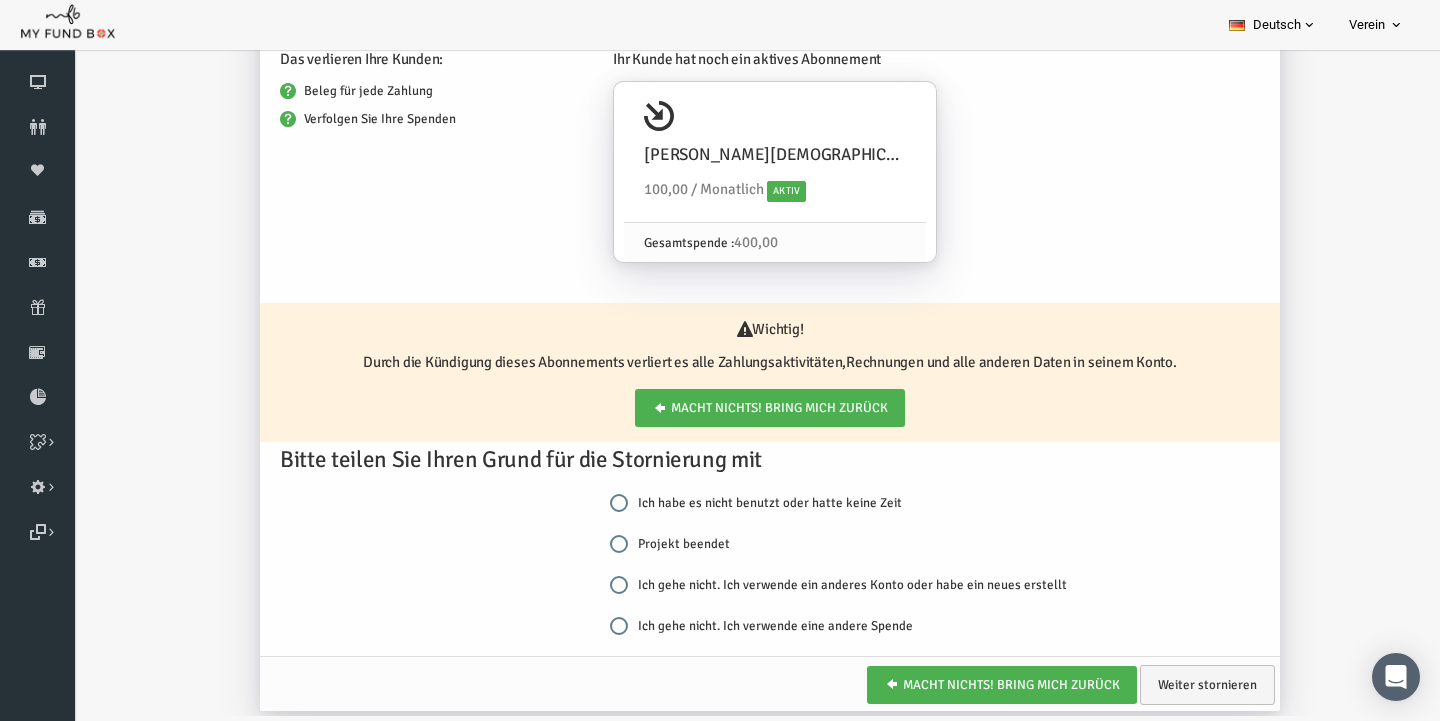 click on "Ich gehe nicht. Ich verwende eine andere Spende" at bounding box center [591, 626] 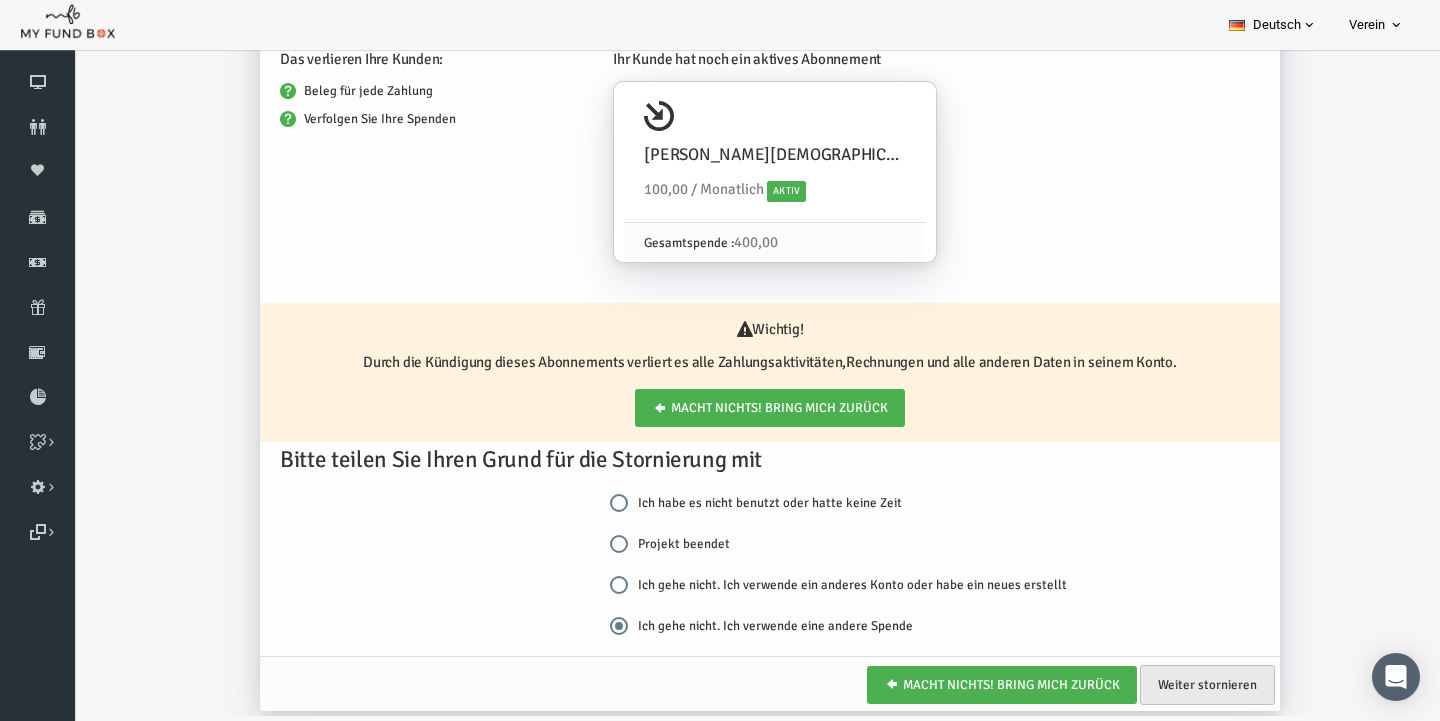 click on "Weiter stornieren" at bounding box center [1179, 685] 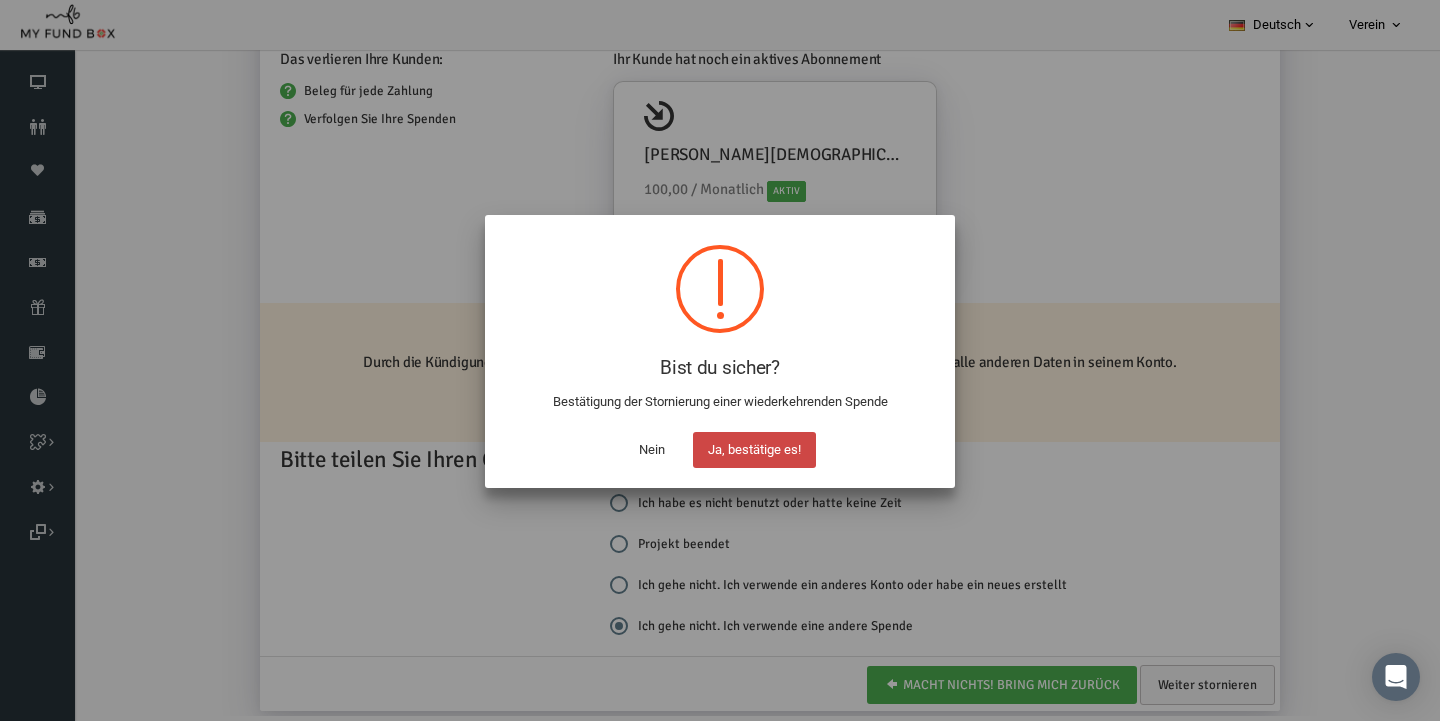 click on "Ja, bestätige es!" at bounding box center [754, 450] 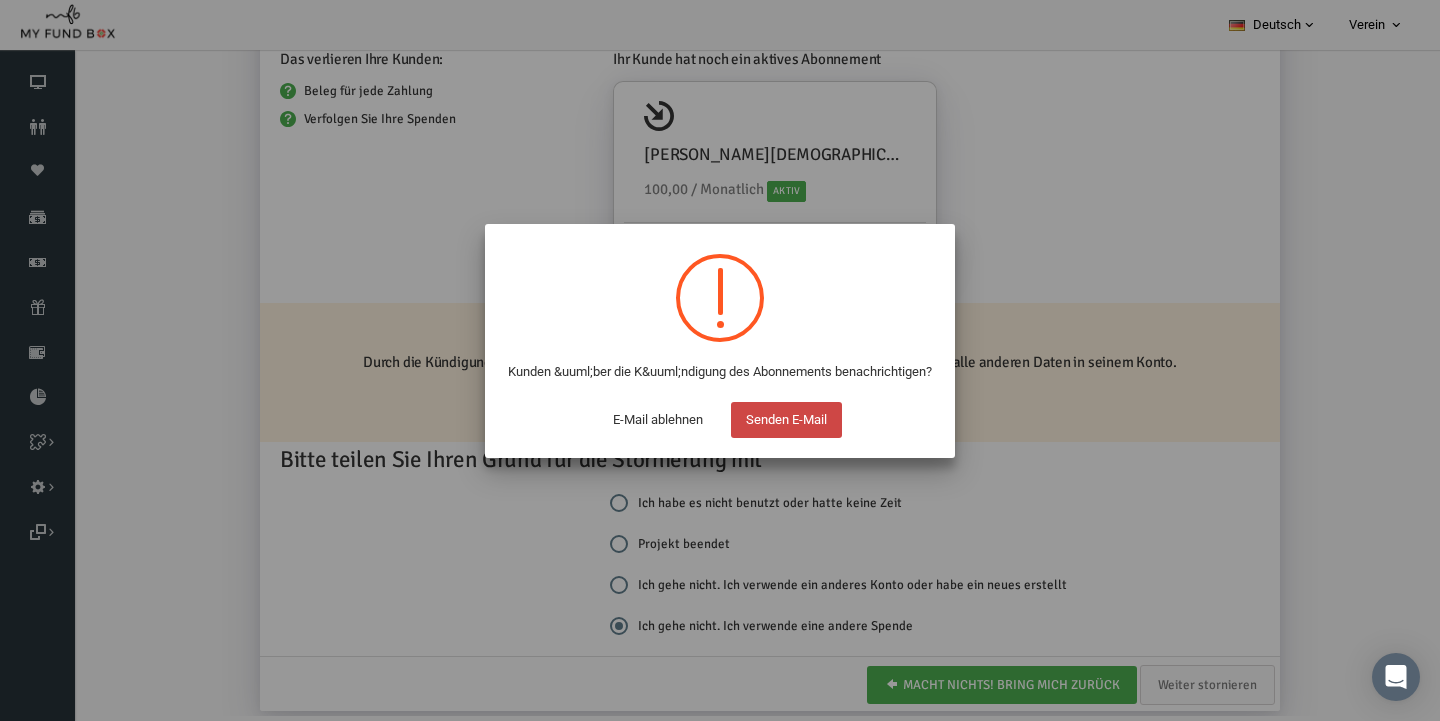 click on "Senden E-Mail" at bounding box center [786, 420] 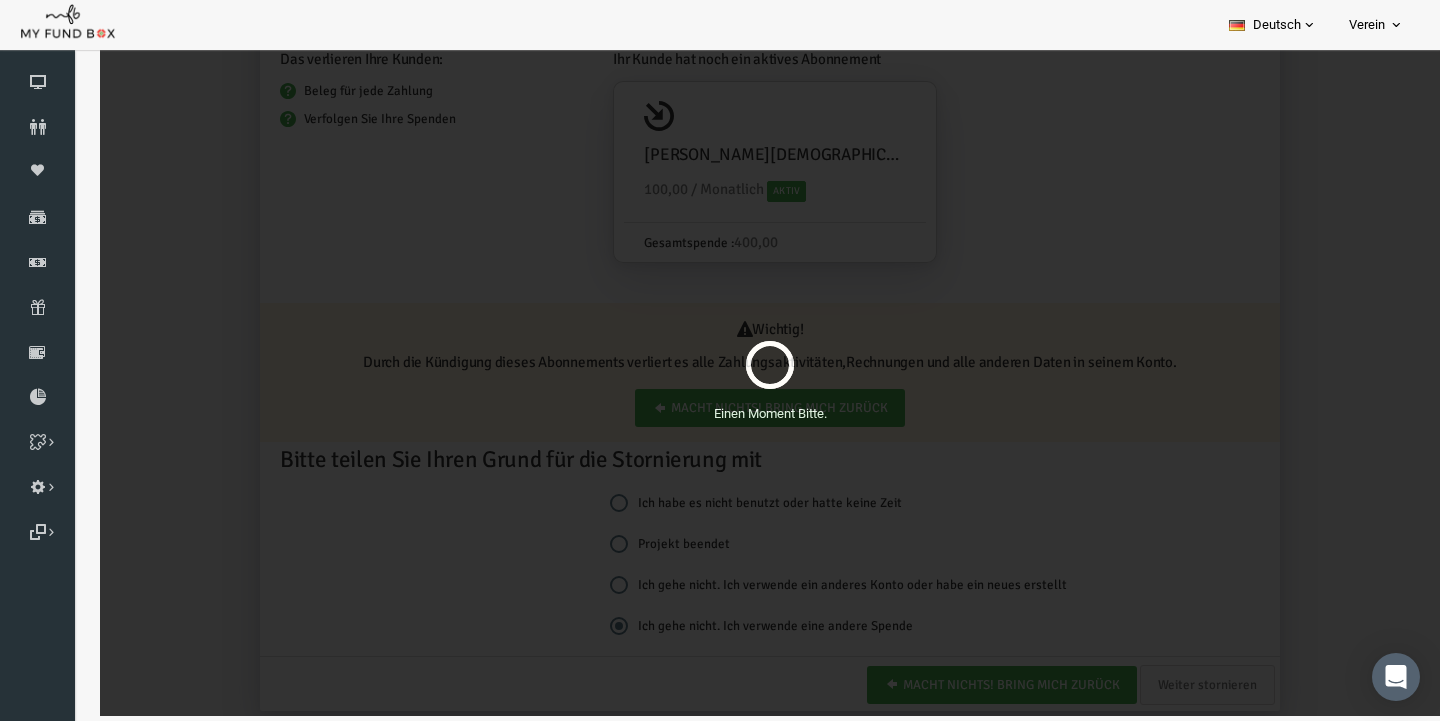 click at bounding box center [742, 365] 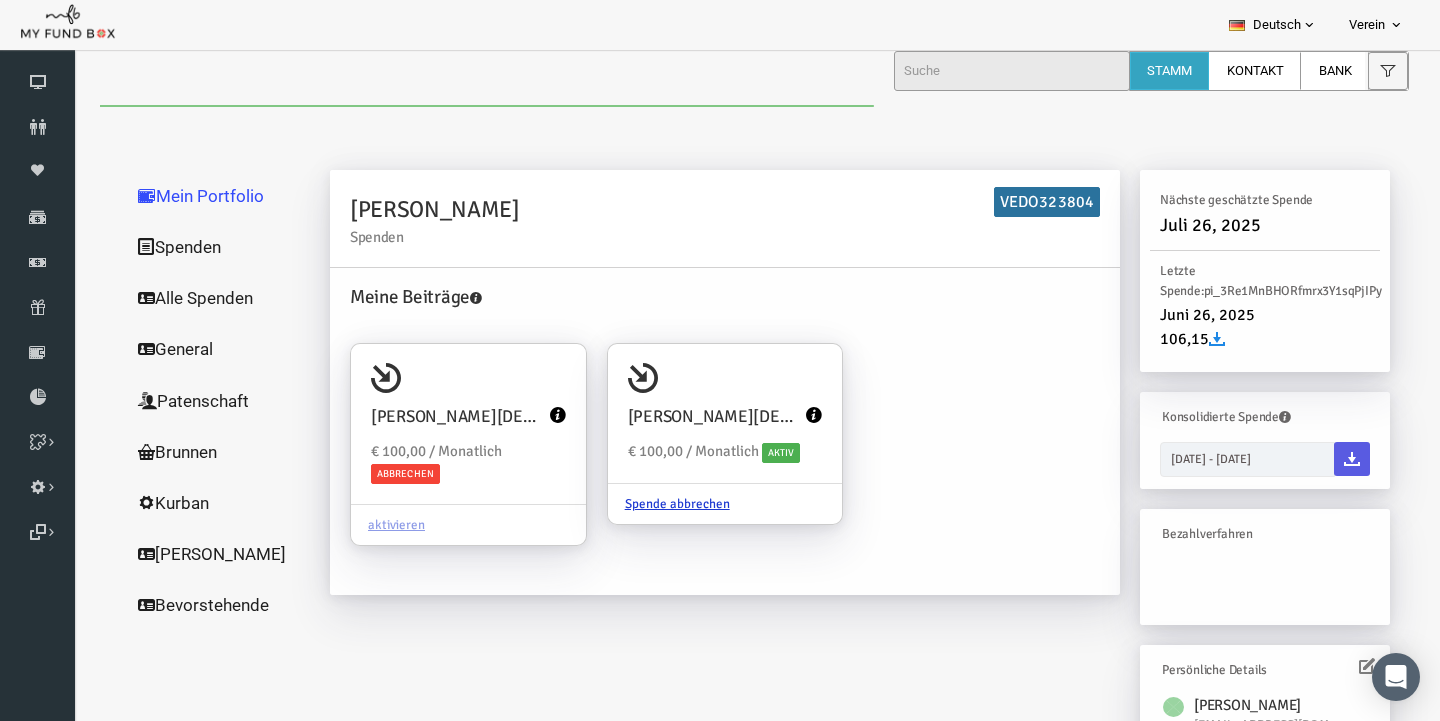 scroll, scrollTop: 0, scrollLeft: 0, axis: both 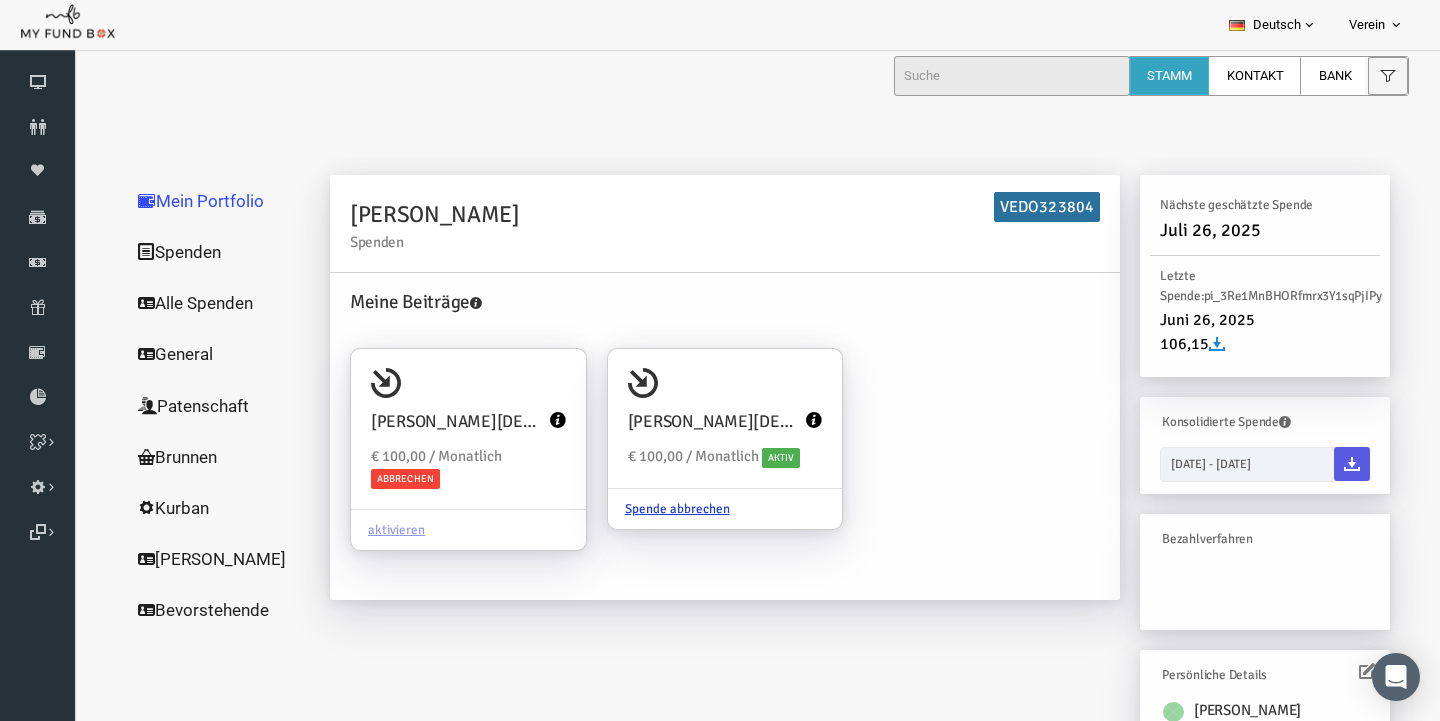 click on "Alle Spenden" at bounding box center (192, 303) 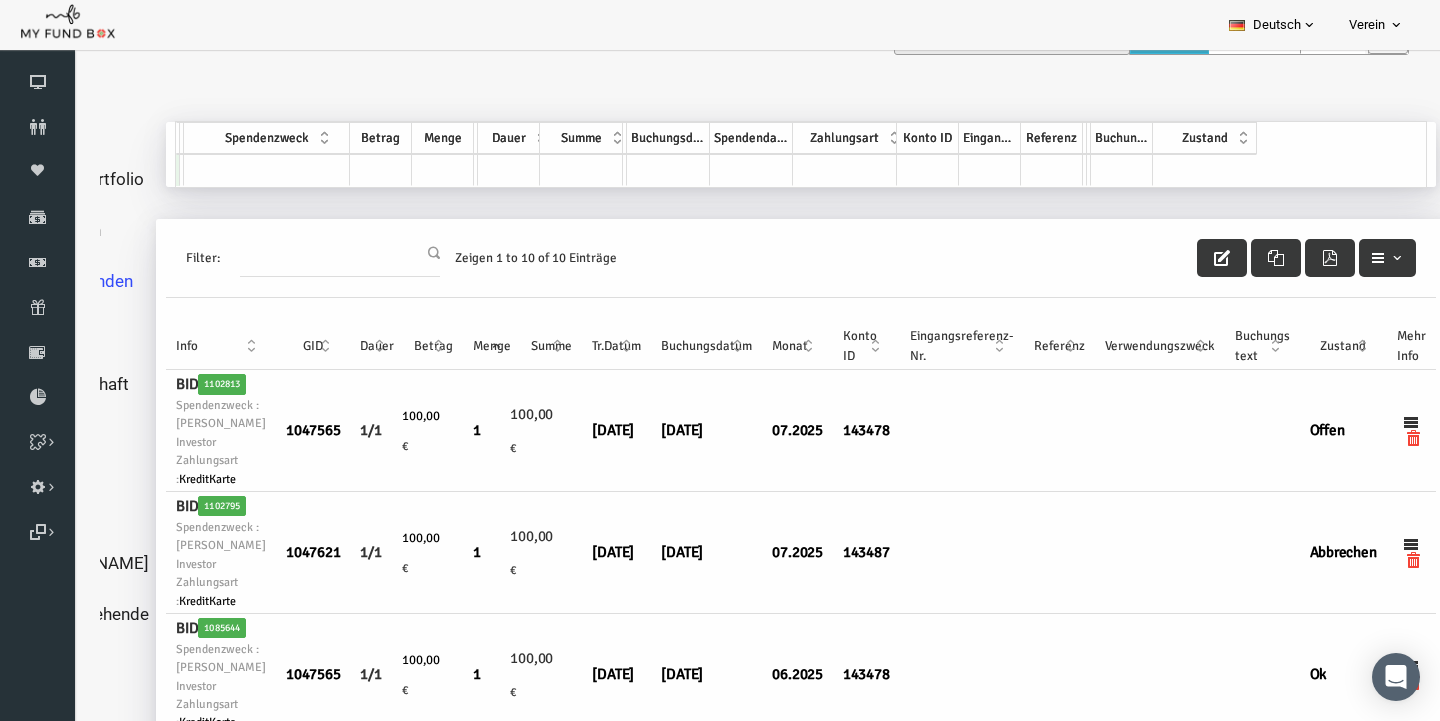 scroll, scrollTop: 30, scrollLeft: 0, axis: vertical 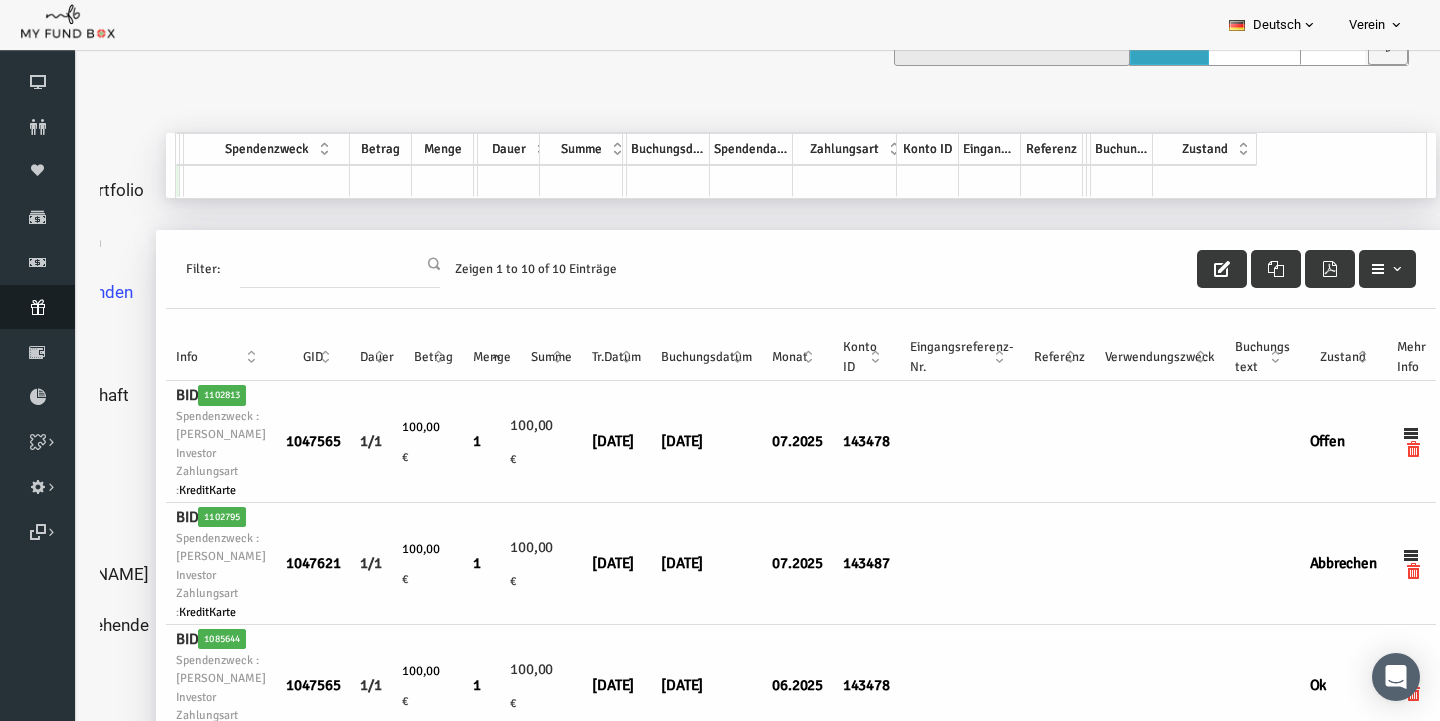 click on "Abonnement" at bounding box center (37, 307) 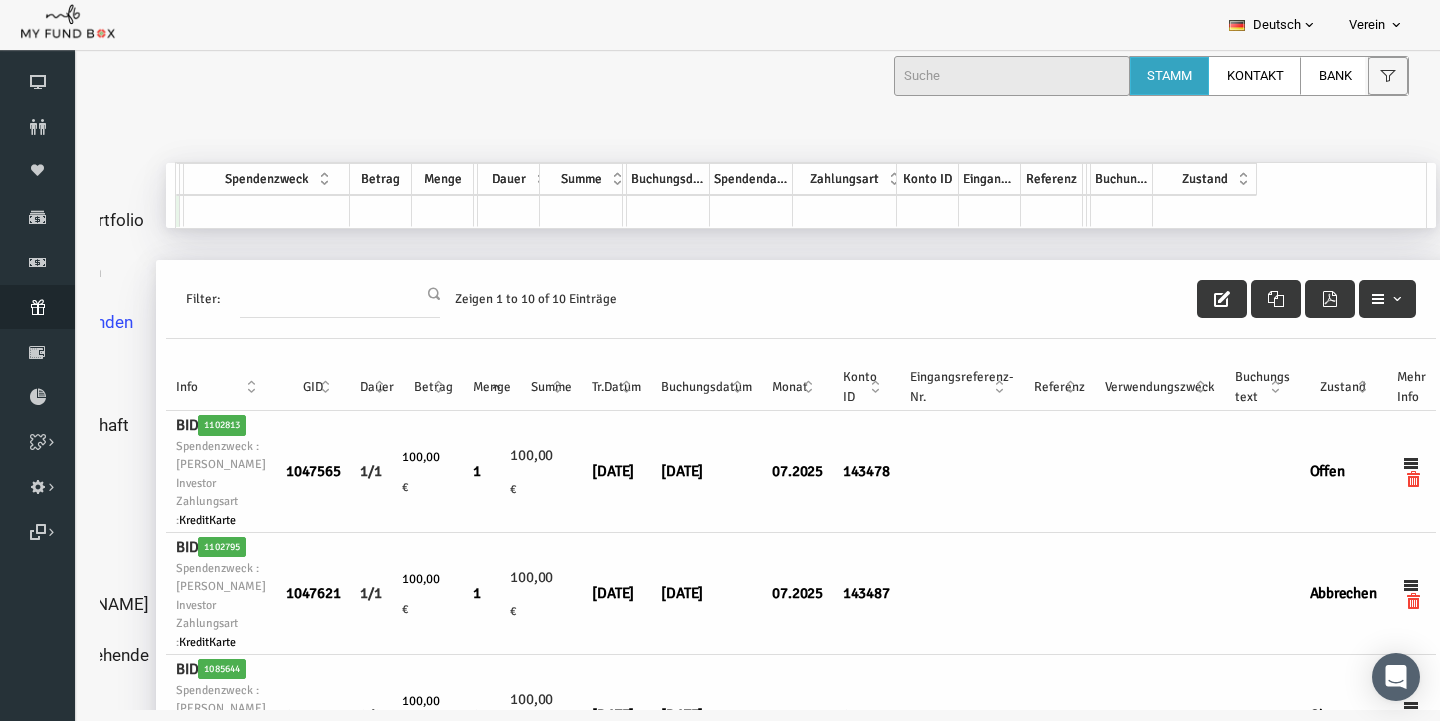scroll, scrollTop: 0, scrollLeft: 0, axis: both 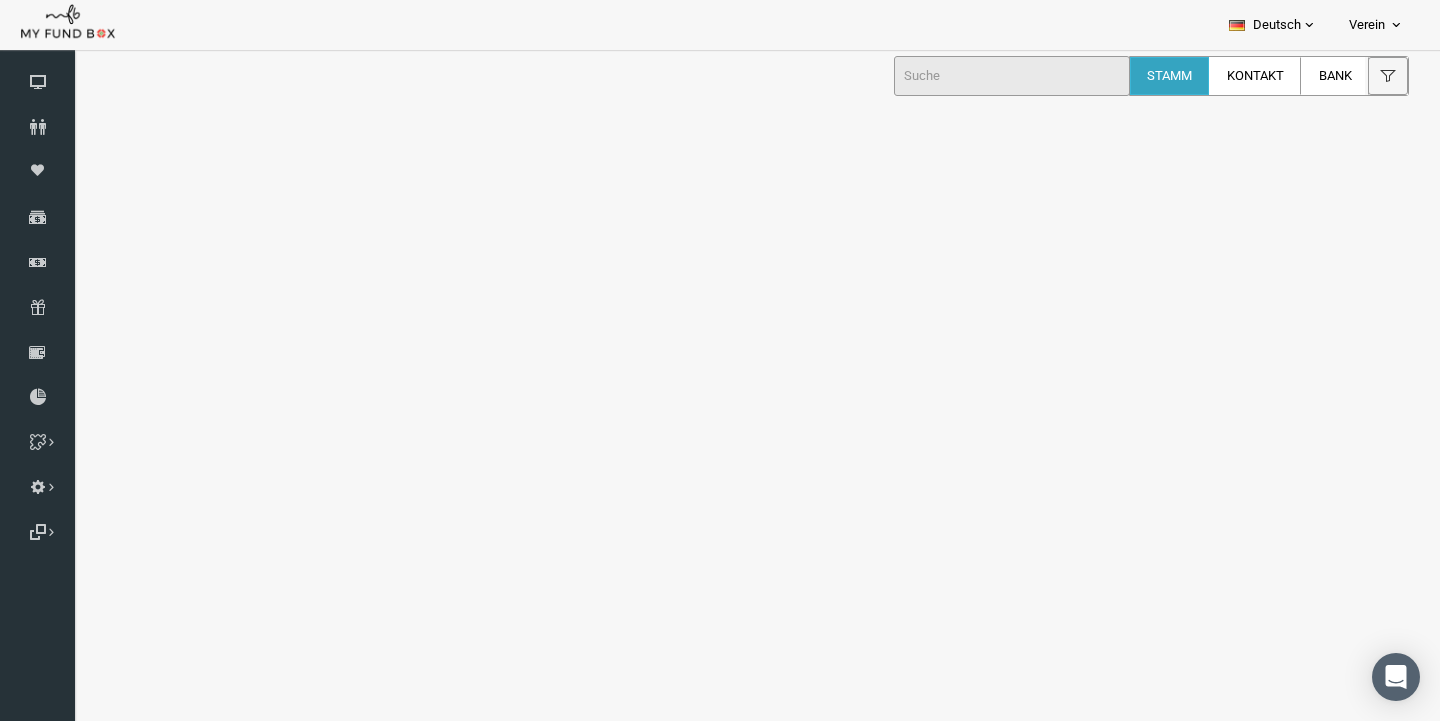 select on "100" 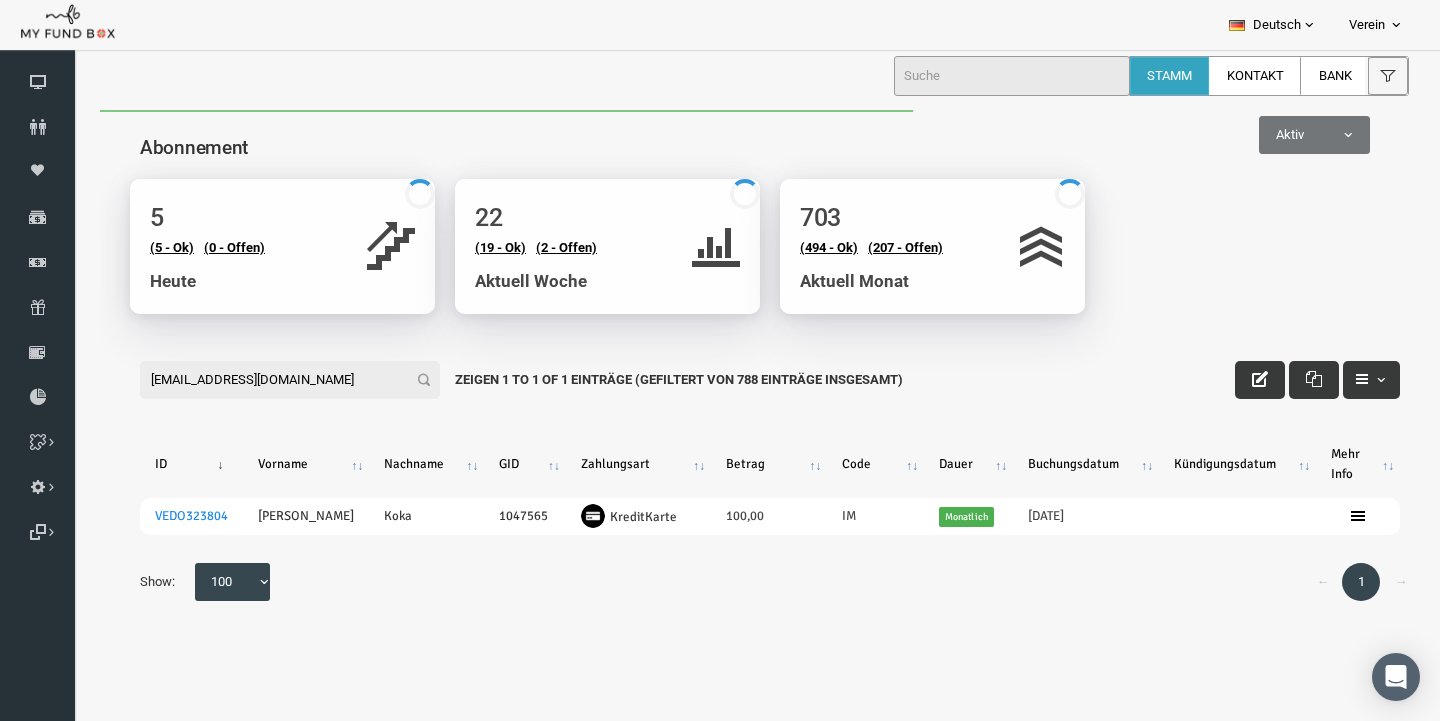 scroll, scrollTop: 0, scrollLeft: 0, axis: both 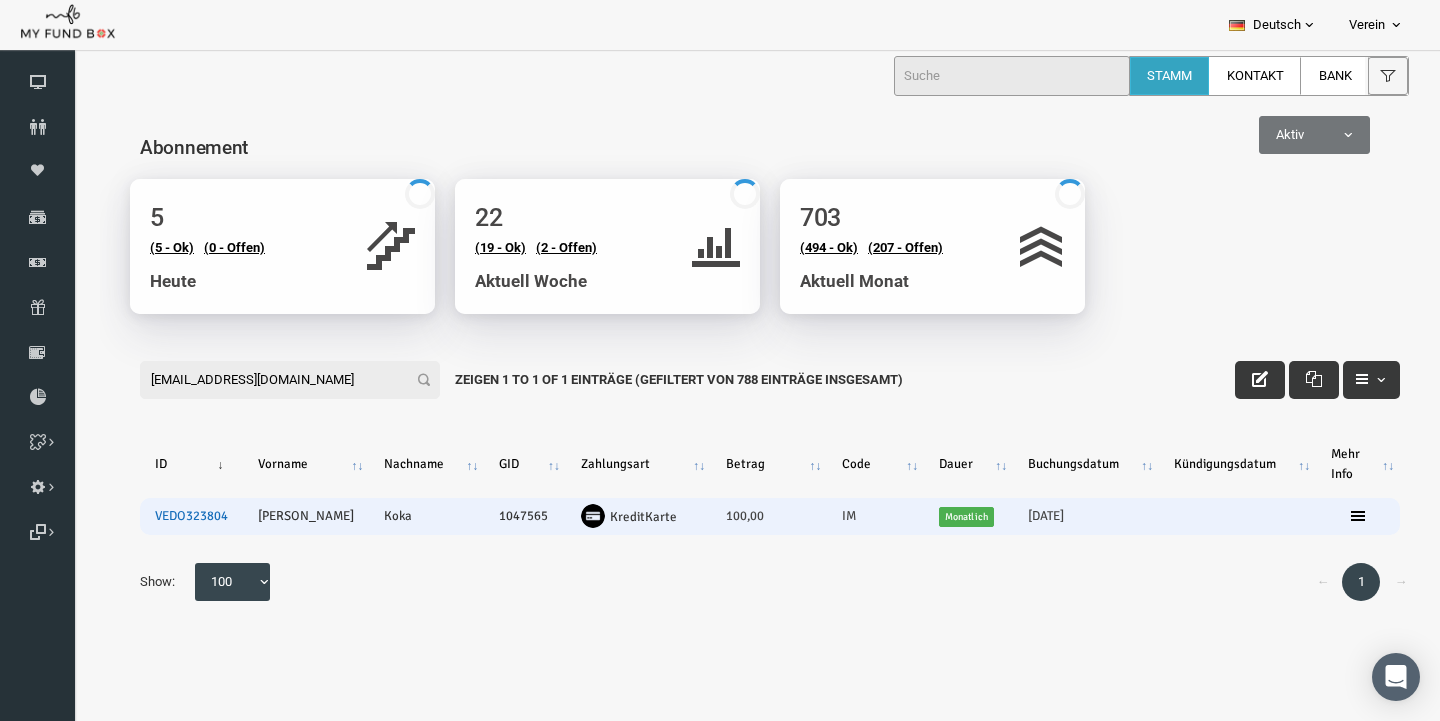type on "kokaali377@gmail.com" 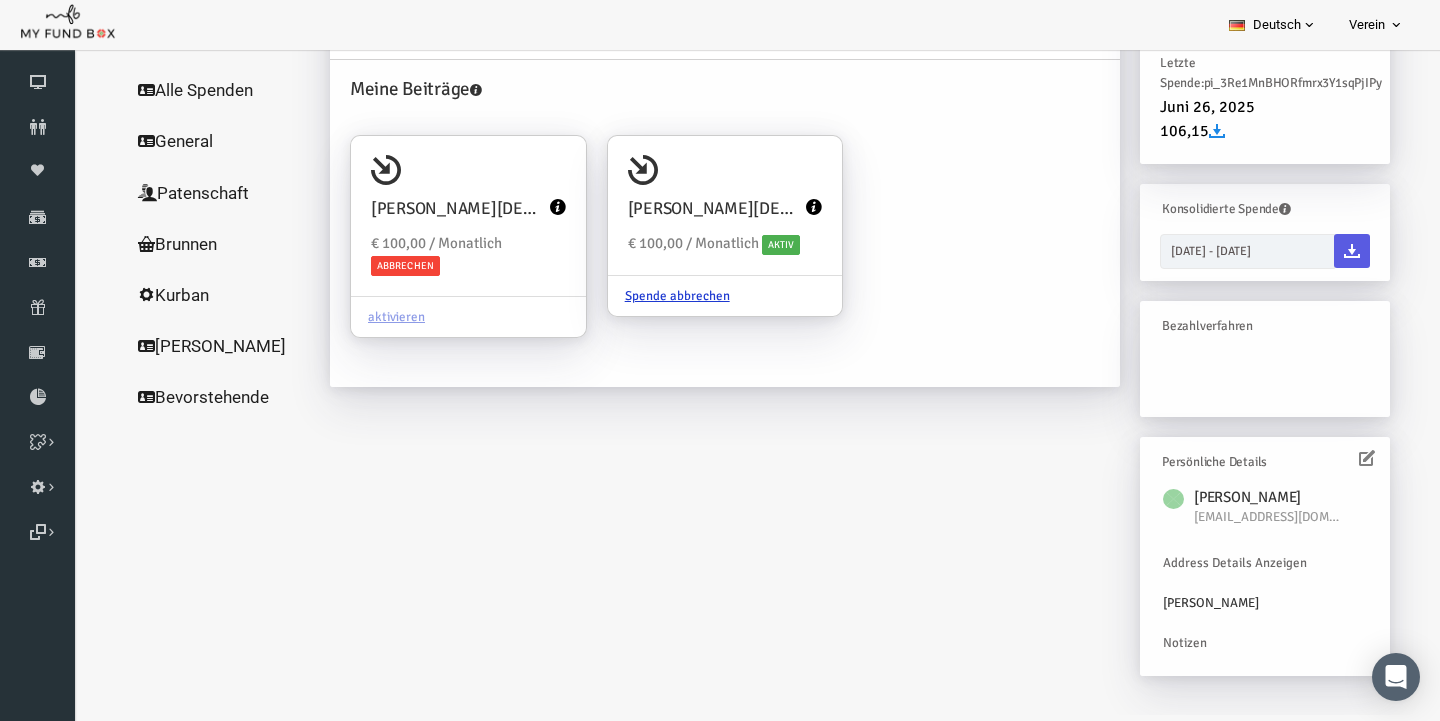 scroll, scrollTop: 0, scrollLeft: 0, axis: both 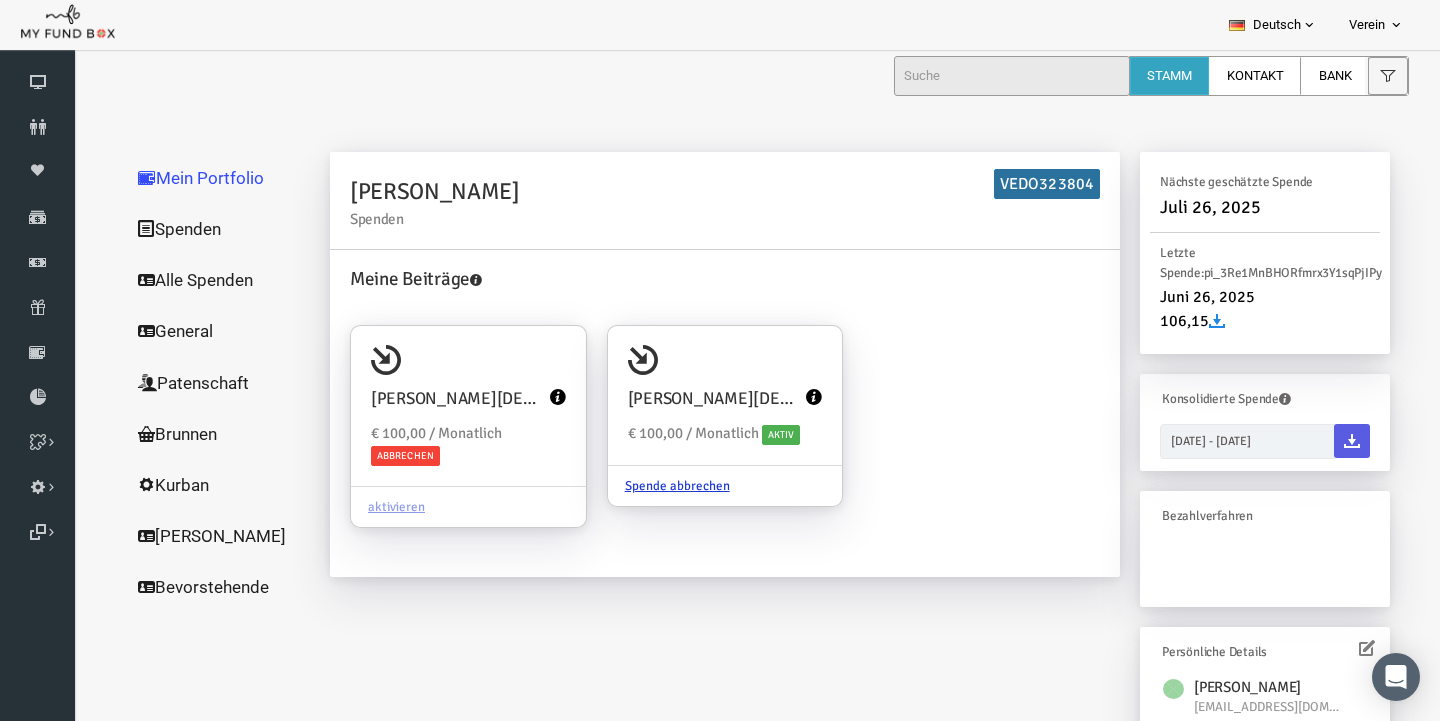 click on "Alle Spenden" at bounding box center (192, 280) 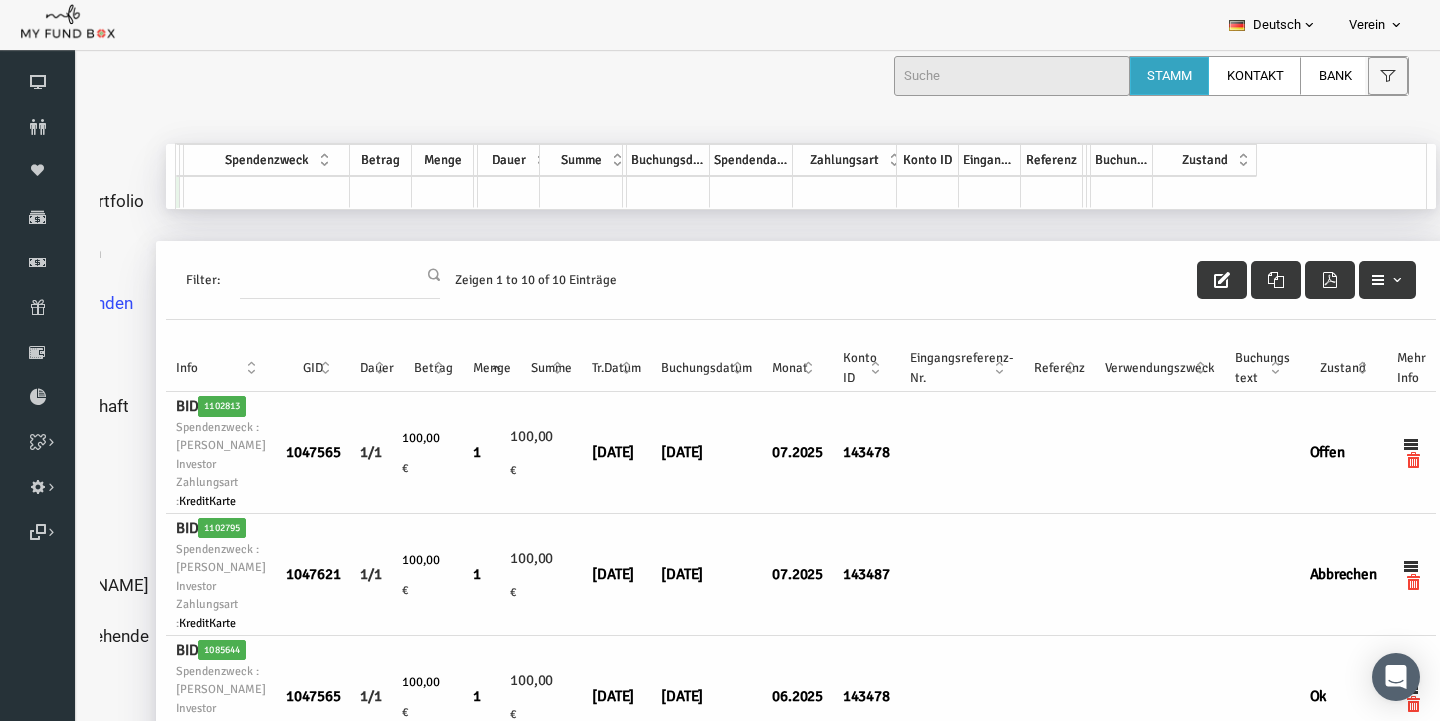 scroll, scrollTop: 0, scrollLeft: 120, axis: horizontal 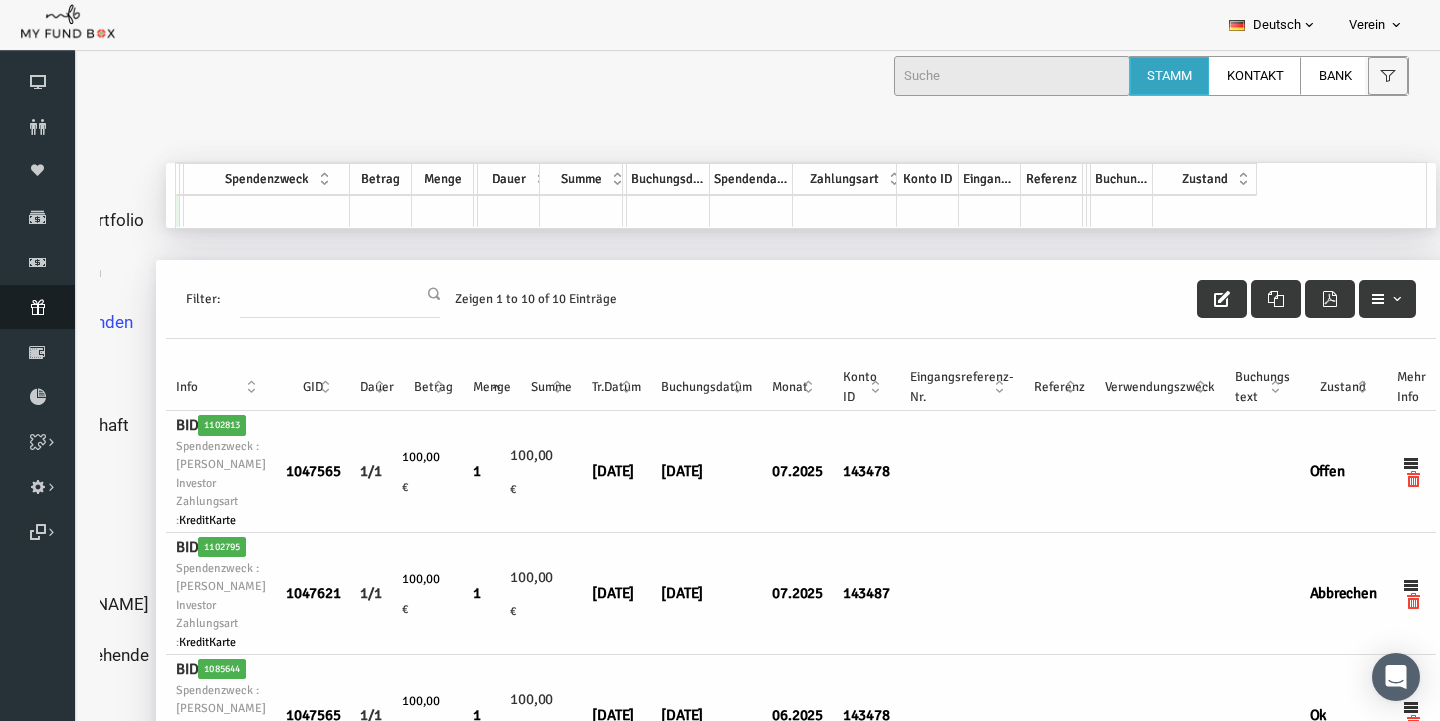 click at bounding box center [37, 307] 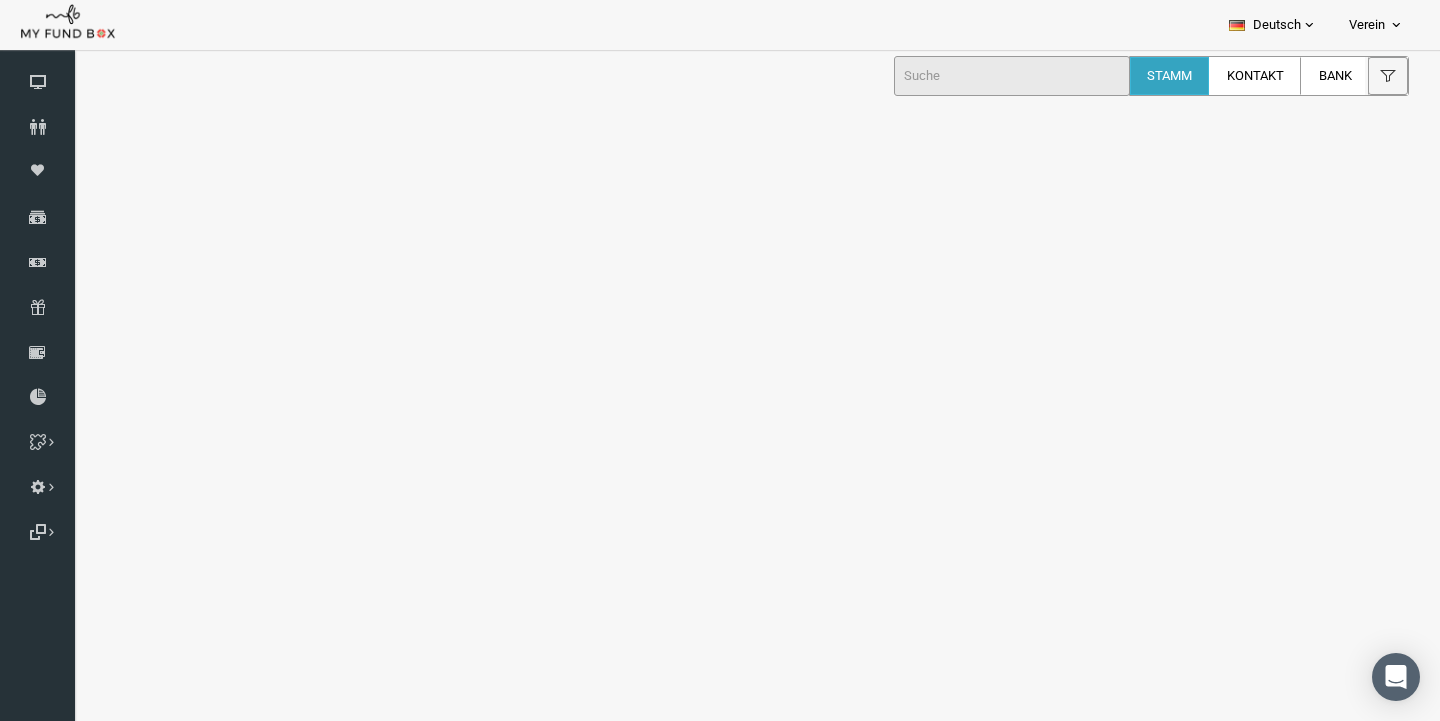 select on "100" 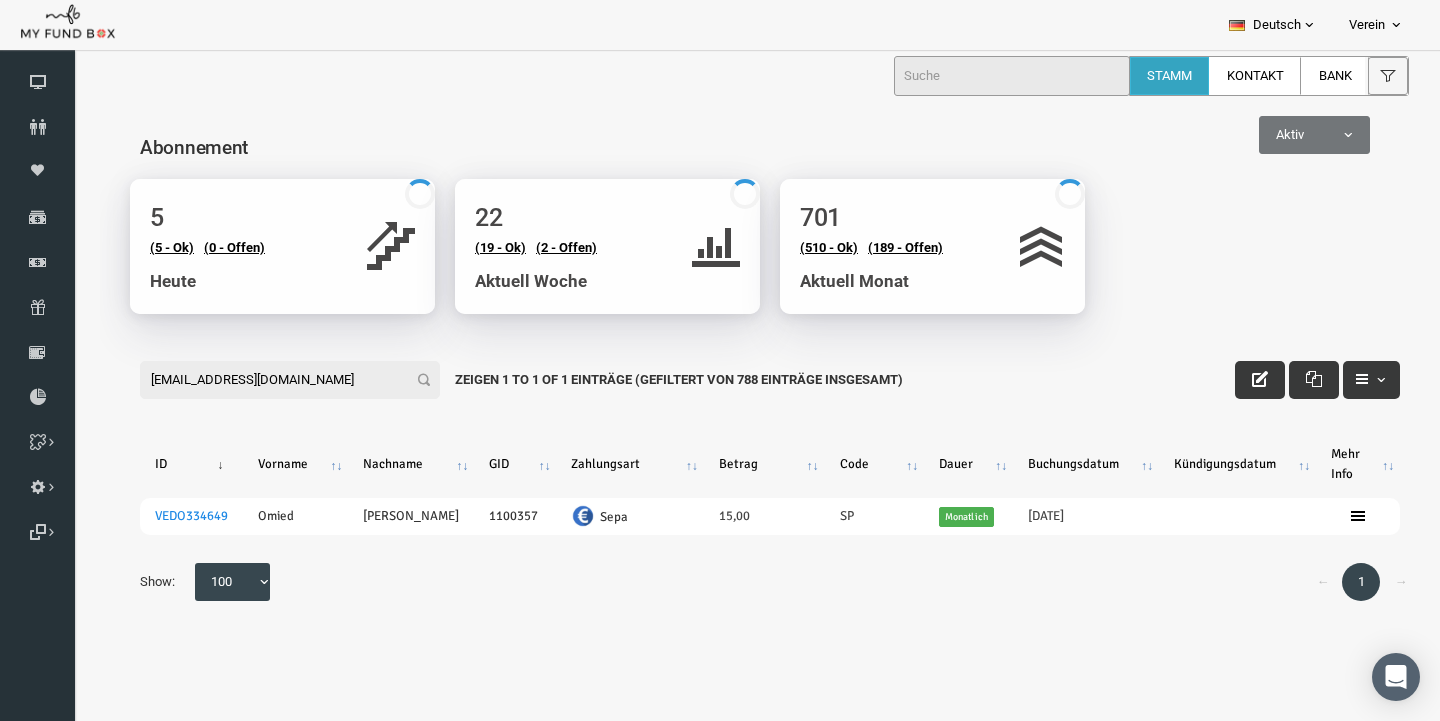 click on "VEDO334649" at bounding box center (163, 516) 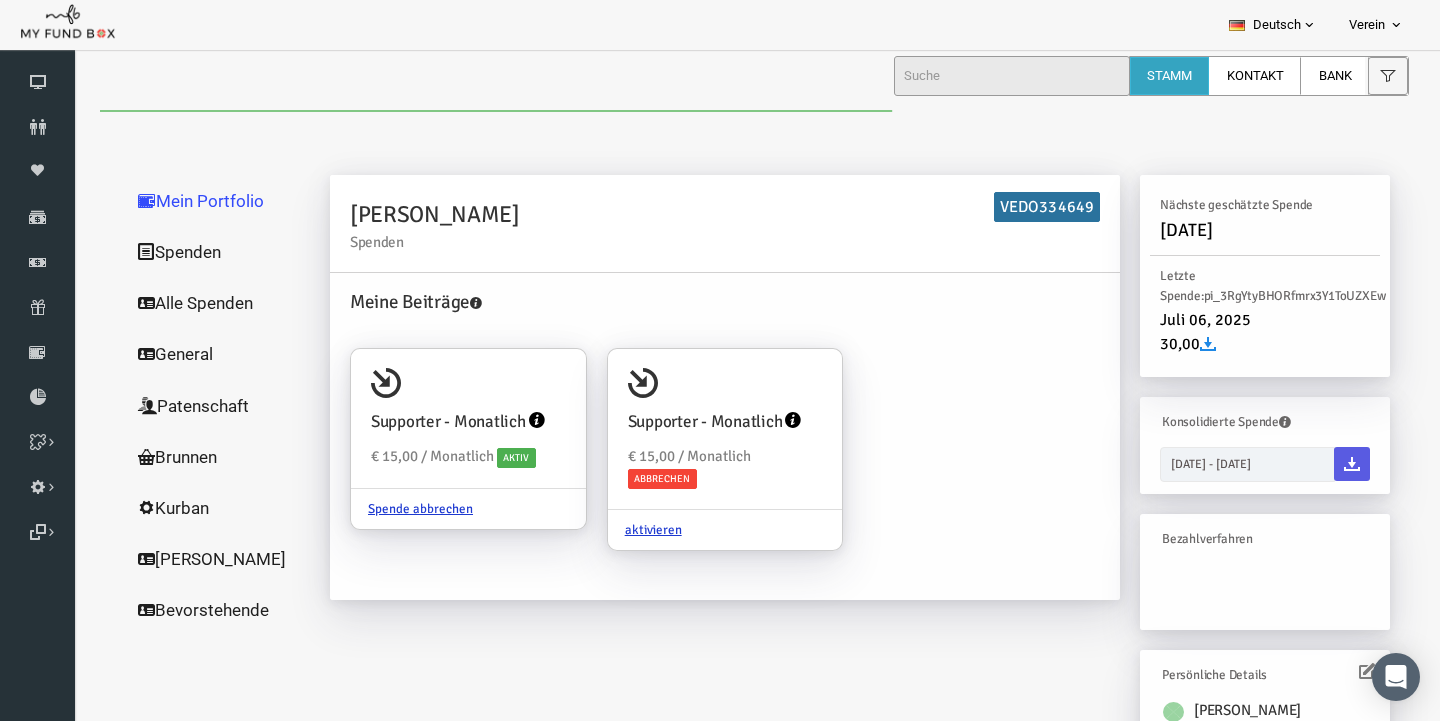 scroll, scrollTop: 0, scrollLeft: 0, axis: both 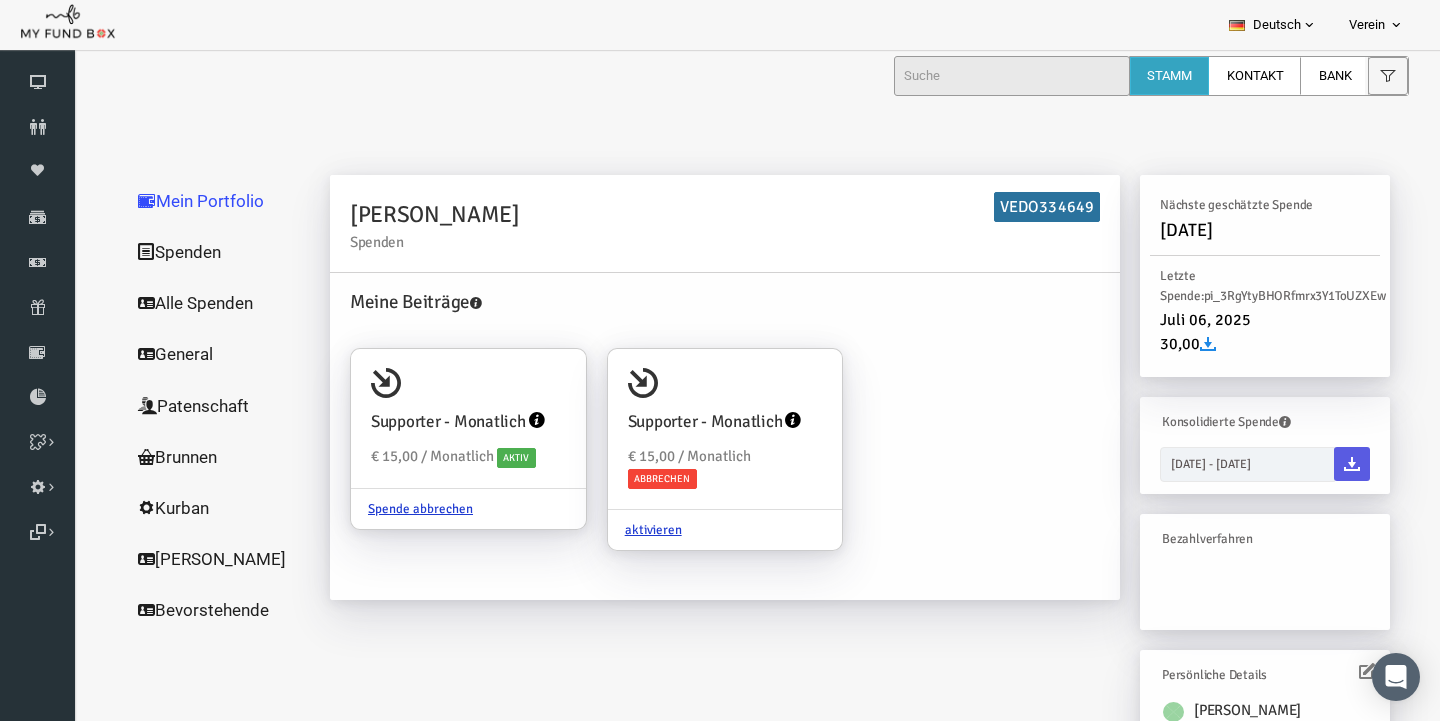 click on "Alle Spenden" at bounding box center (192, 303) 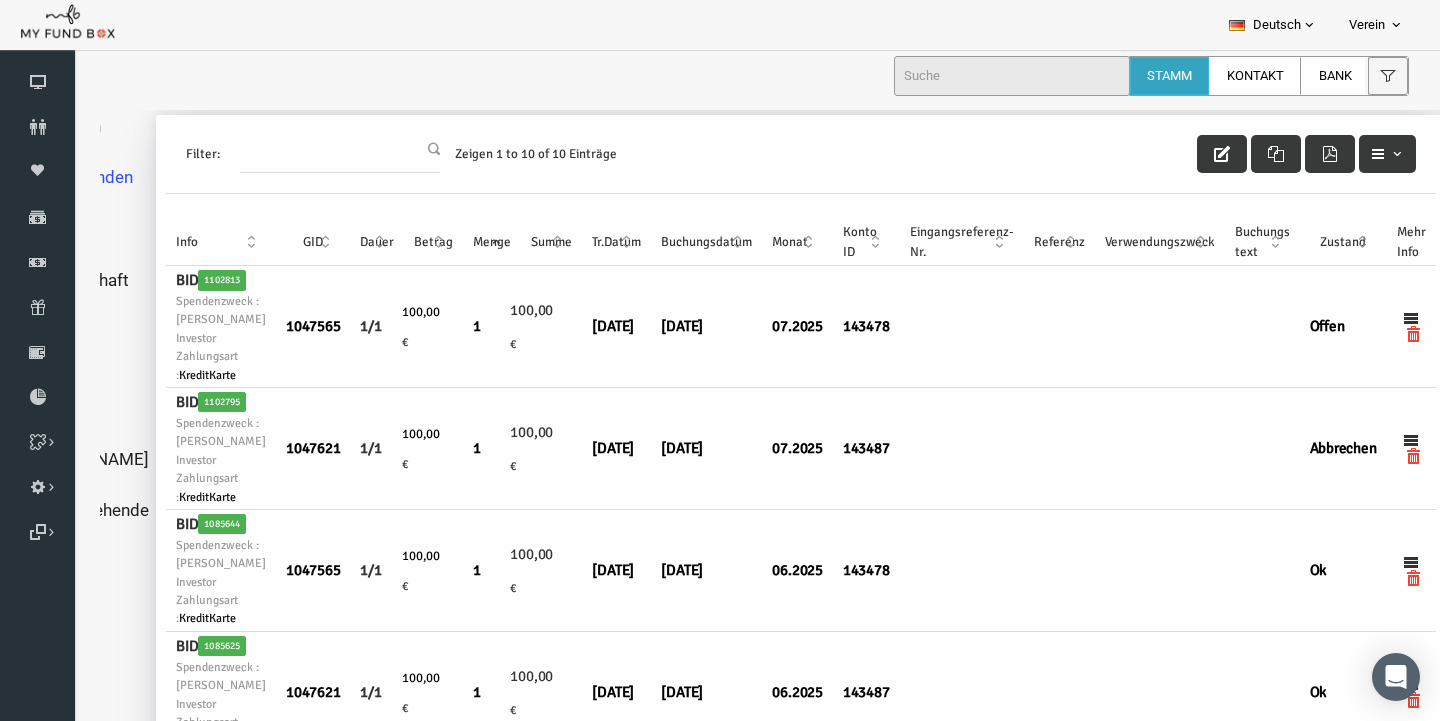 scroll, scrollTop: 200, scrollLeft: 120, axis: both 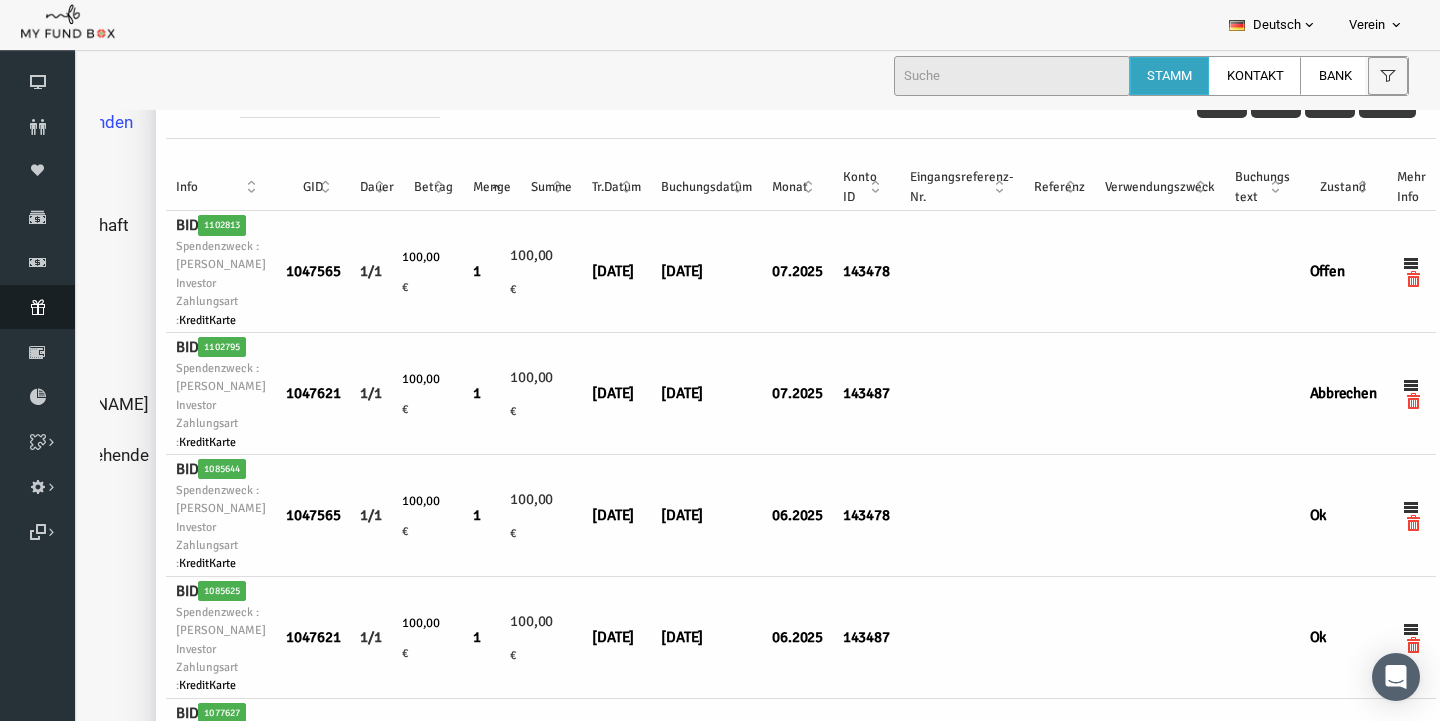click at bounding box center (37, 307) 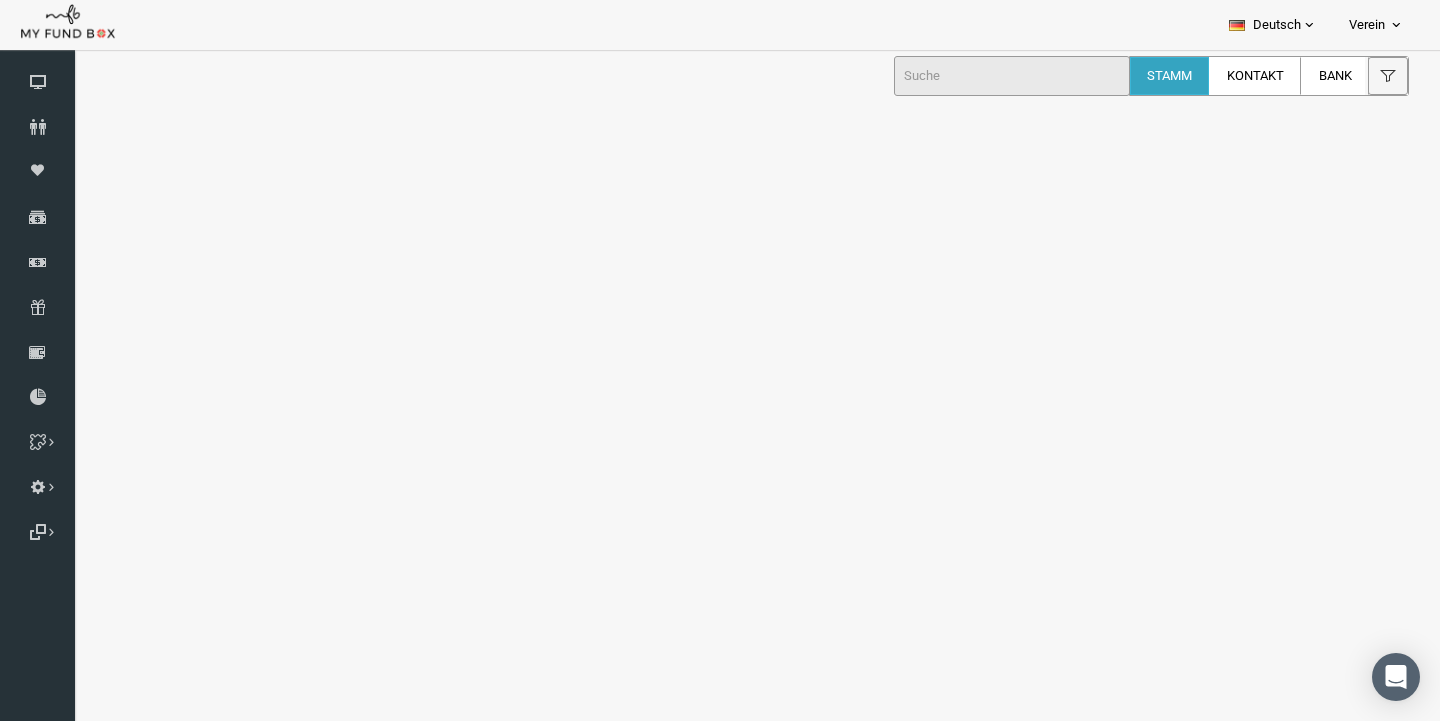 select on "100" 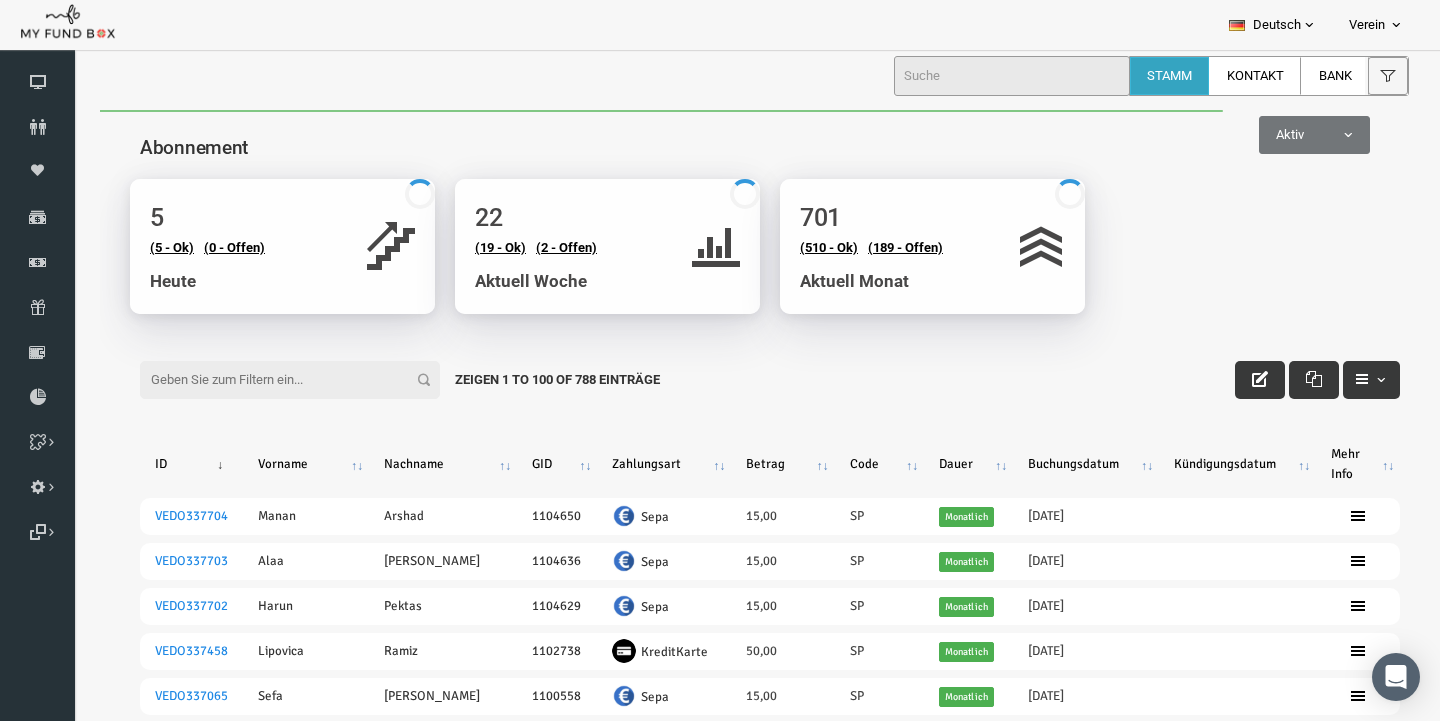 click on "Filter:" at bounding box center (262, 380) 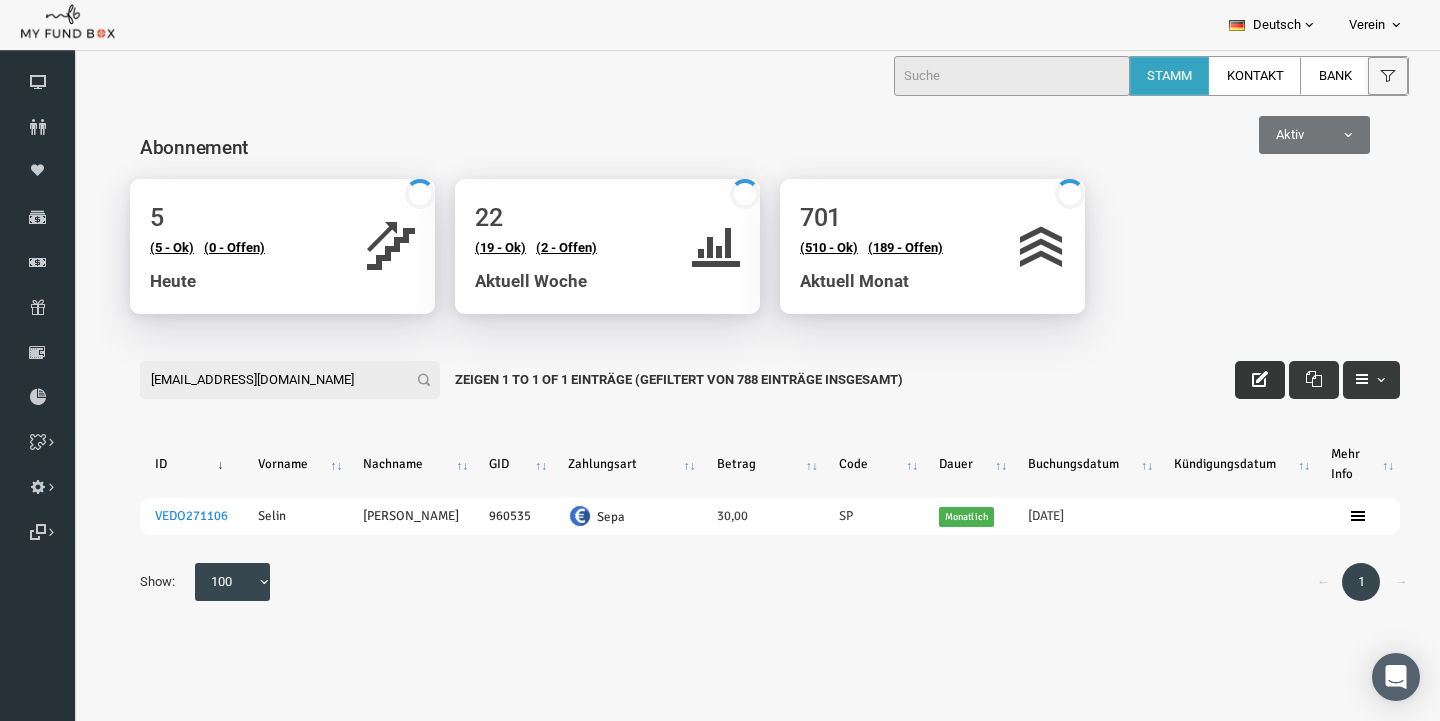 type on "selinaslan96@outlook.de" 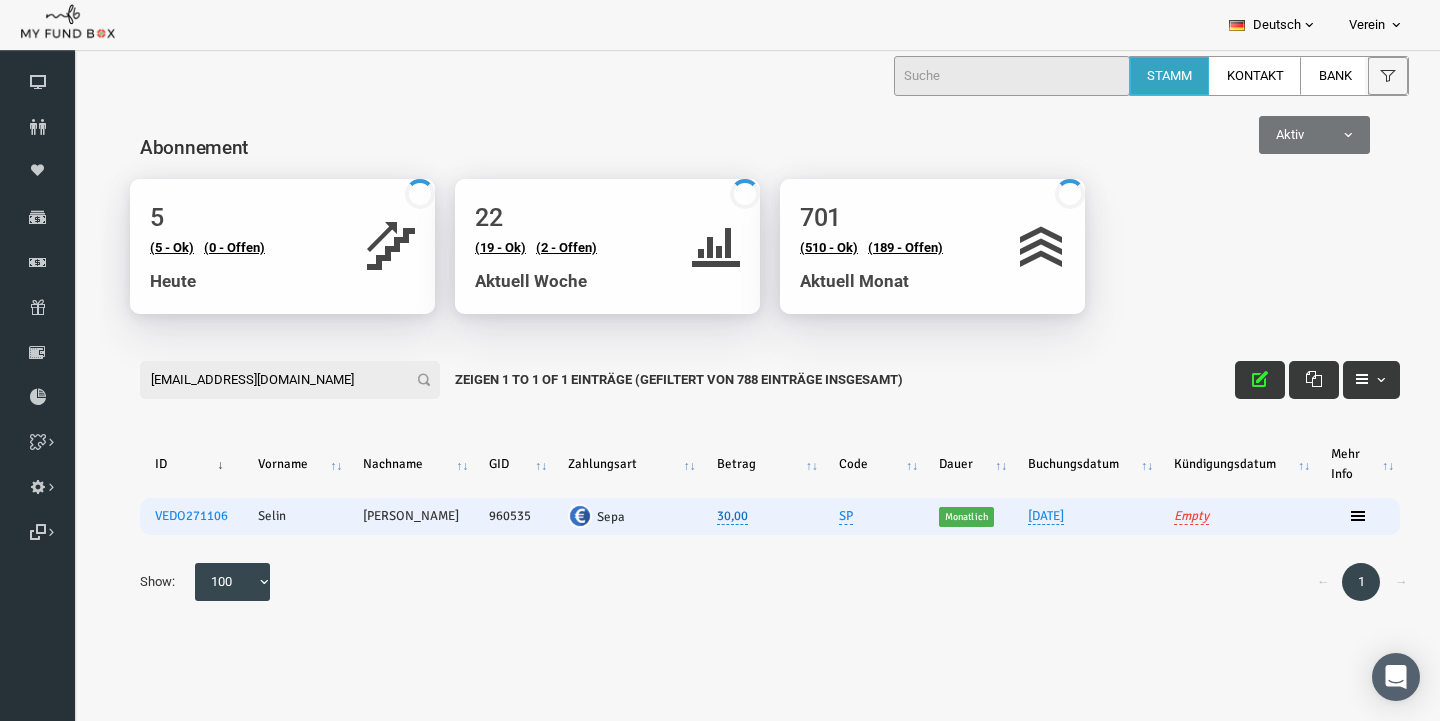 click on "30,00" at bounding box center [704, 516] 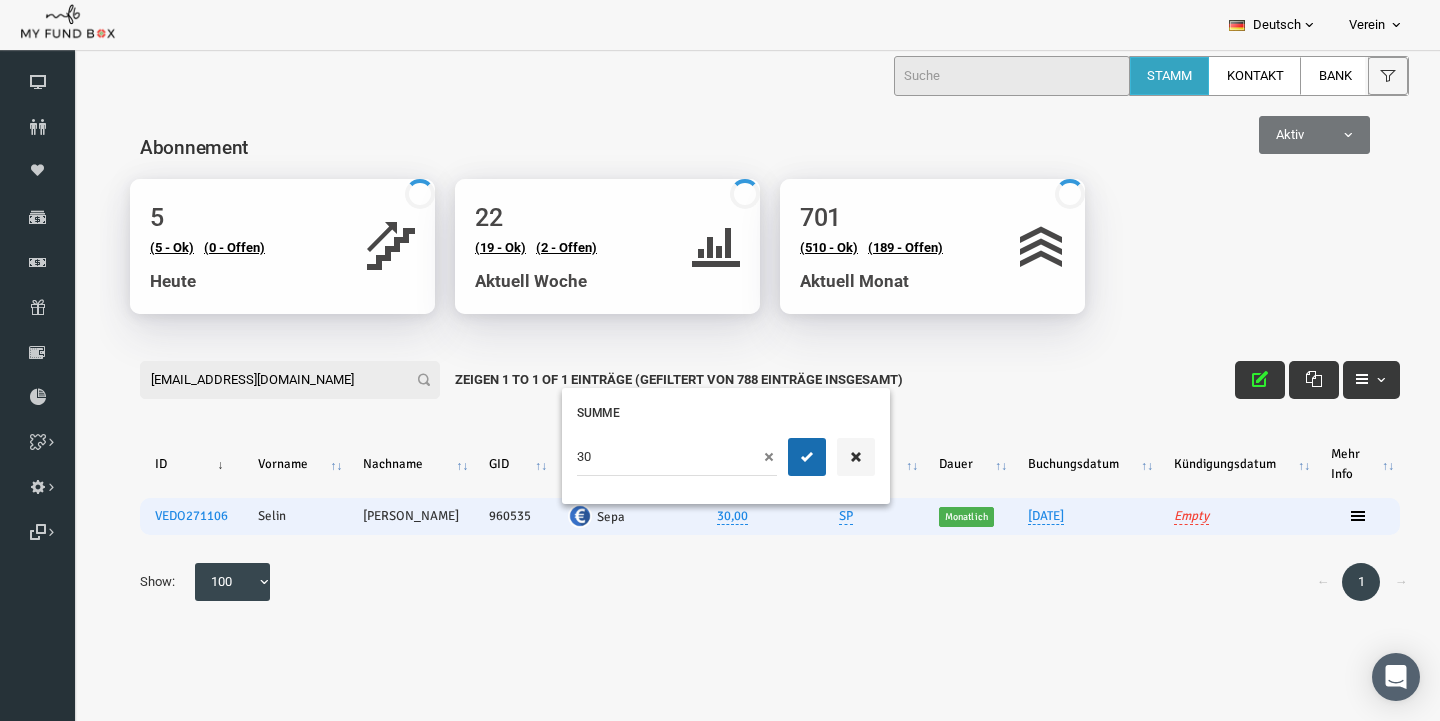 type on "3" 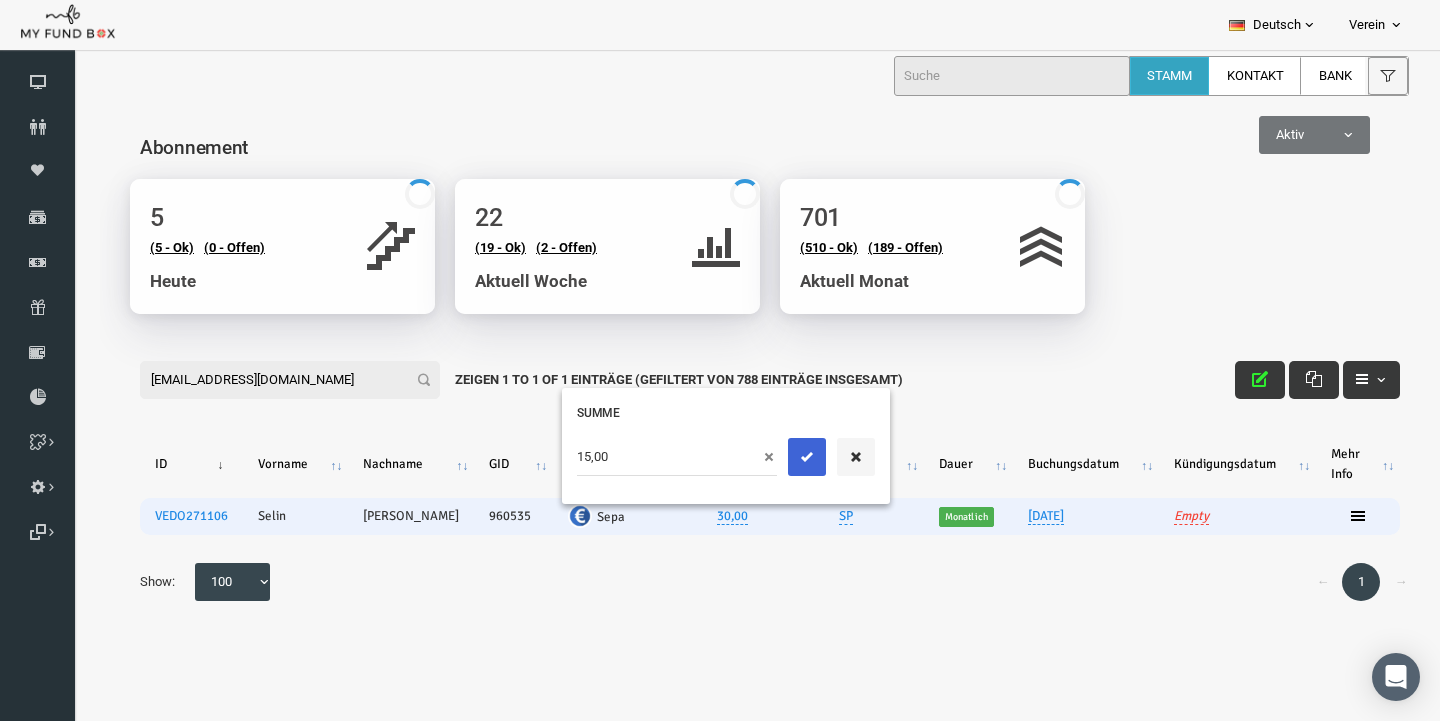 type on "15,00" 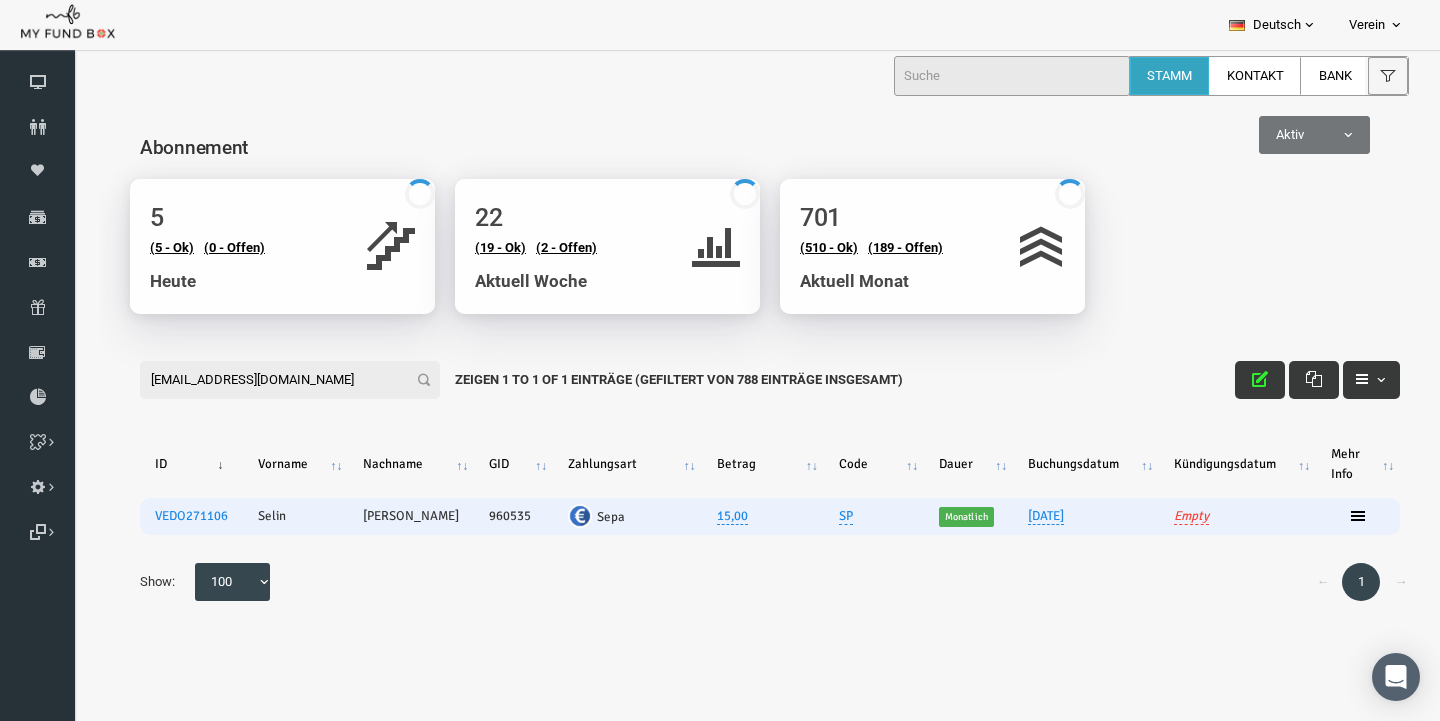 click at bounding box center [779, 457] 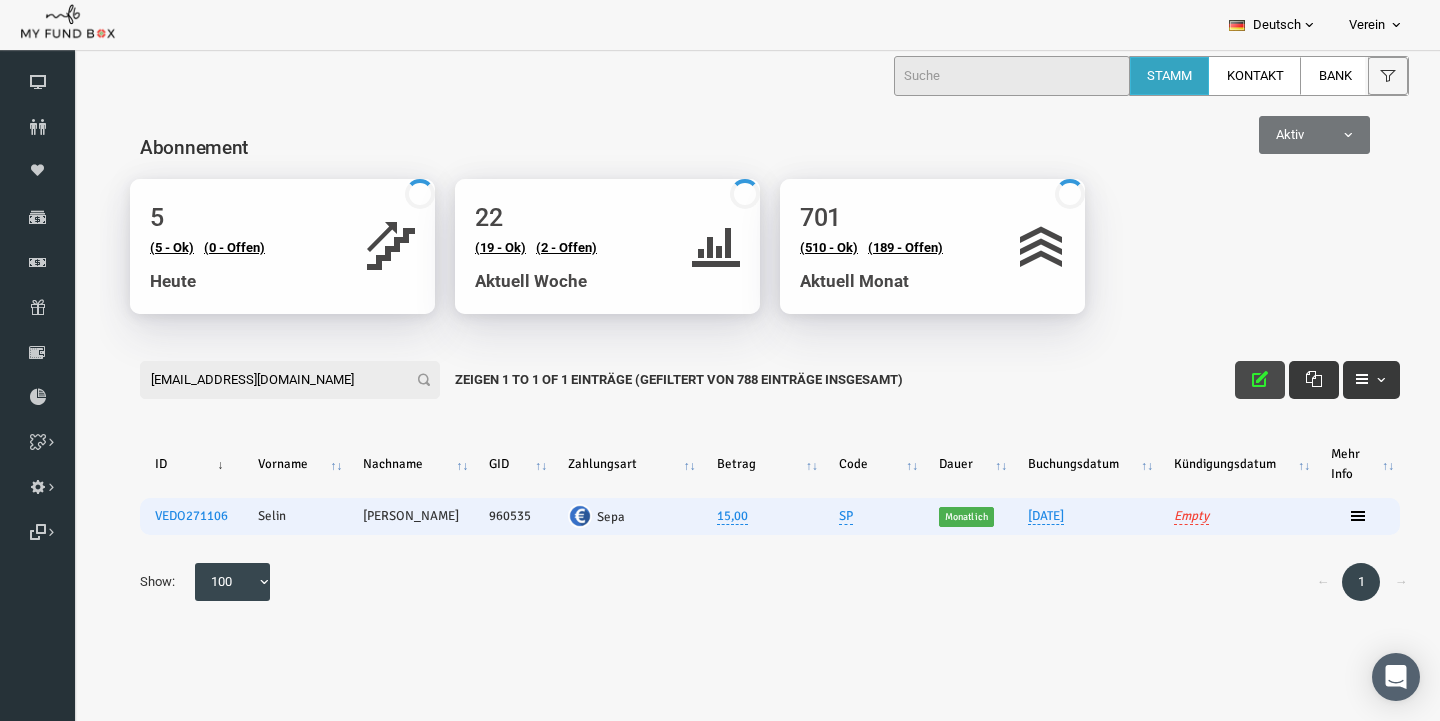 click at bounding box center [1232, 379] 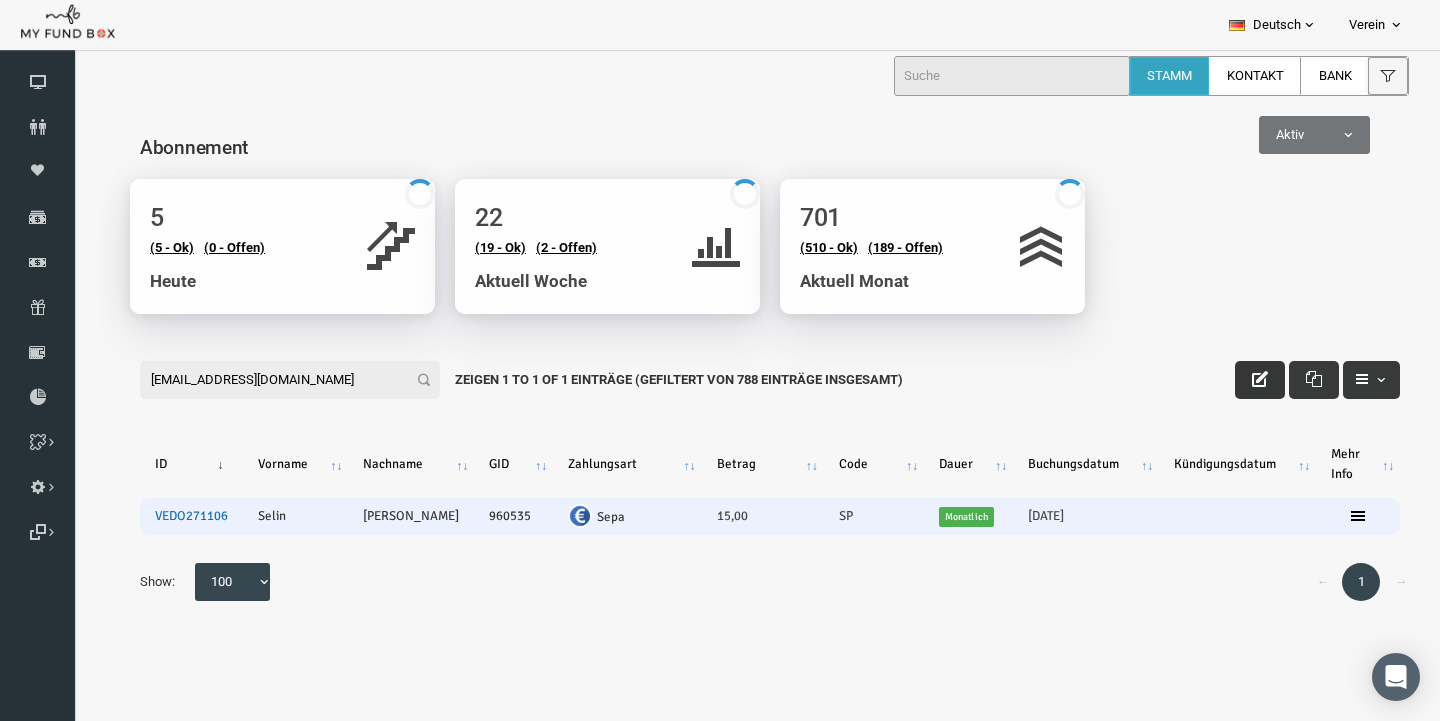 click on "VEDO271106" at bounding box center (163, 516) 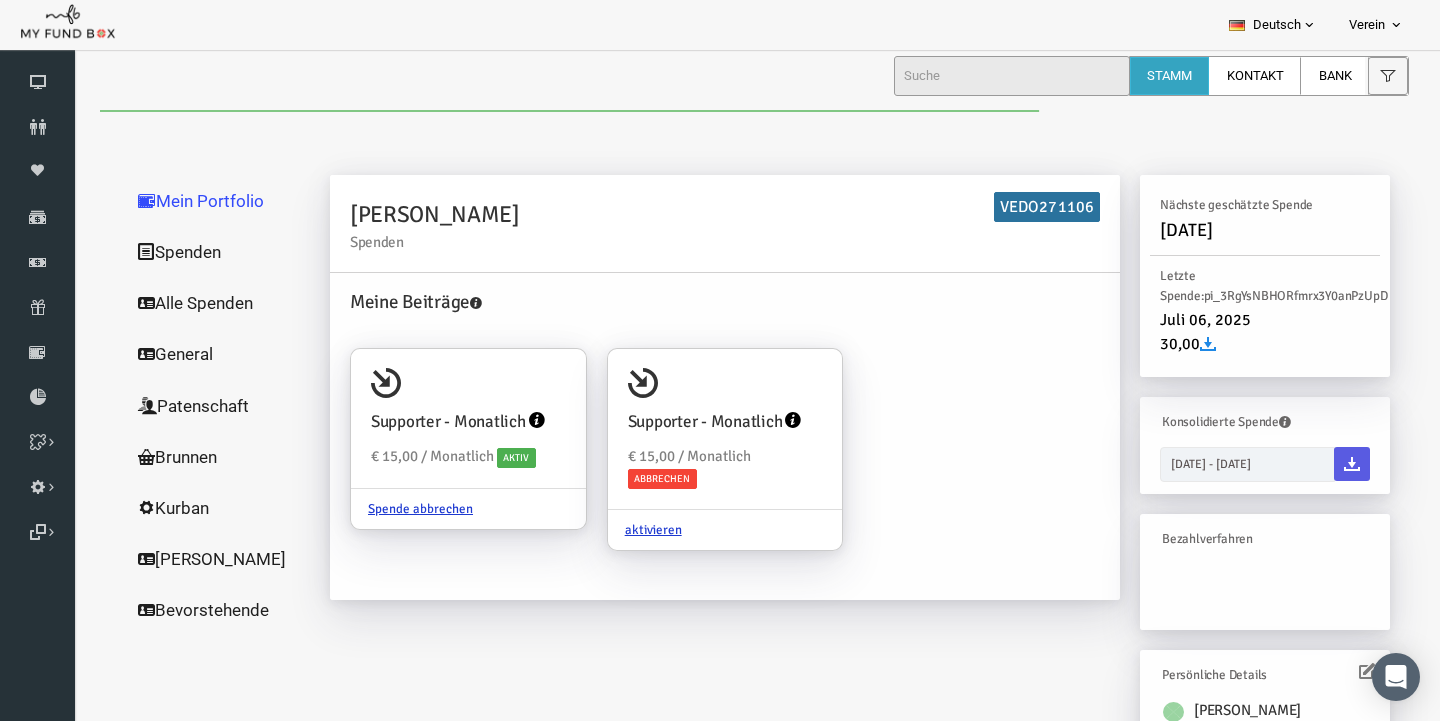 scroll, scrollTop: 0, scrollLeft: 0, axis: both 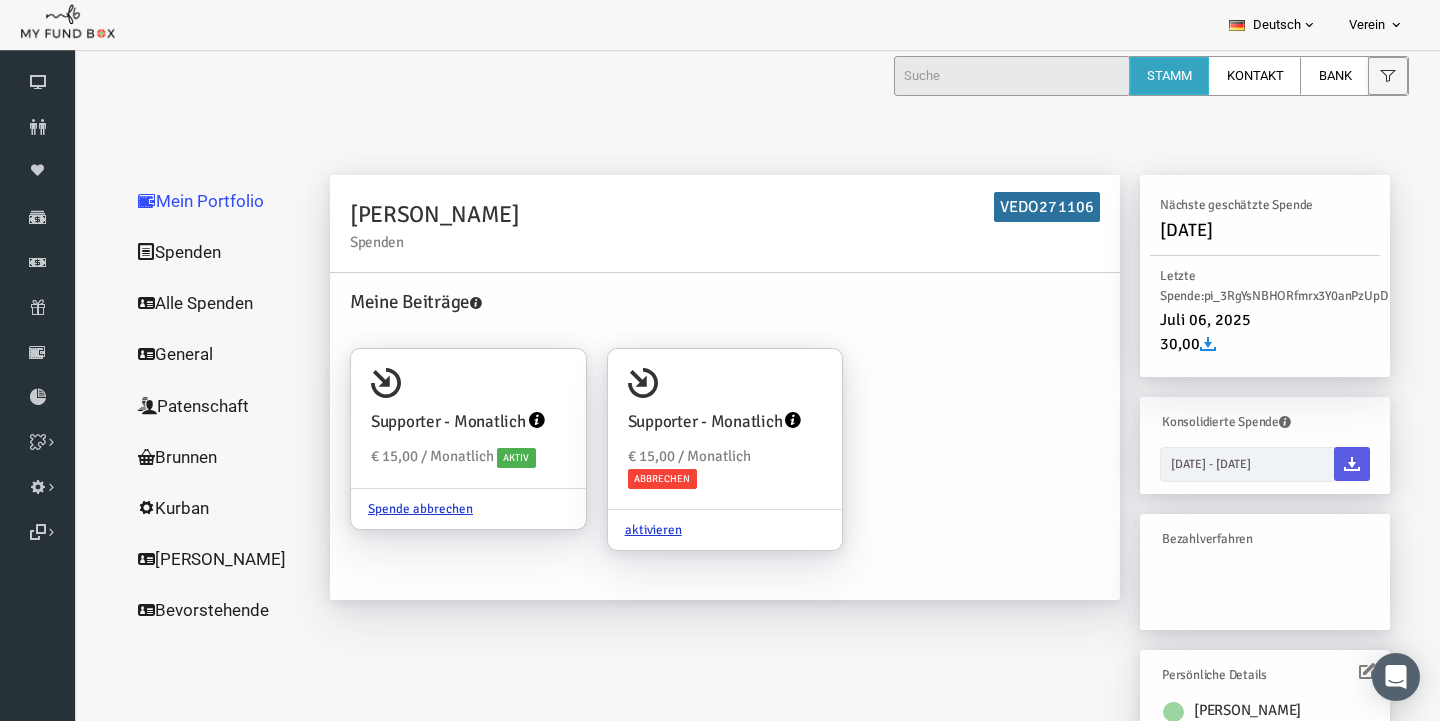 click on "Alle Spenden" at bounding box center [192, 303] 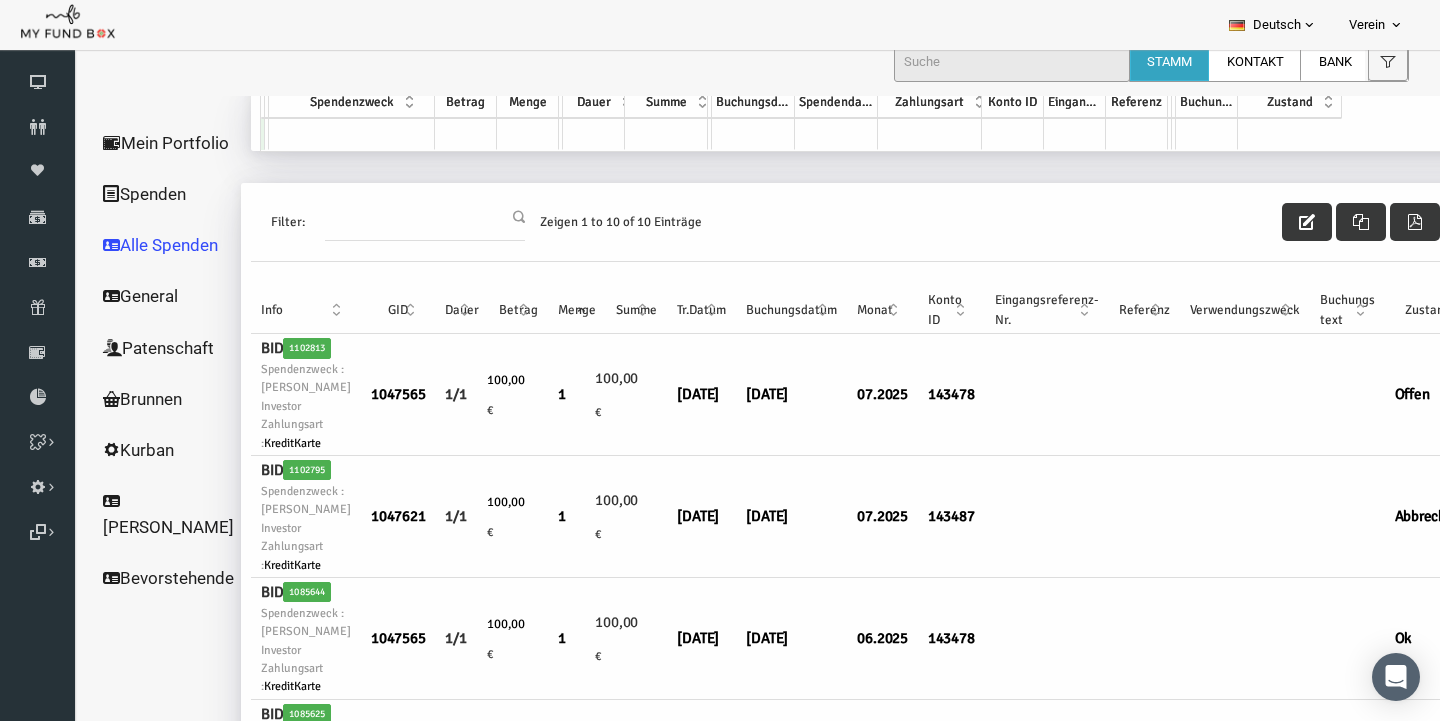 scroll, scrollTop: 85, scrollLeft: 35, axis: both 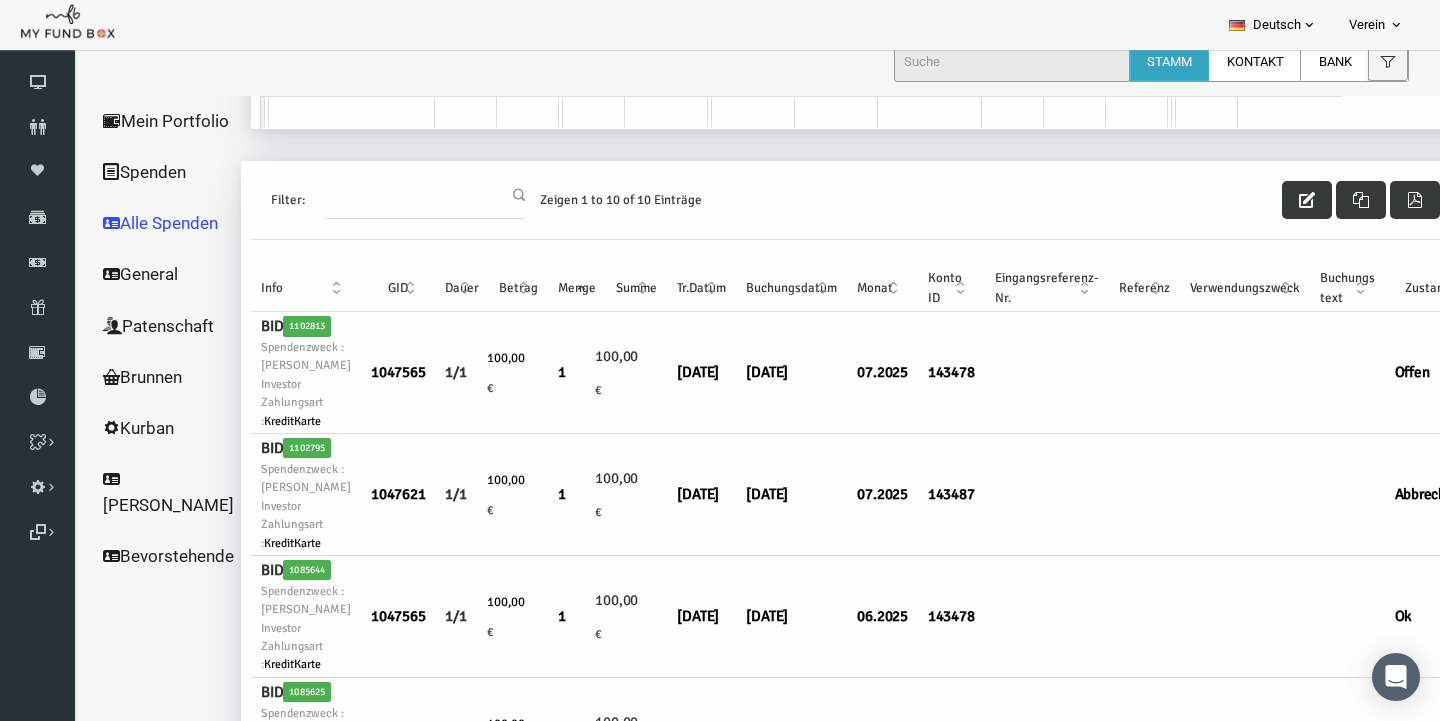 click on "Bevorstehende" at bounding box center [140, 556] 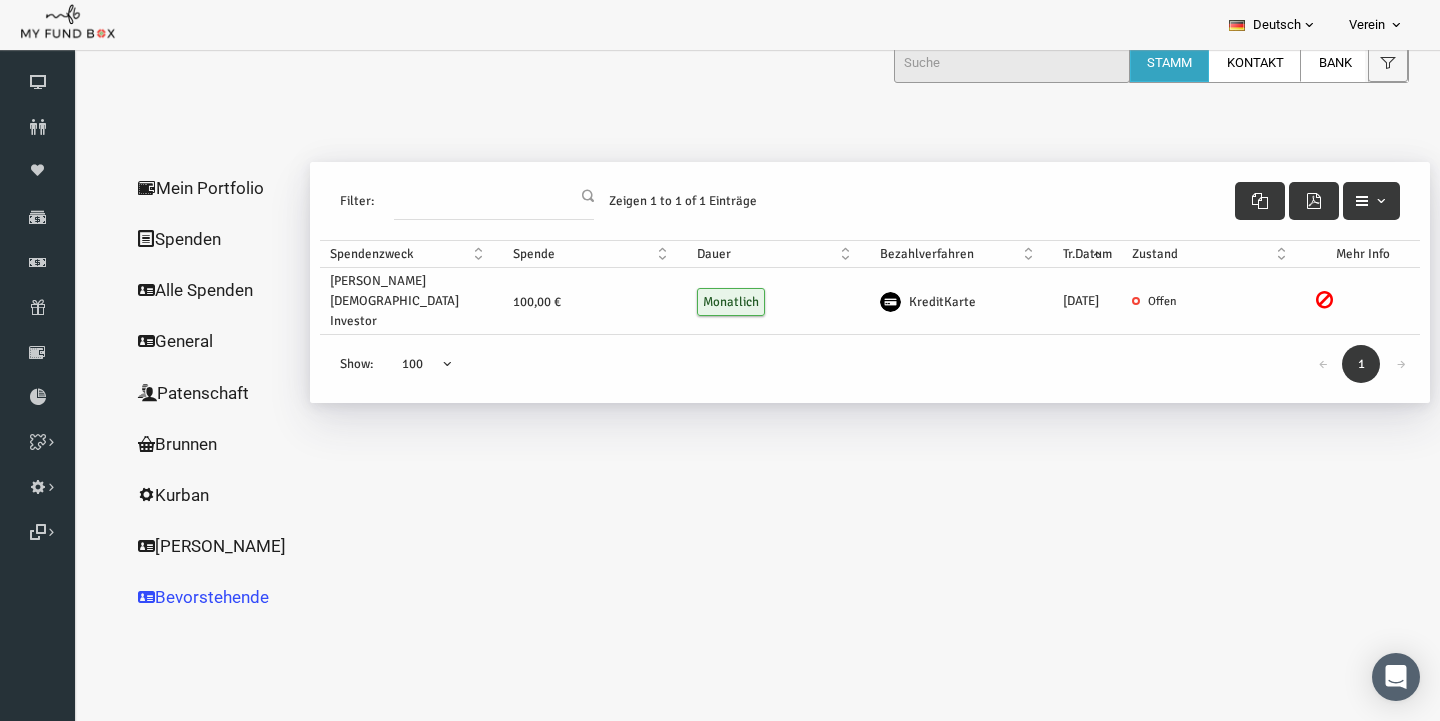 scroll, scrollTop: 0, scrollLeft: 0, axis: both 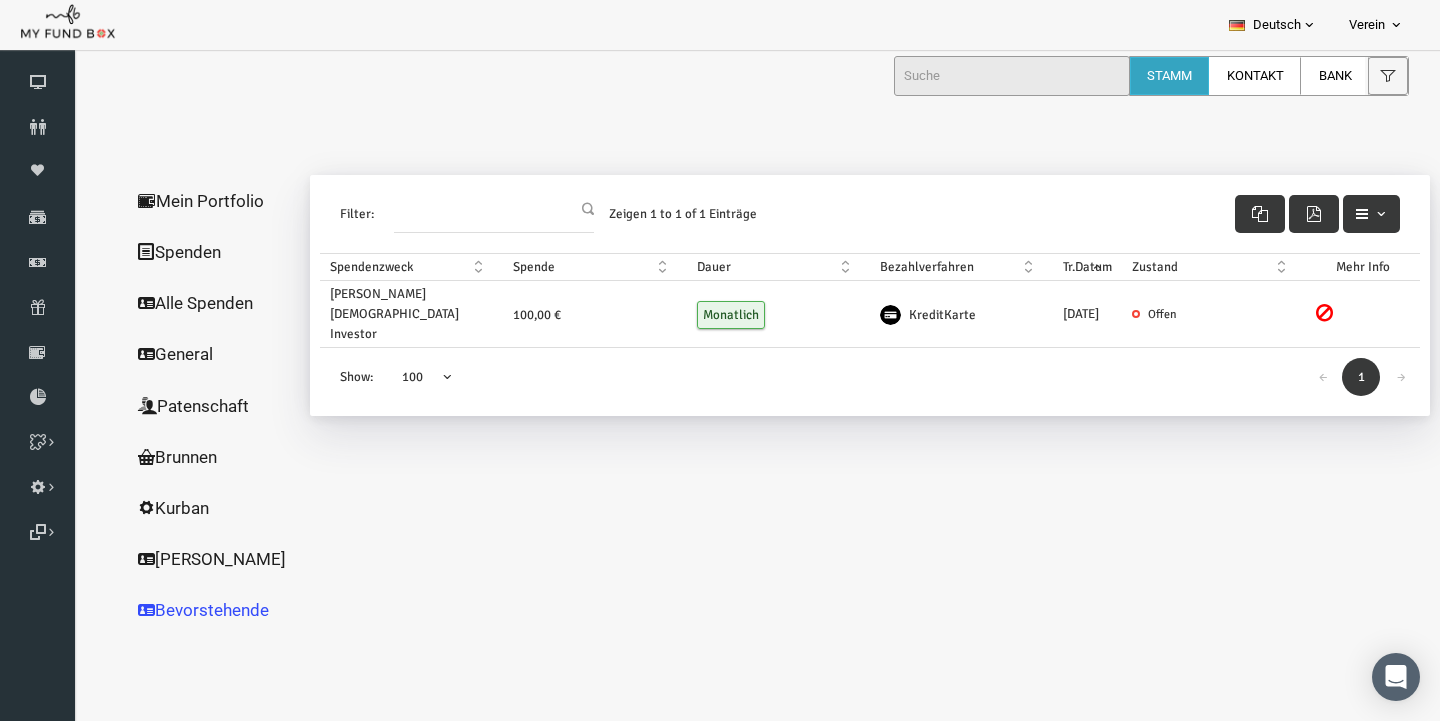 click on "Mein Portfolio" at bounding box center [192, 201] 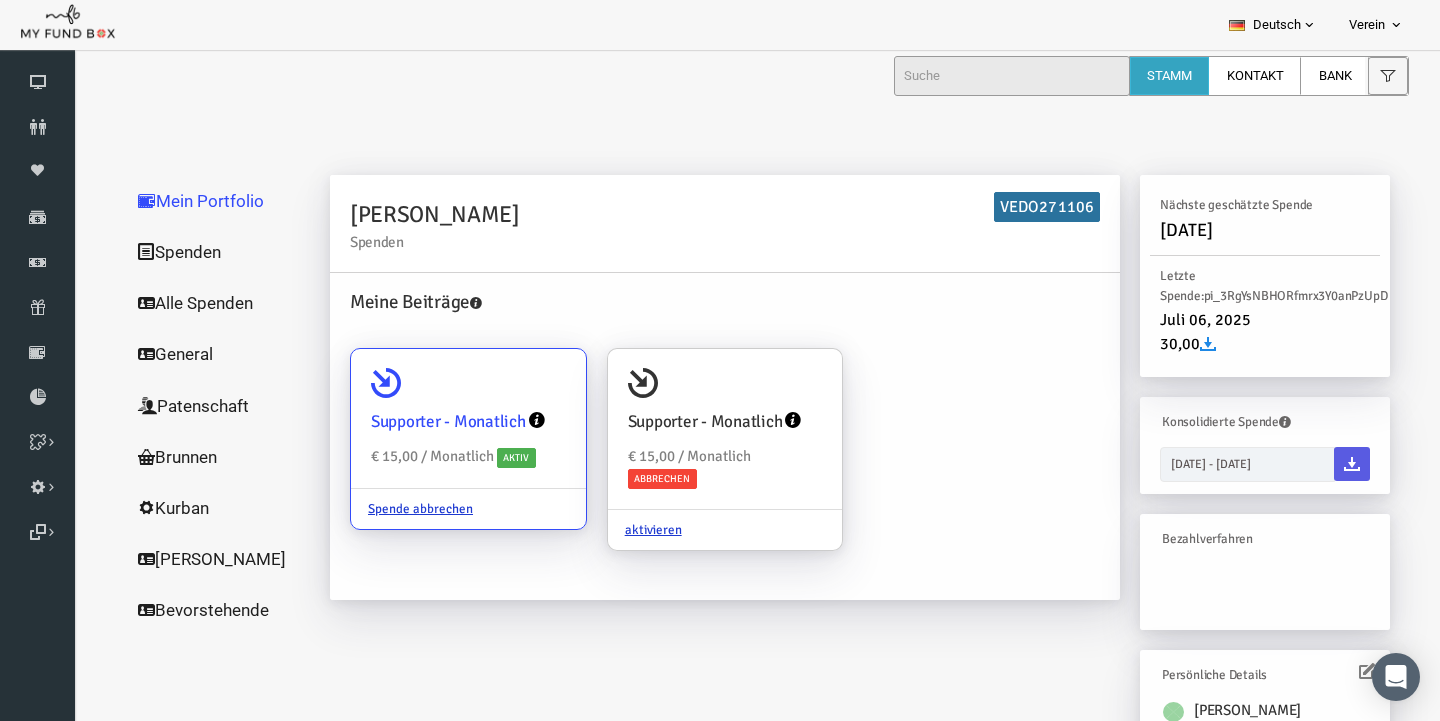 click at bounding box center (358, 383) 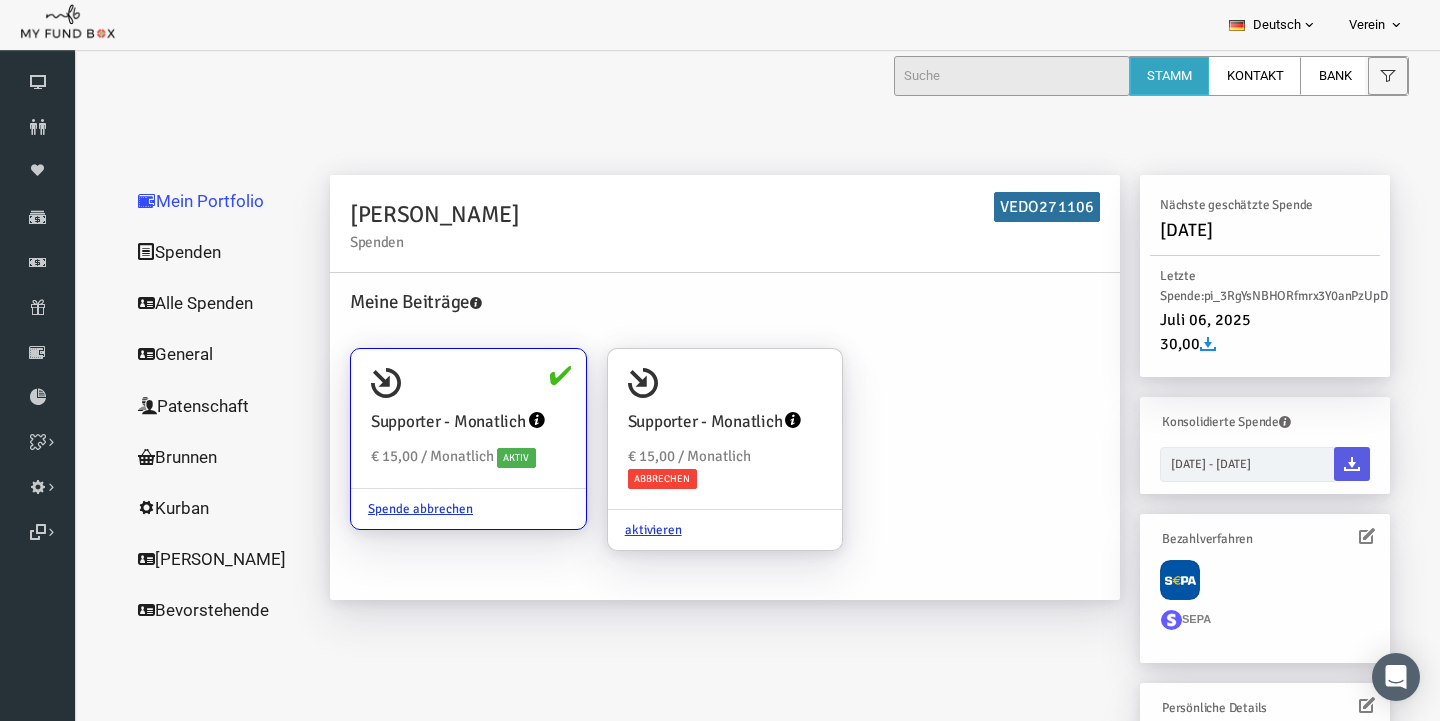 click on "Alle Spenden" at bounding box center (192, 303) 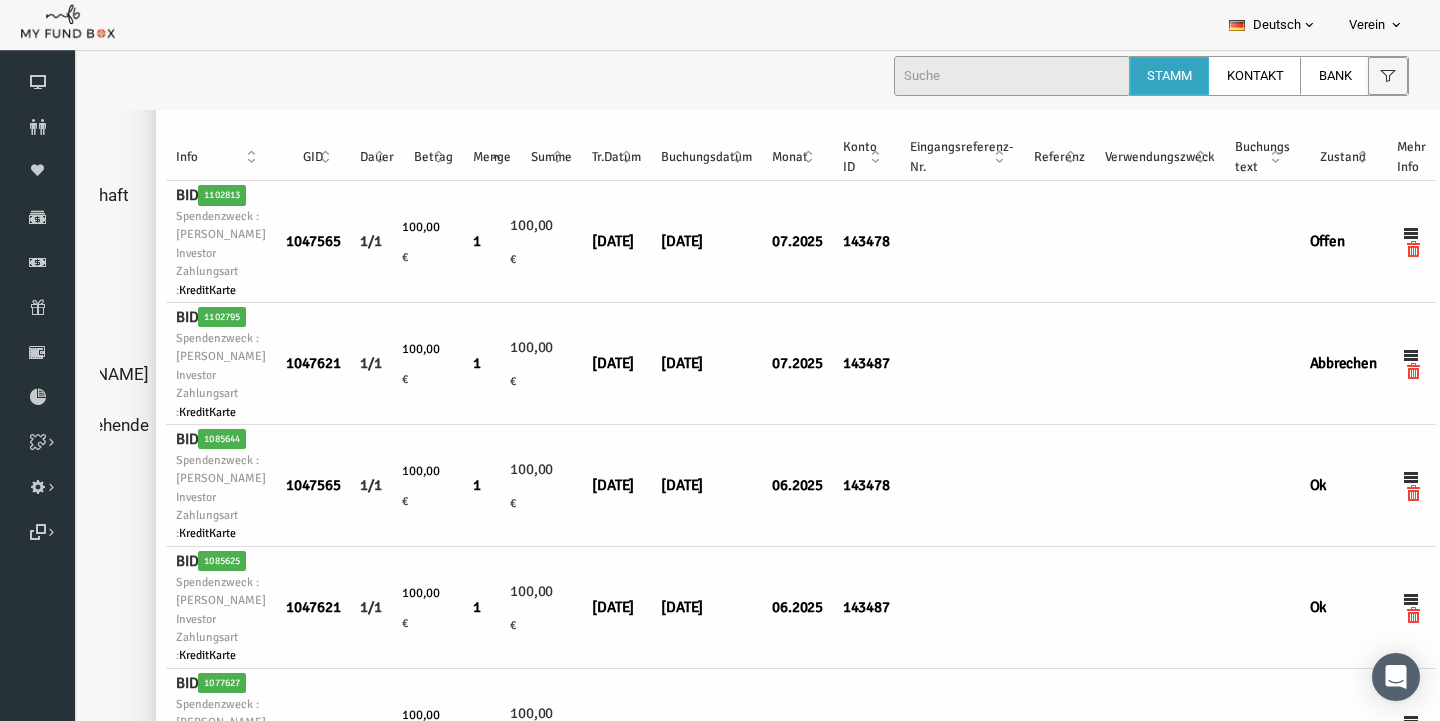 scroll, scrollTop: 0, scrollLeft: 120, axis: horizontal 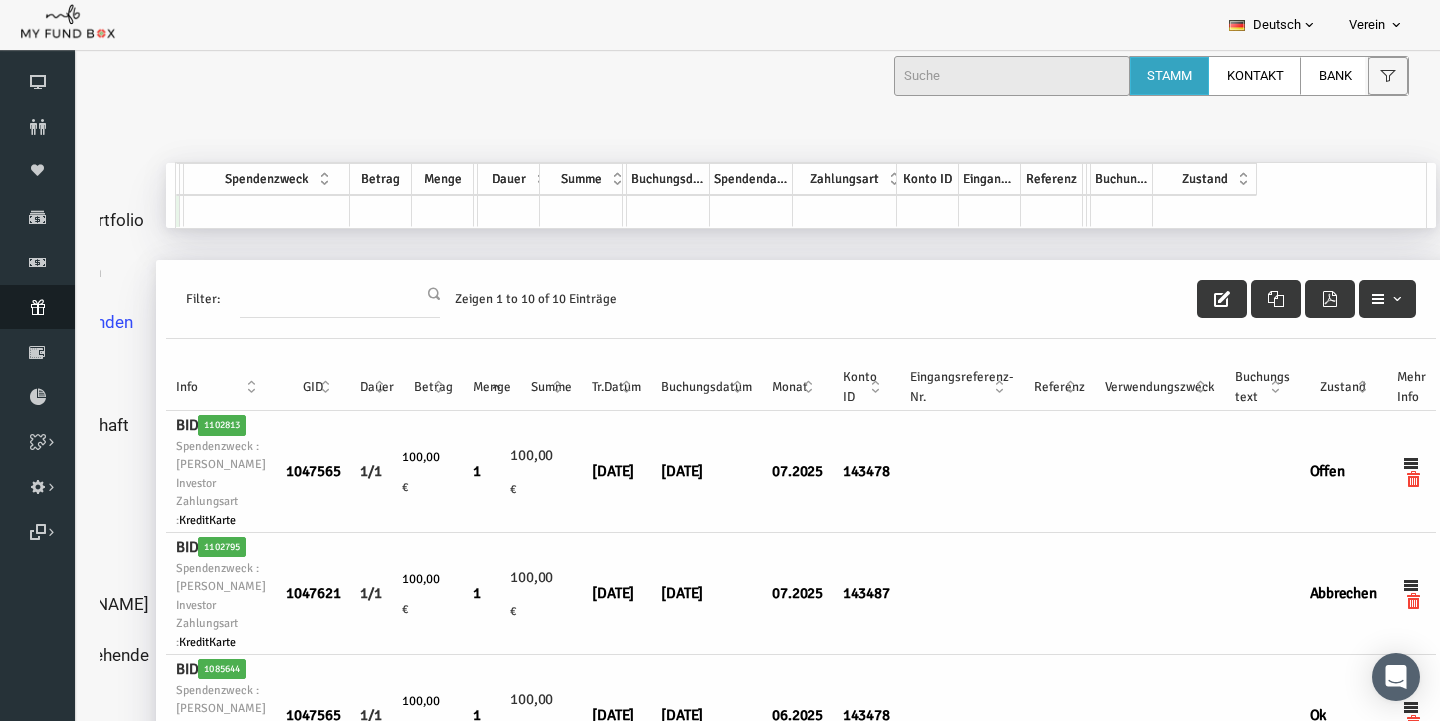 click on "Abonnement" at bounding box center [37, 307] 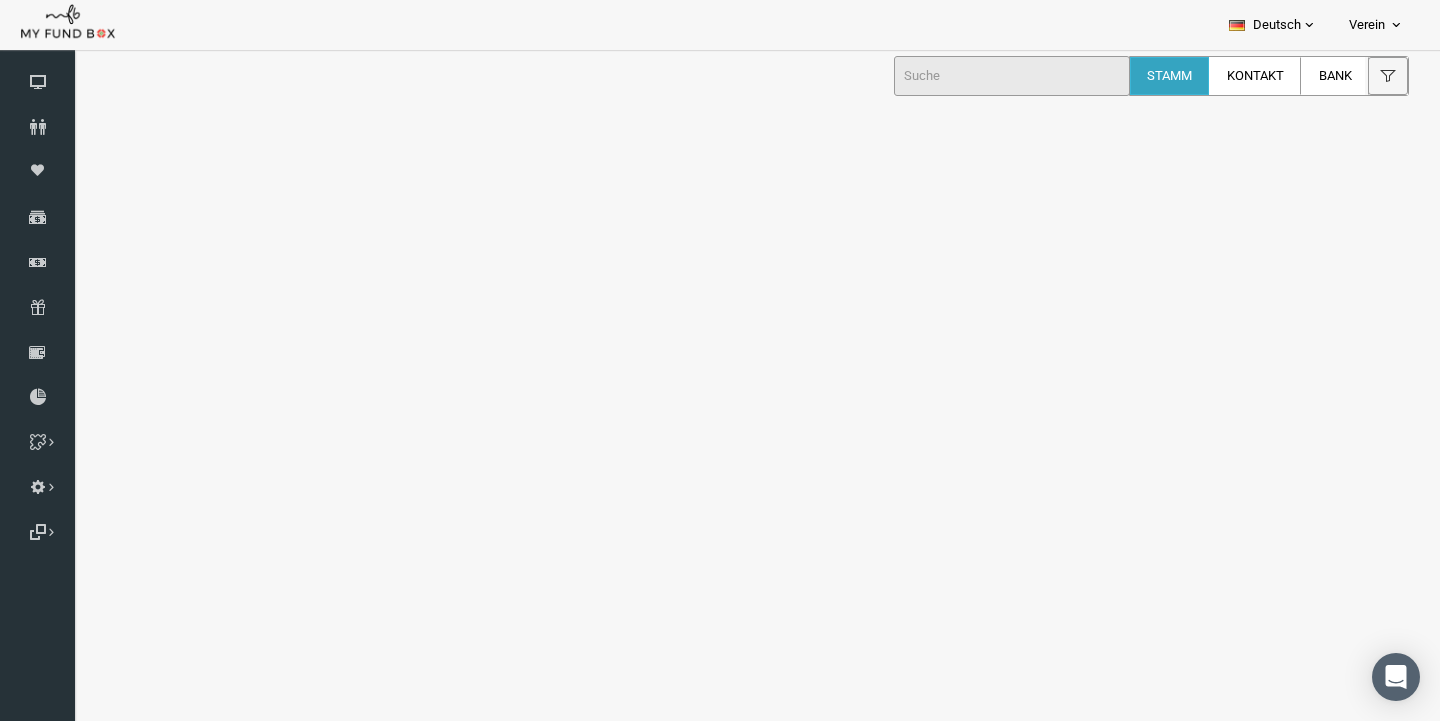 select on "100" 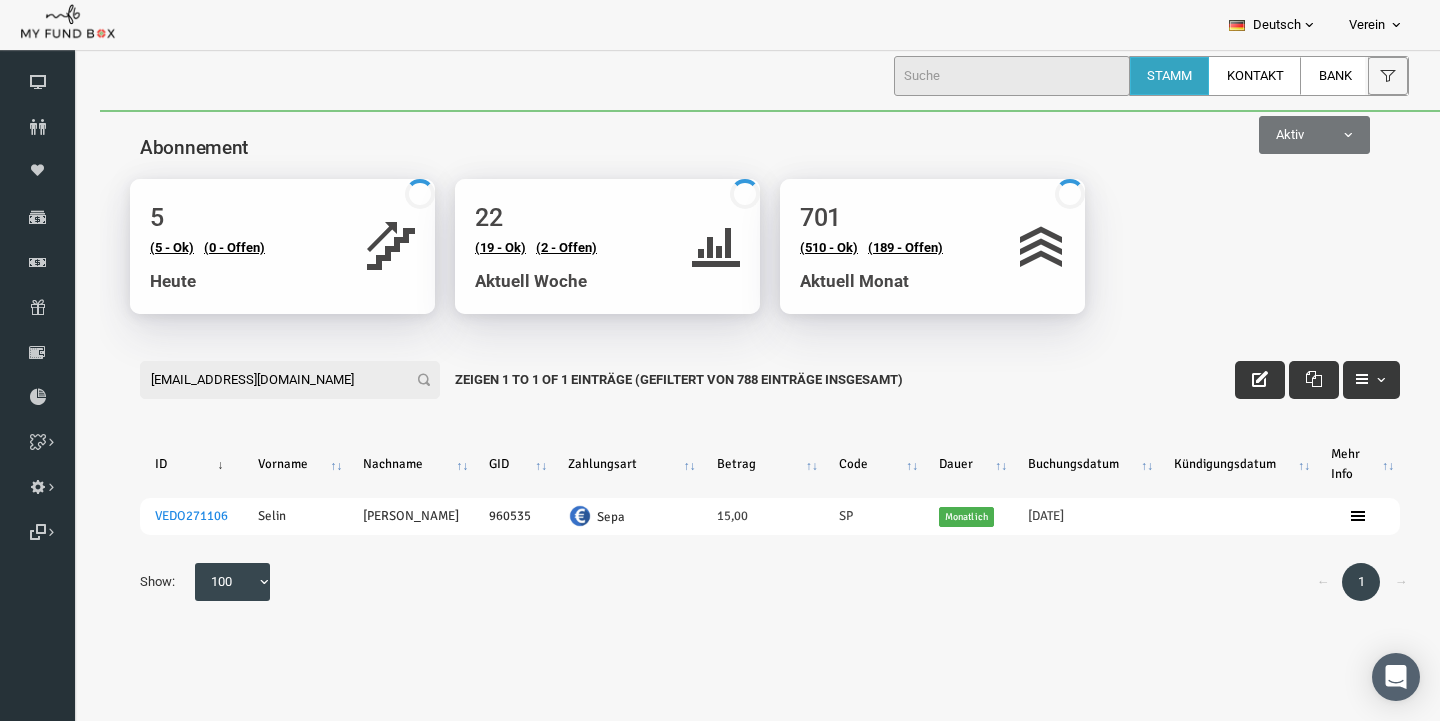 scroll, scrollTop: 0, scrollLeft: 0, axis: both 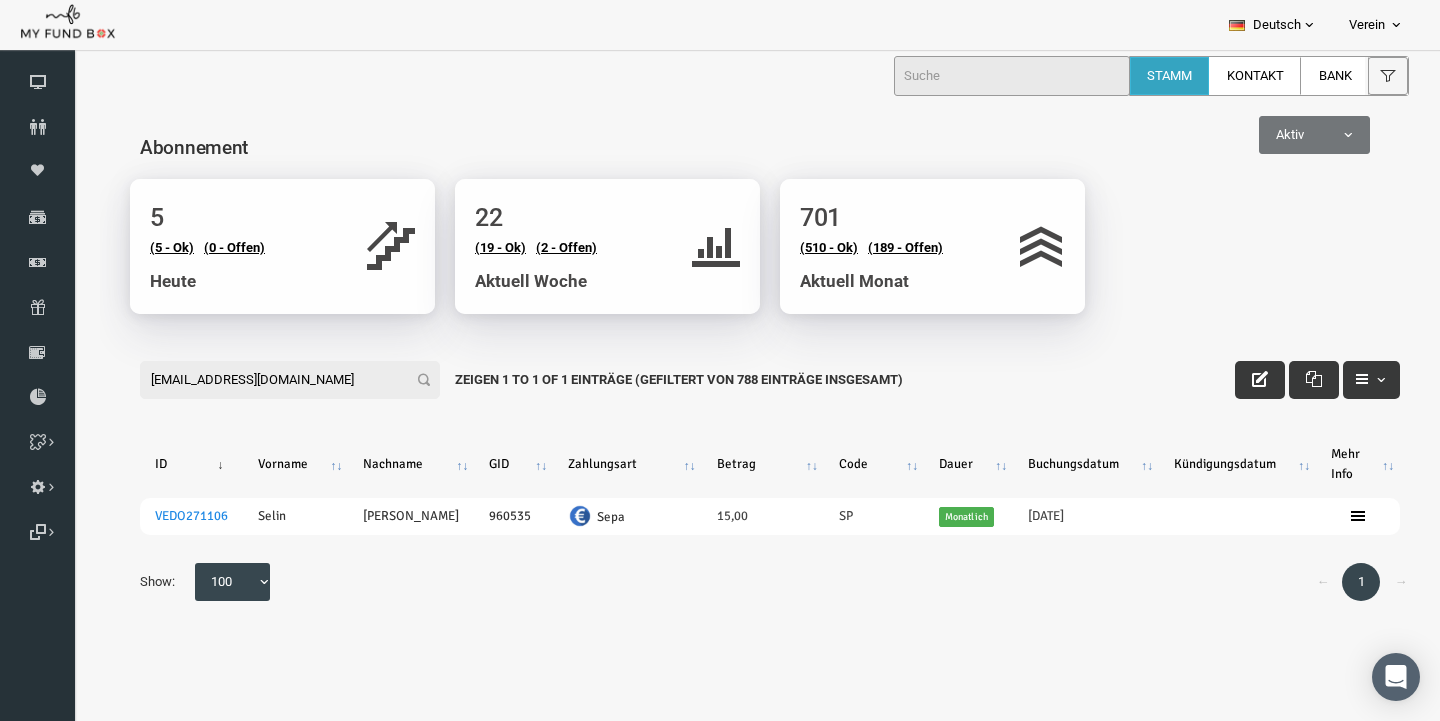 drag, startPoint x: 298, startPoint y: 372, endPoint x: -27, endPoint y: 400, distance: 326.20392 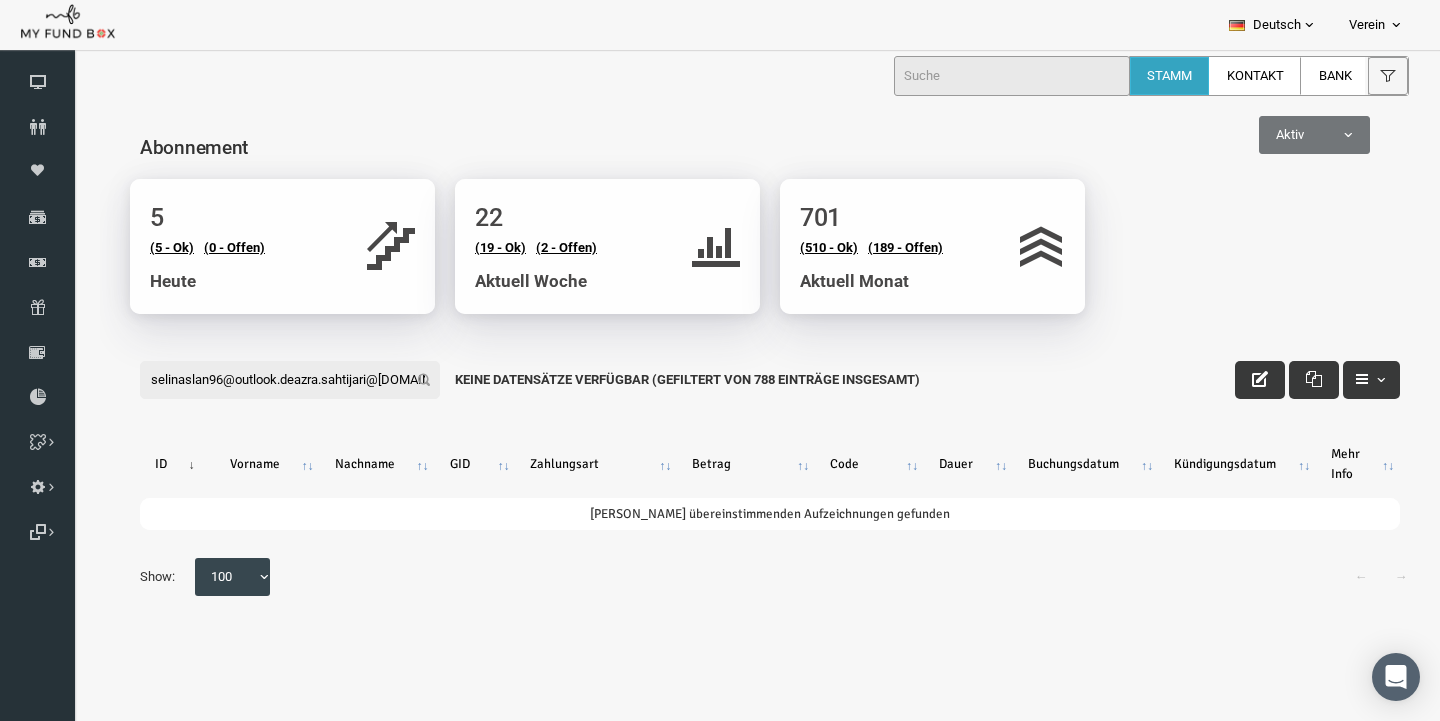 click on "selinaslan96@outlook.deazra.sahtijari@live.at" at bounding box center [262, 380] 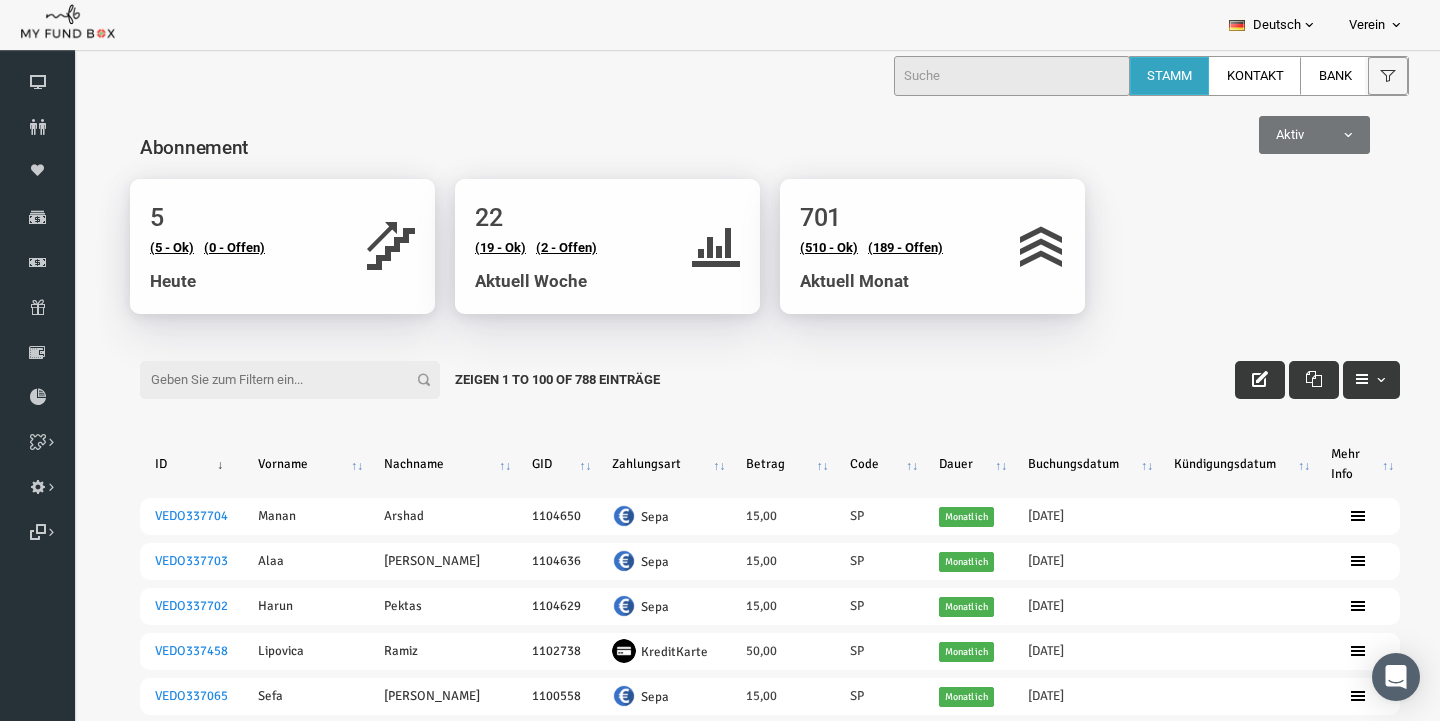 paste on "azra.sahtijari@live.at" 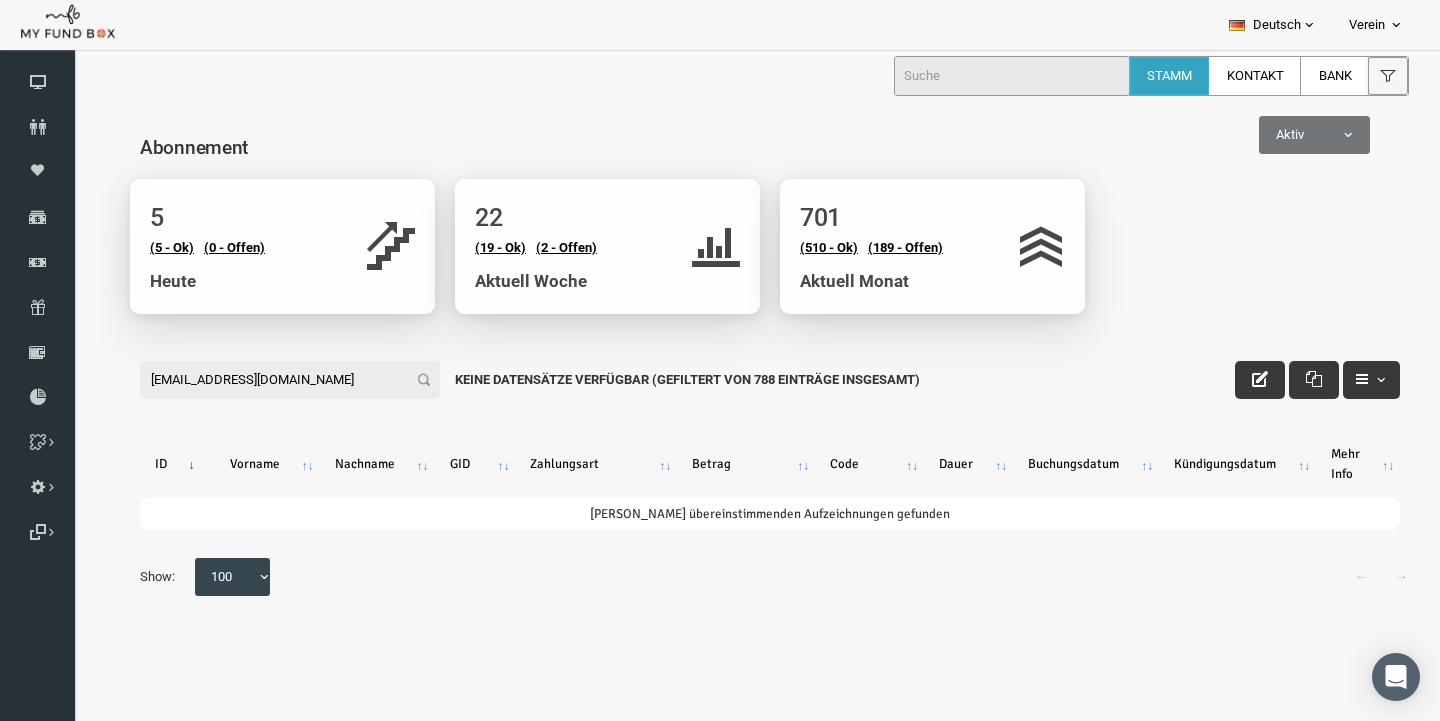 type on "azra.sahtijari@live.at" 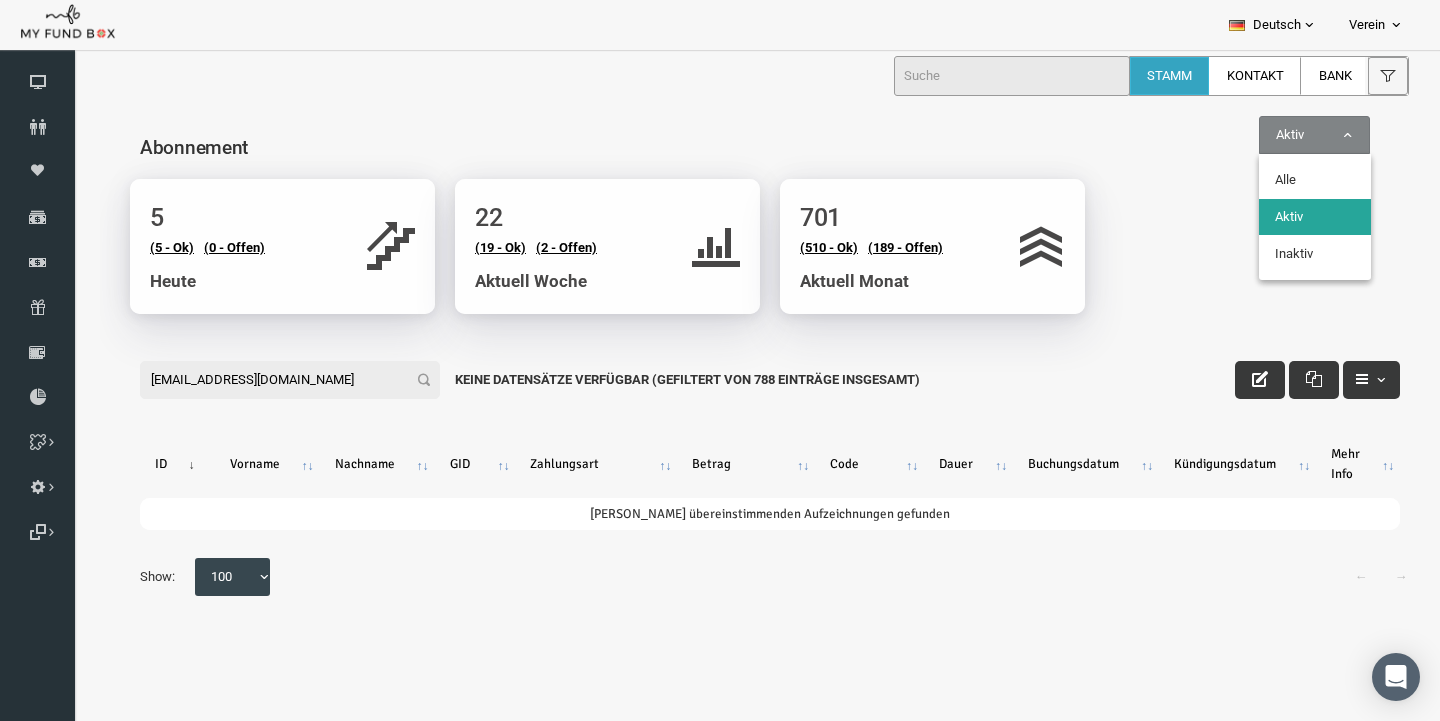 click on "Aktiv" at bounding box center (1286, 135) 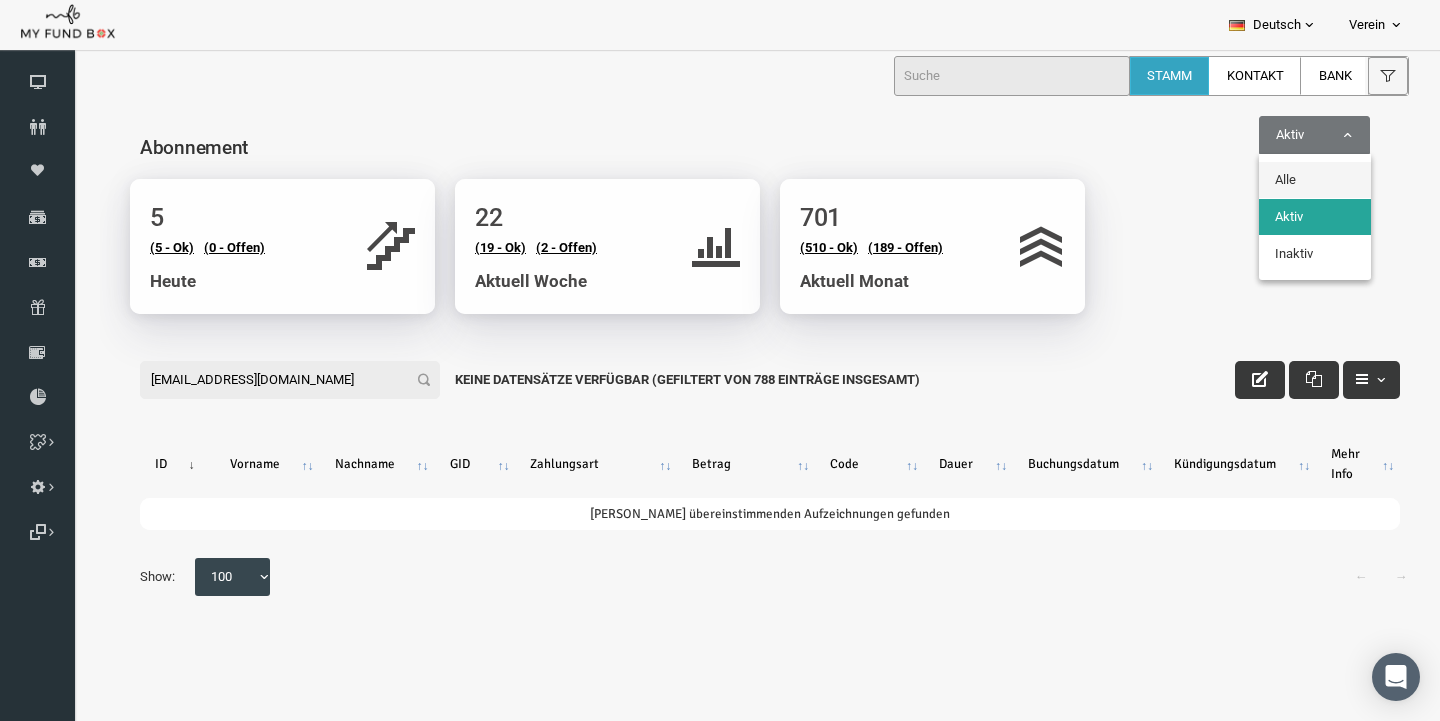 select on "all" 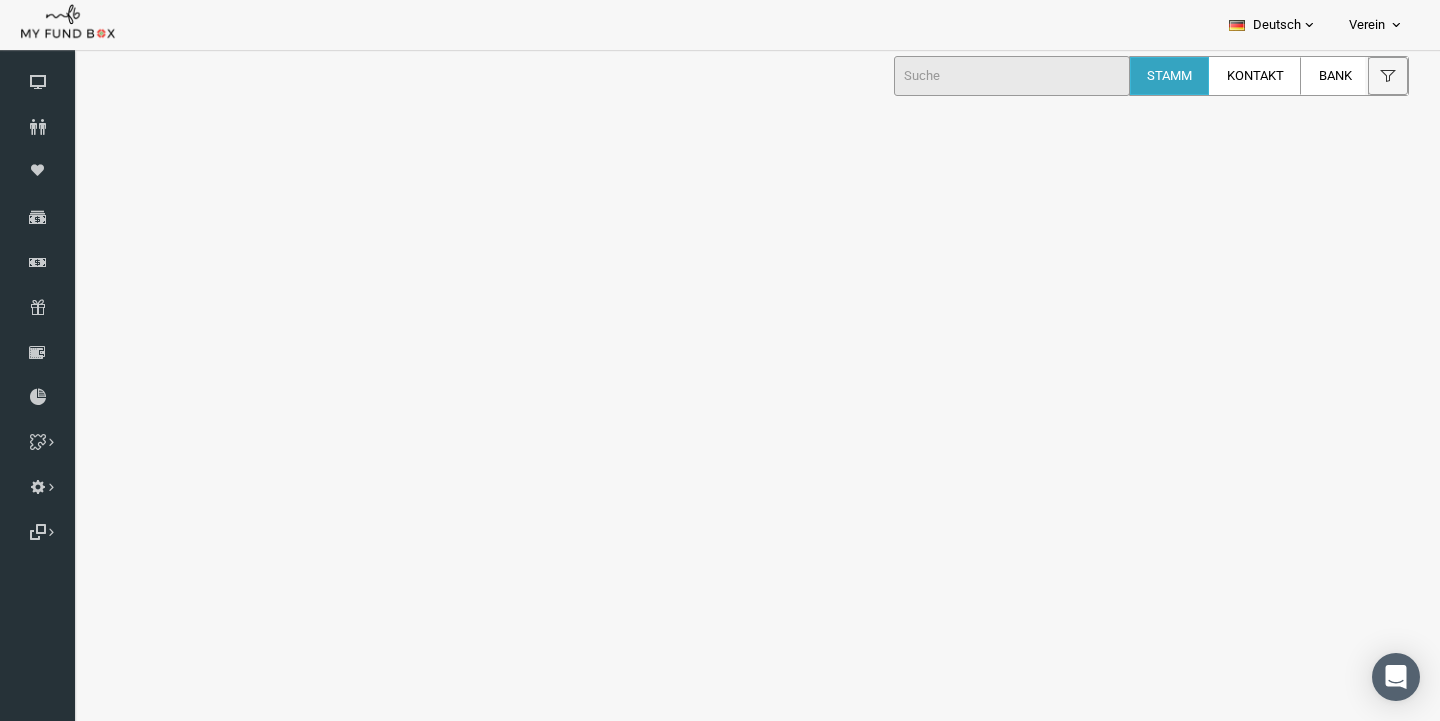 select on "100" 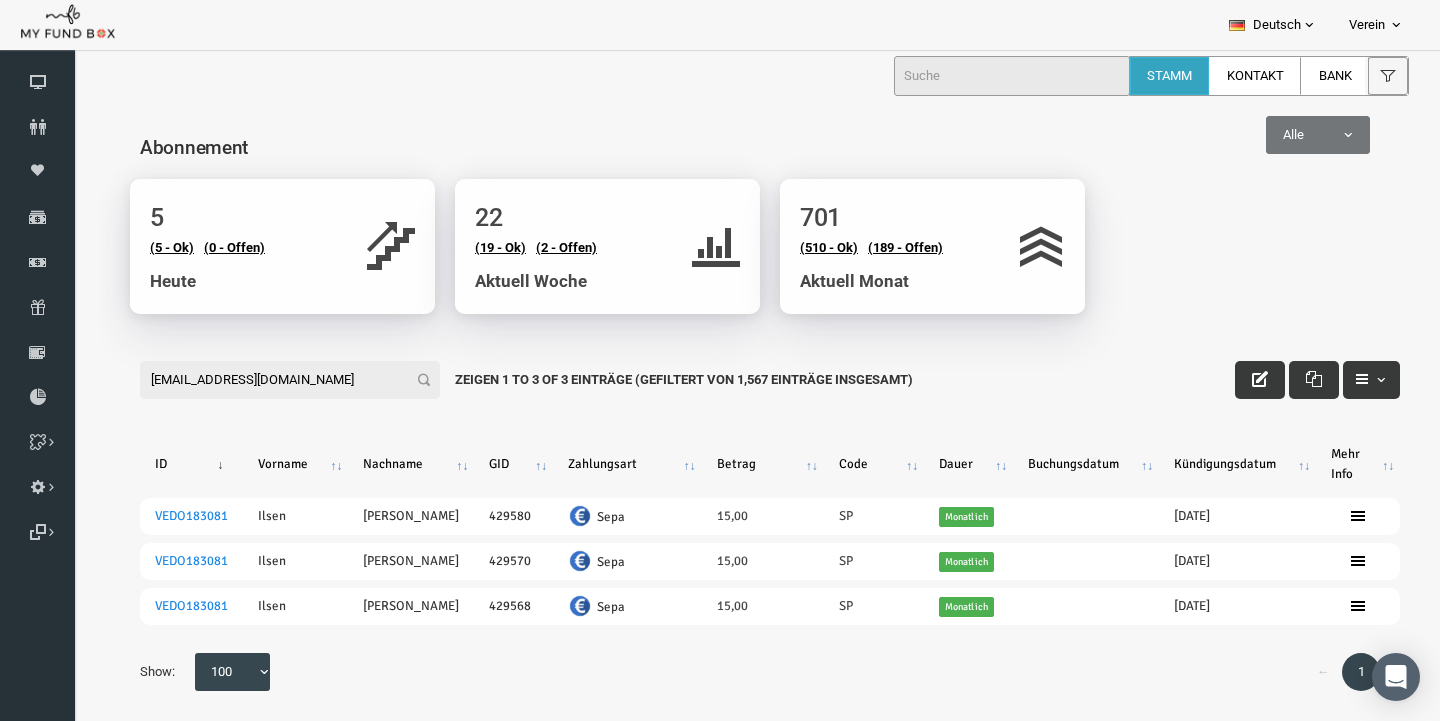 scroll, scrollTop: 0, scrollLeft: 0, axis: both 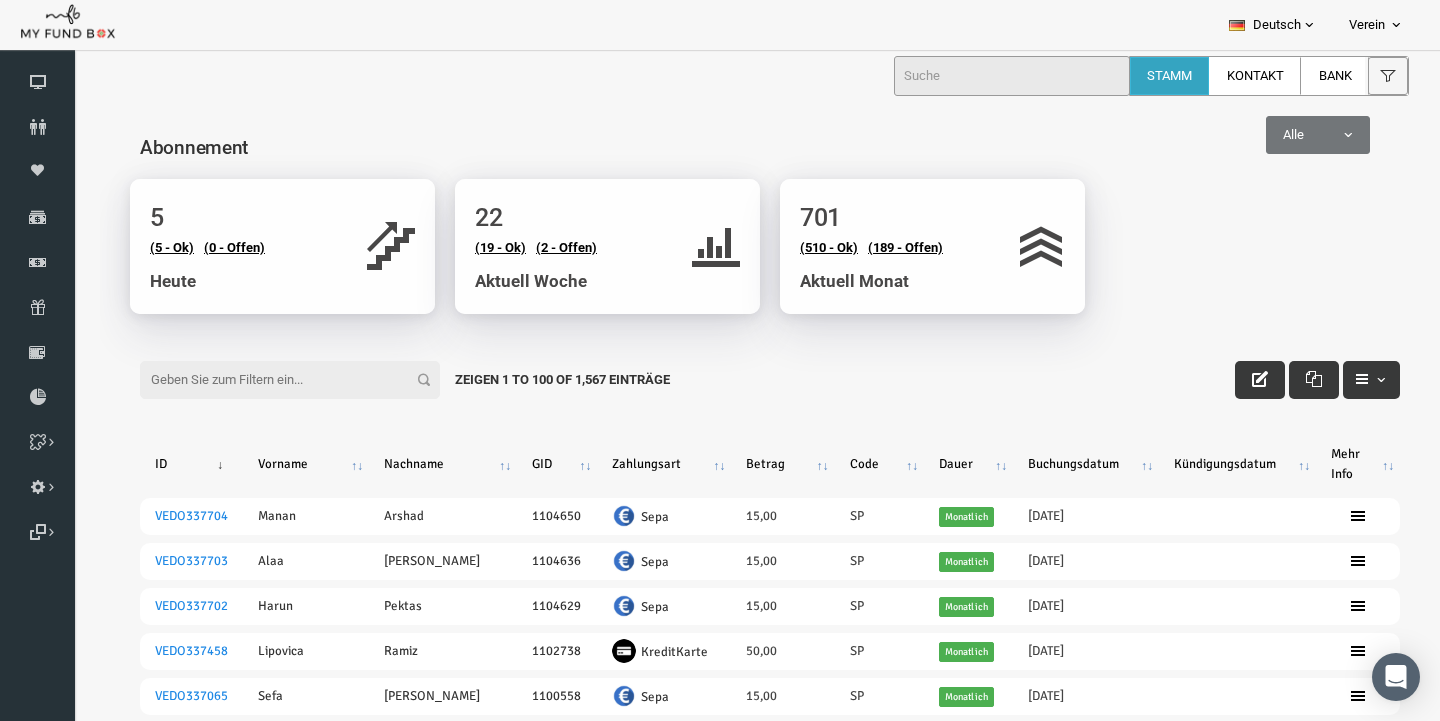 paste on "seval_pekdogan@hotmail.de" 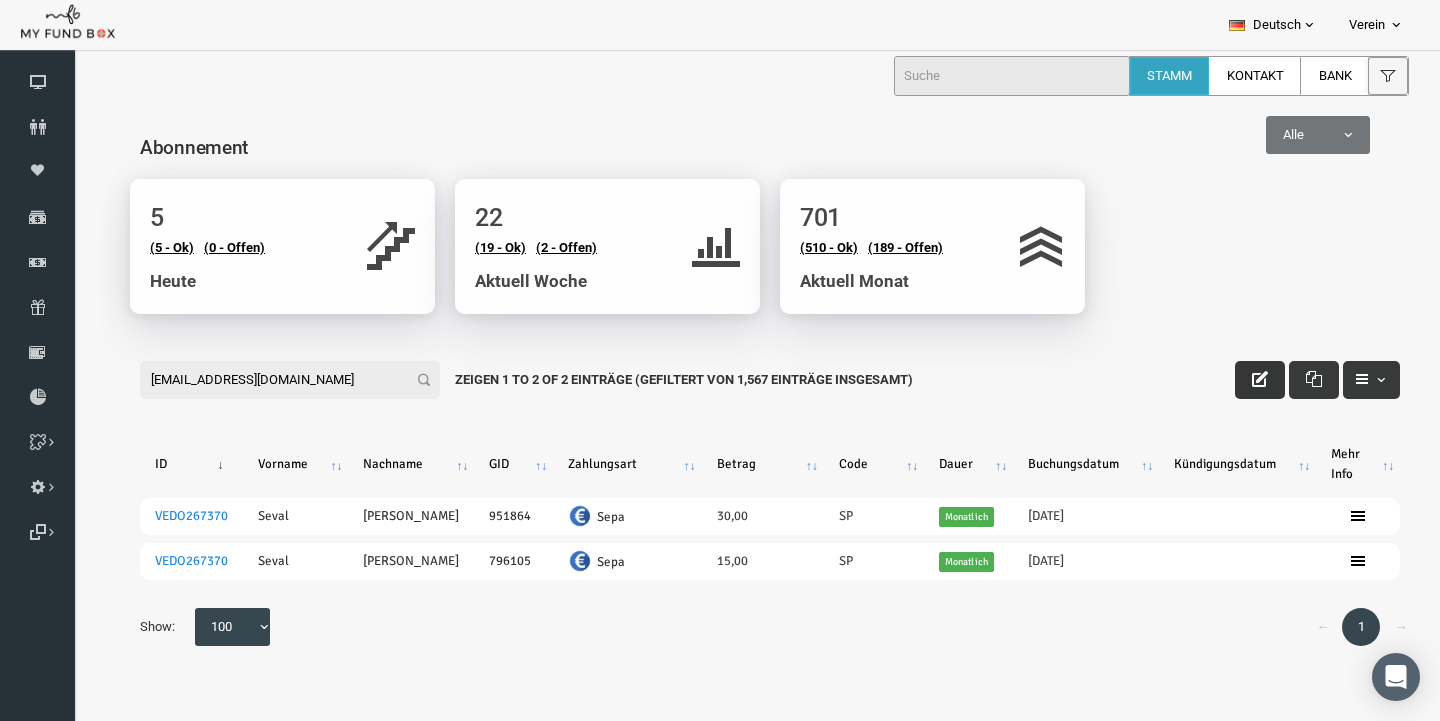 type on "seval_pekdogan@hotmail.de" 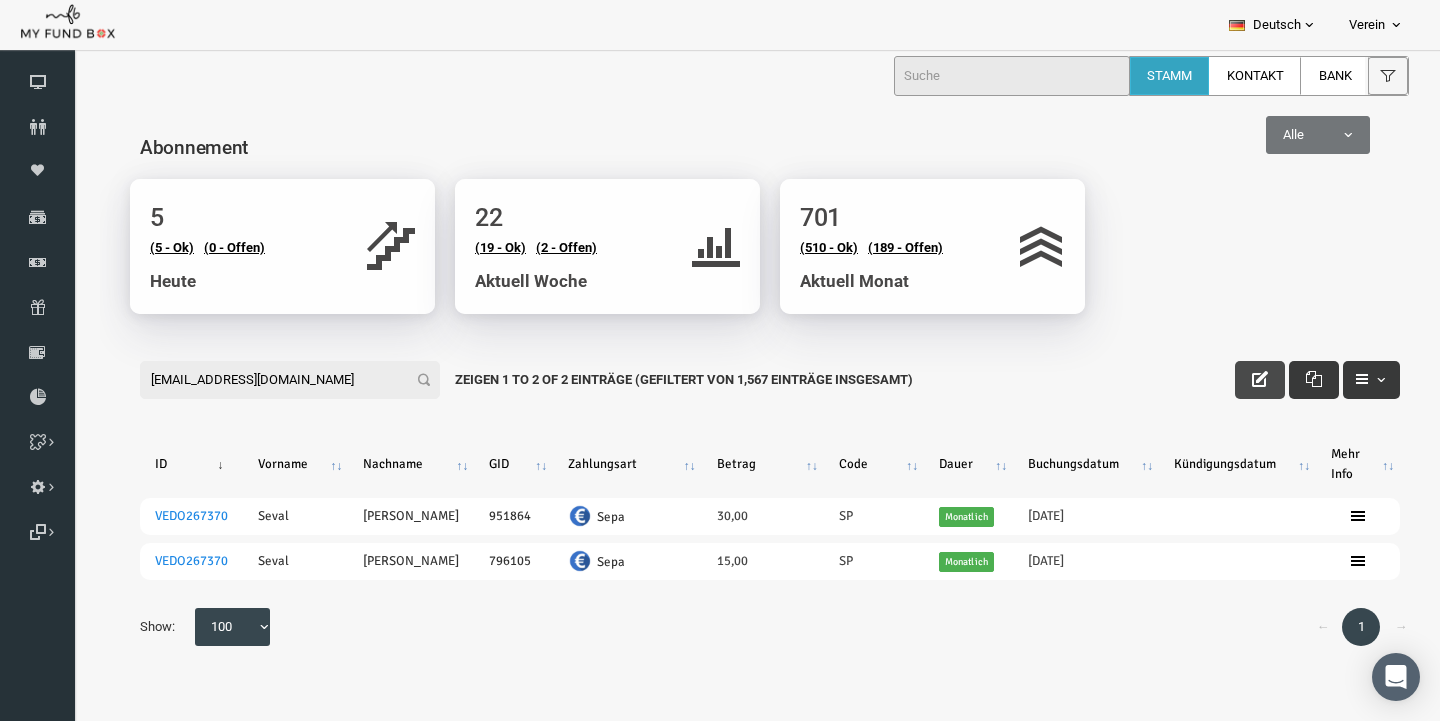 click at bounding box center [1232, 380] 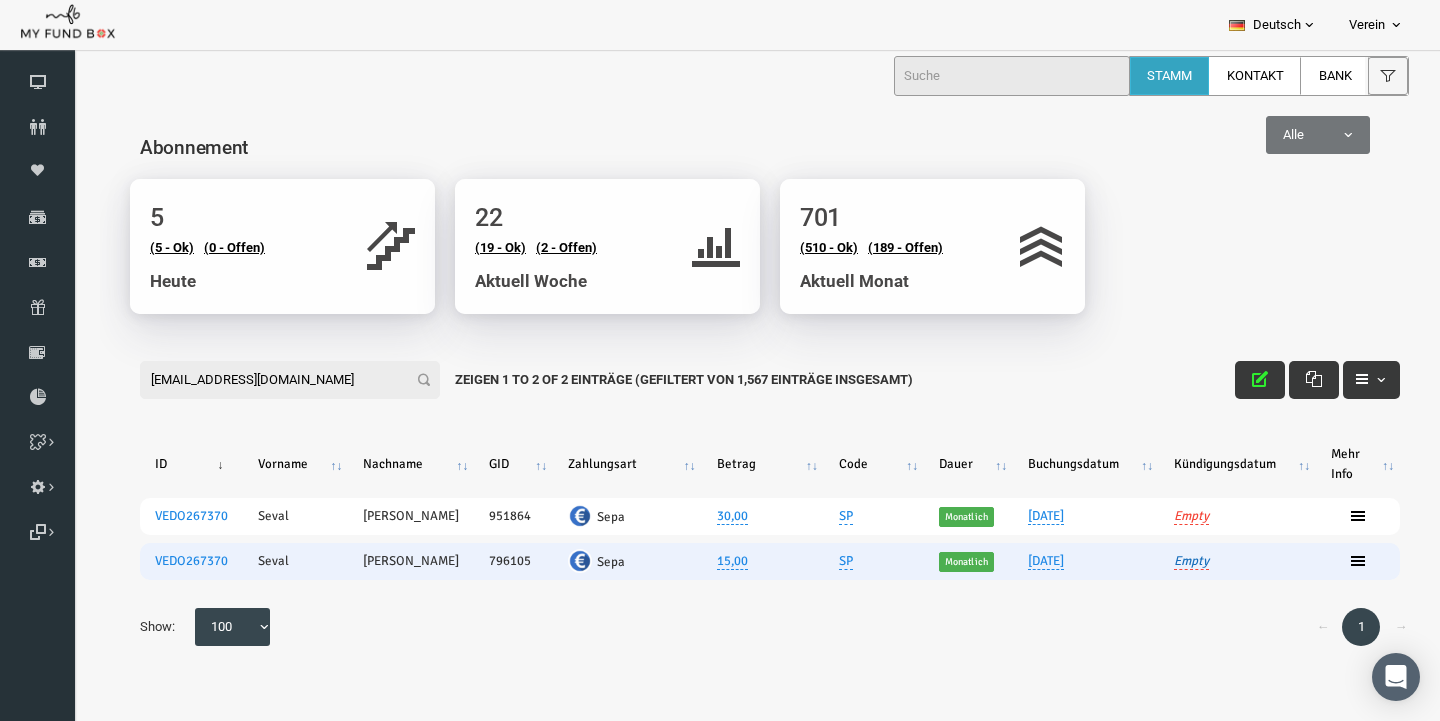click on "Empty" at bounding box center [1163, 561] 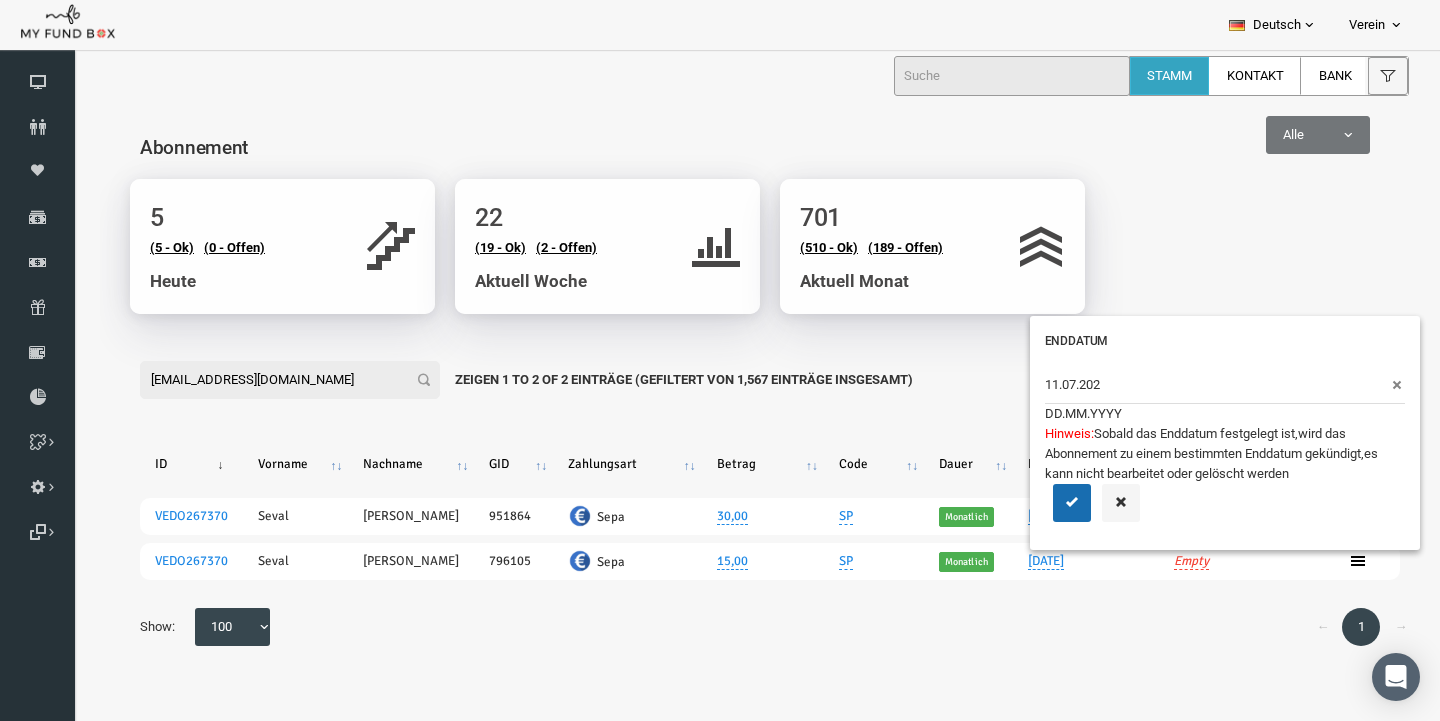 type on "11.07.2025" 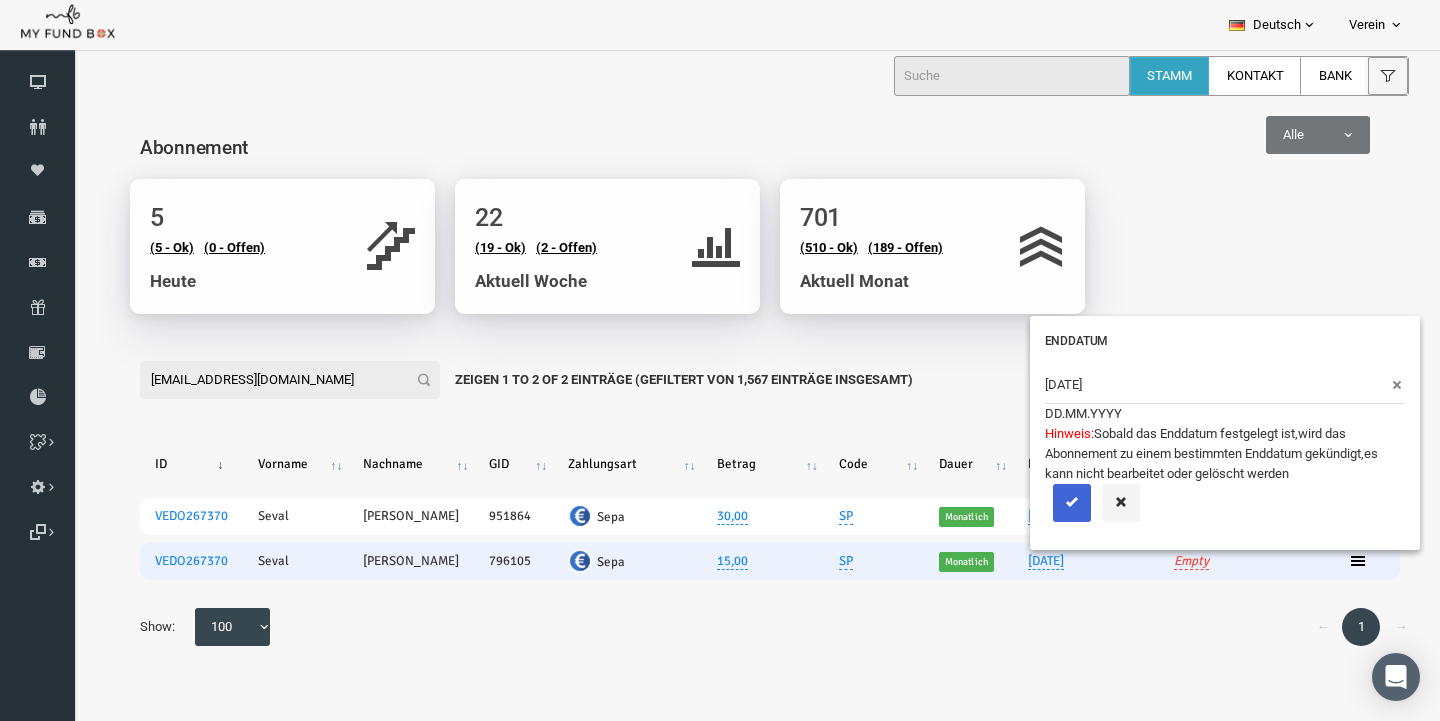 click at bounding box center (1044, 502) 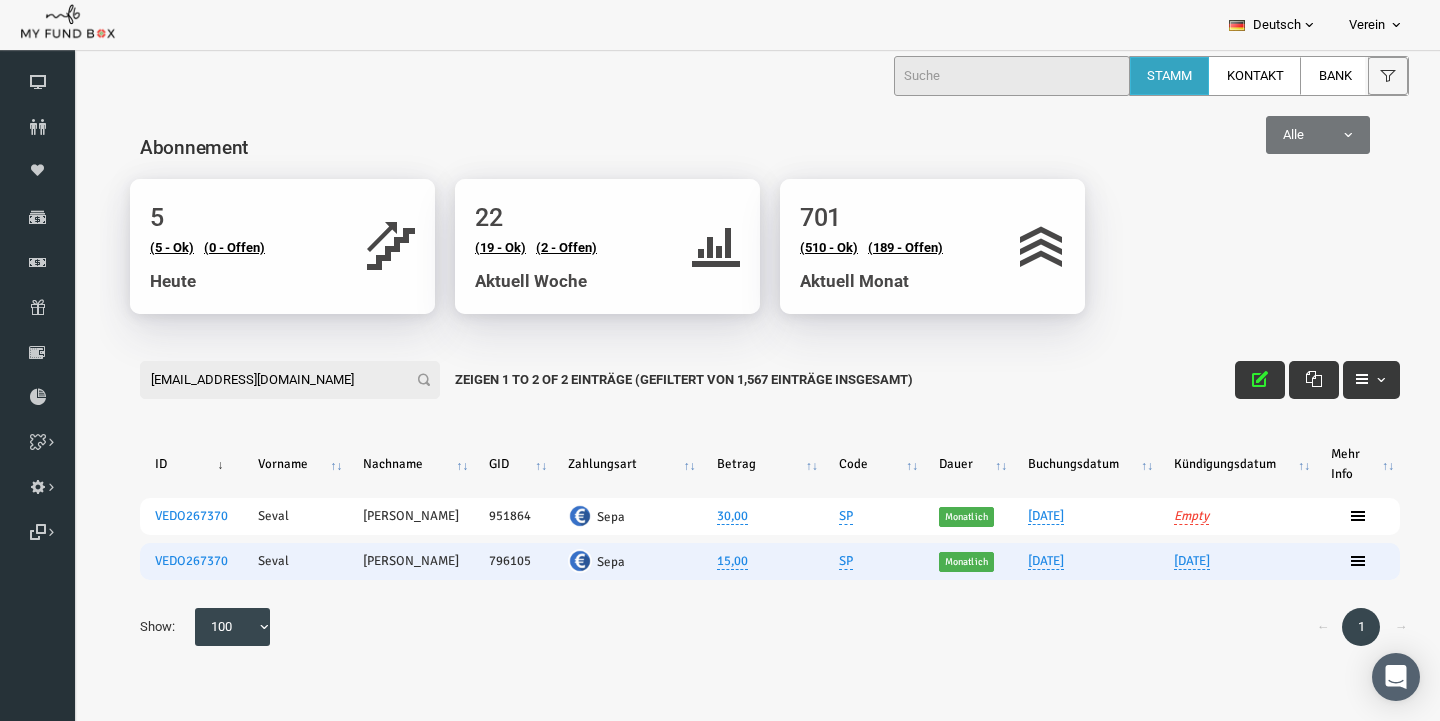 click on "11.07.2025" at bounding box center (1209, 561) 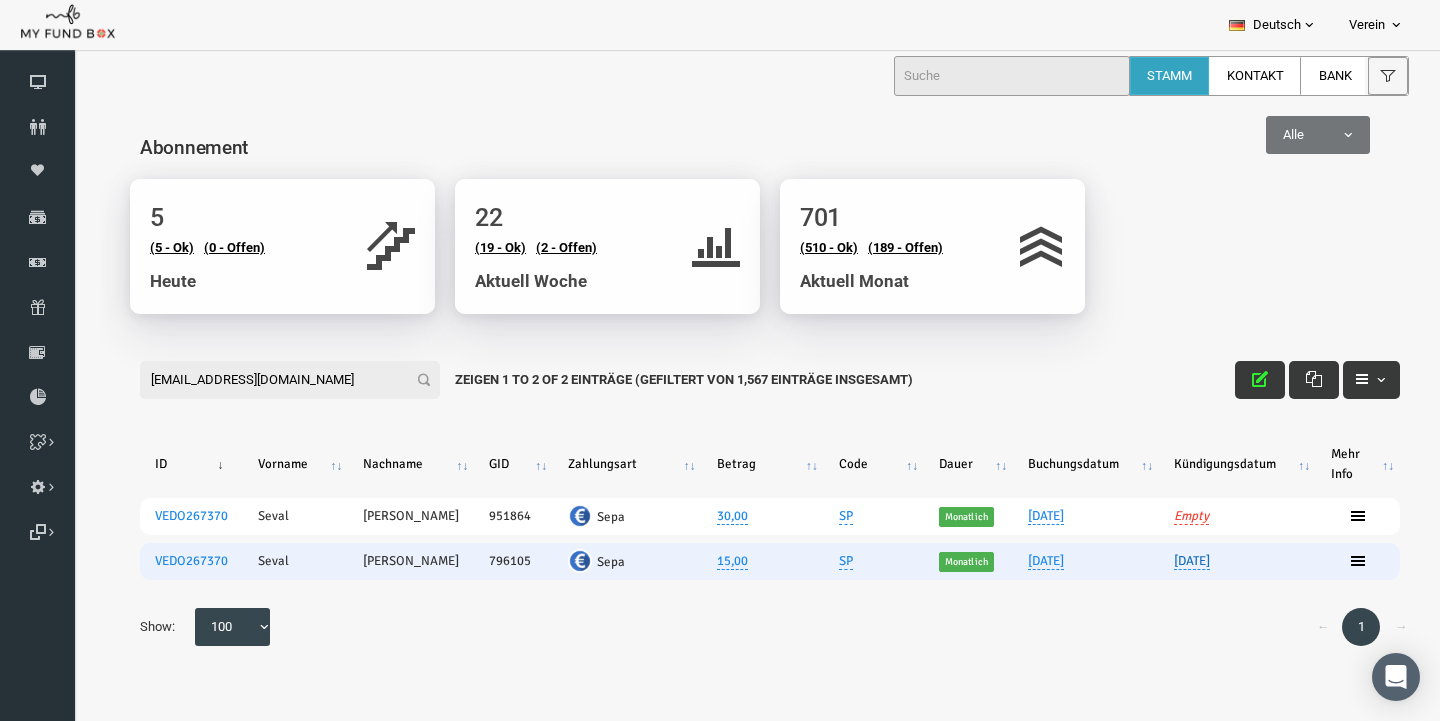 click on "11.07.2025" at bounding box center (1164, 561) 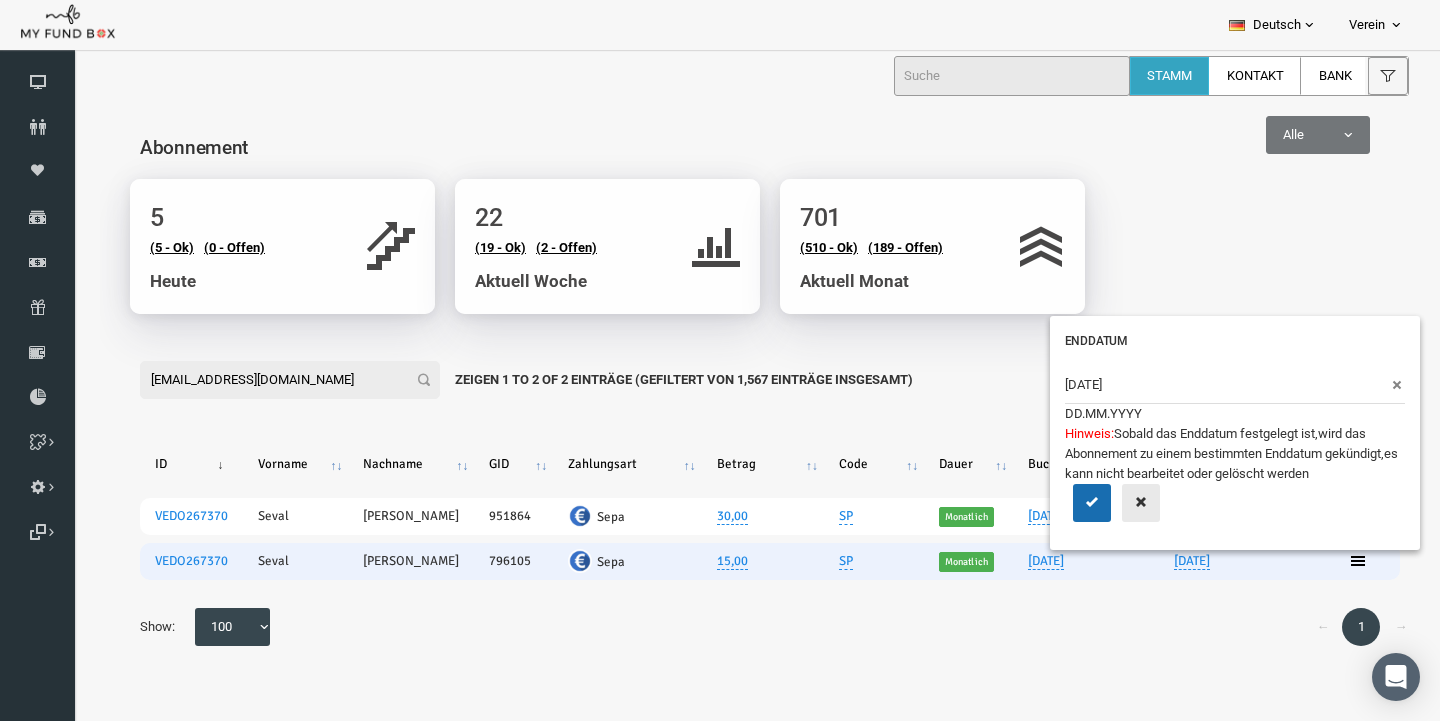 click at bounding box center (1113, 503) 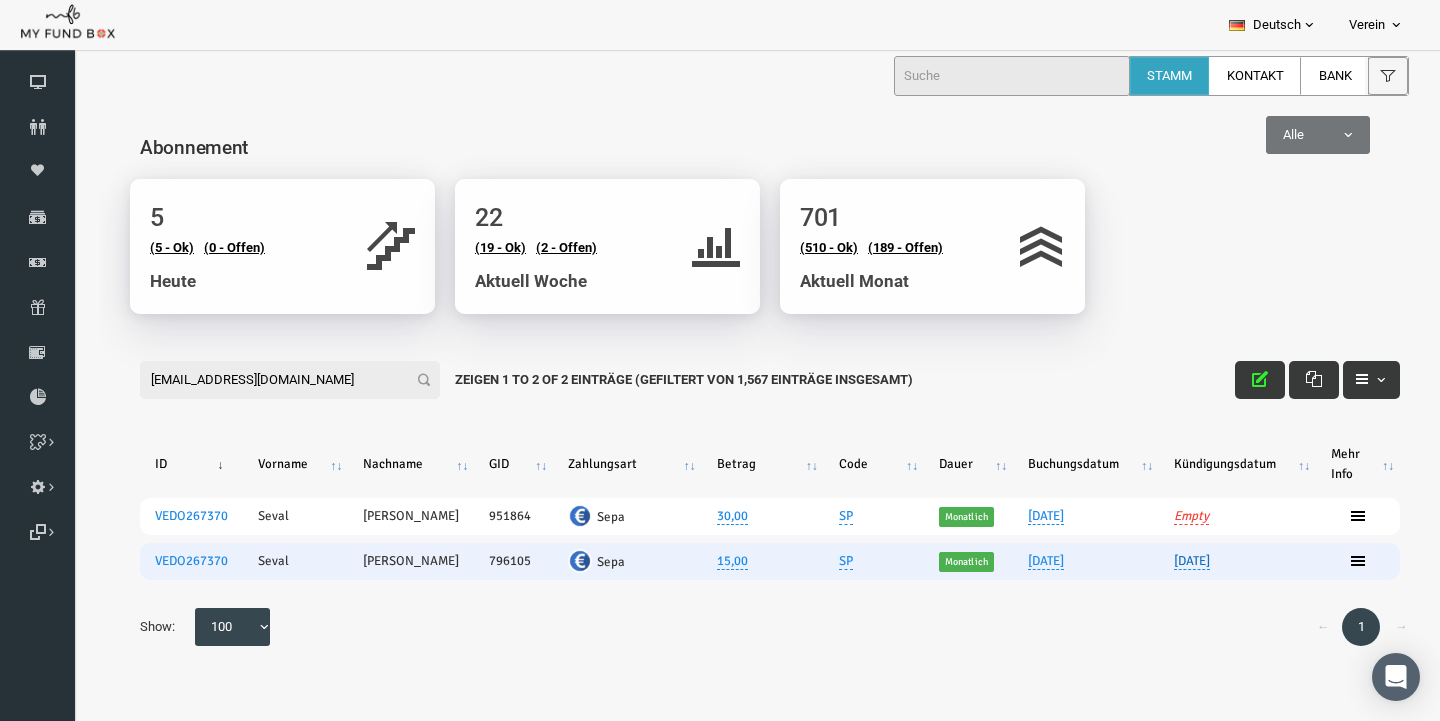 click on "11.07.2025" at bounding box center (1164, 561) 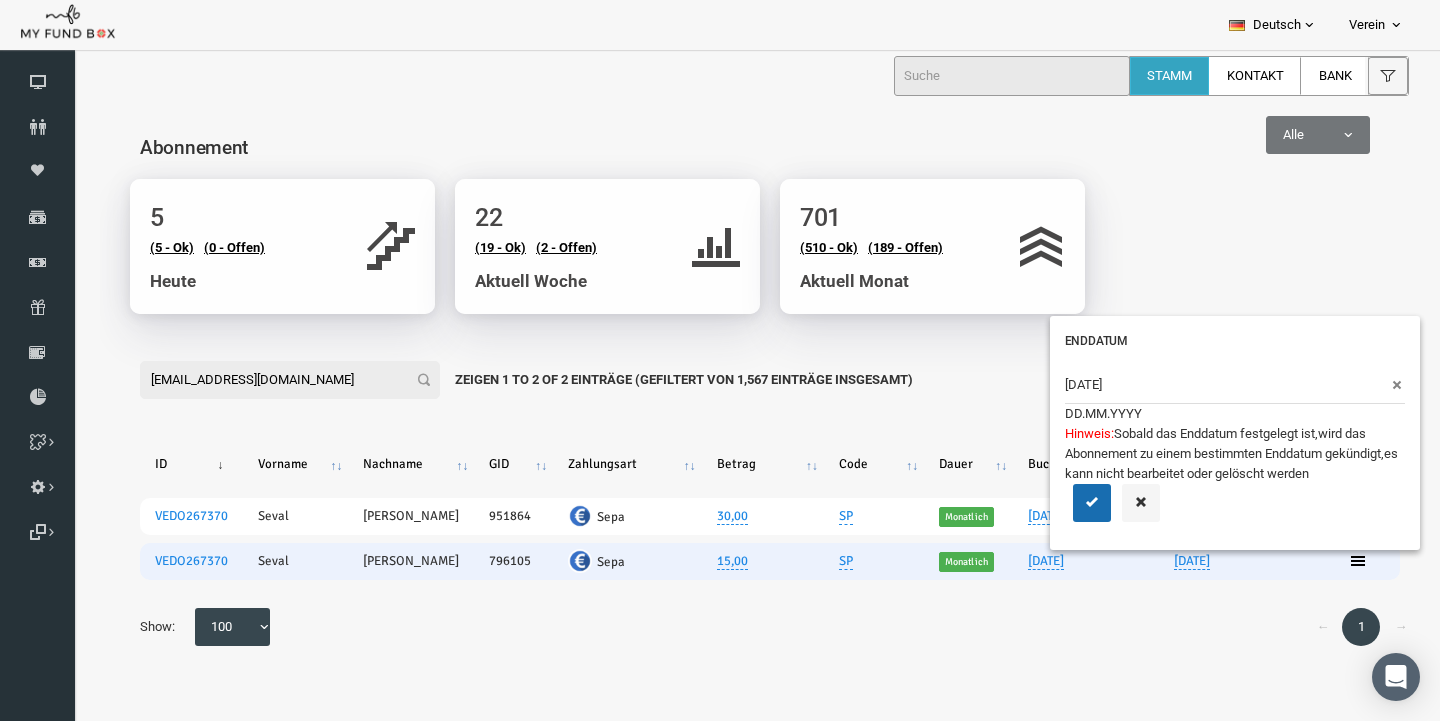 click on "11.07.2025" at bounding box center [1207, 385] 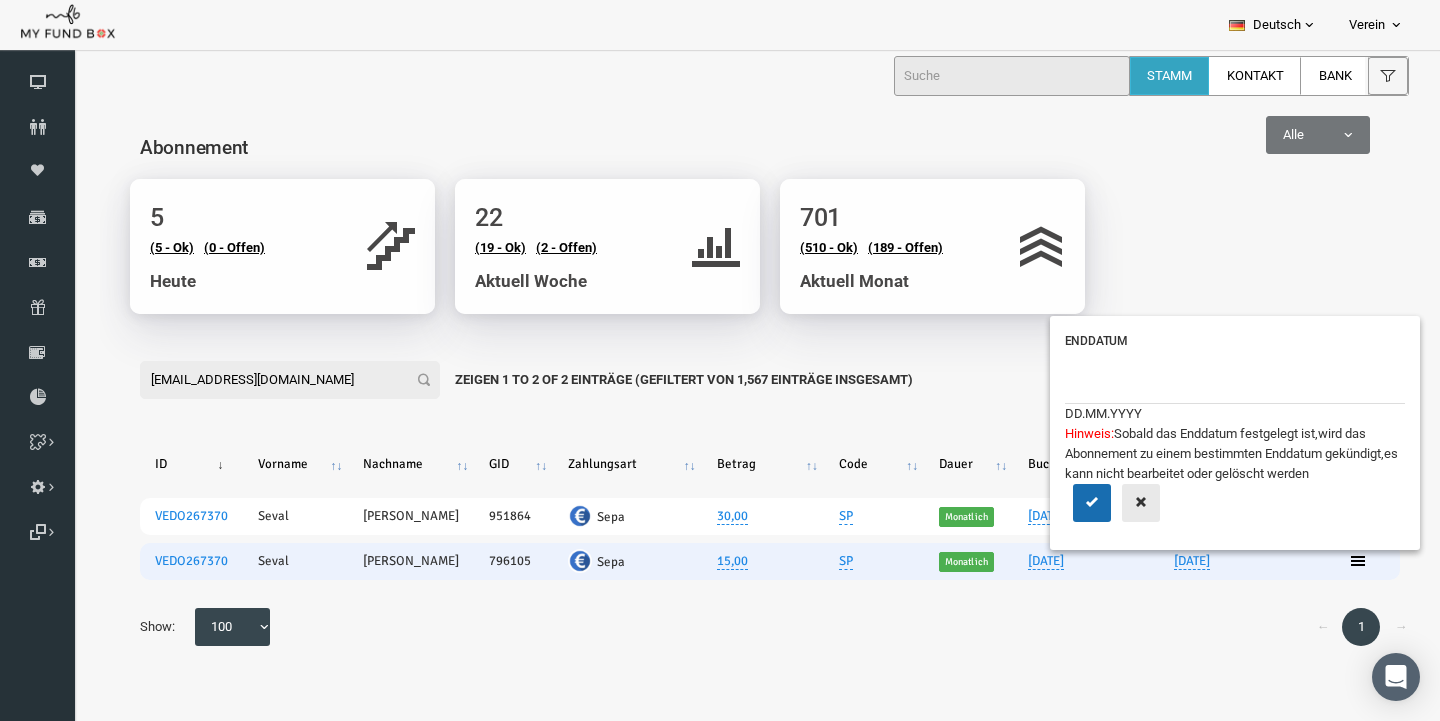 click at bounding box center (1113, 502) 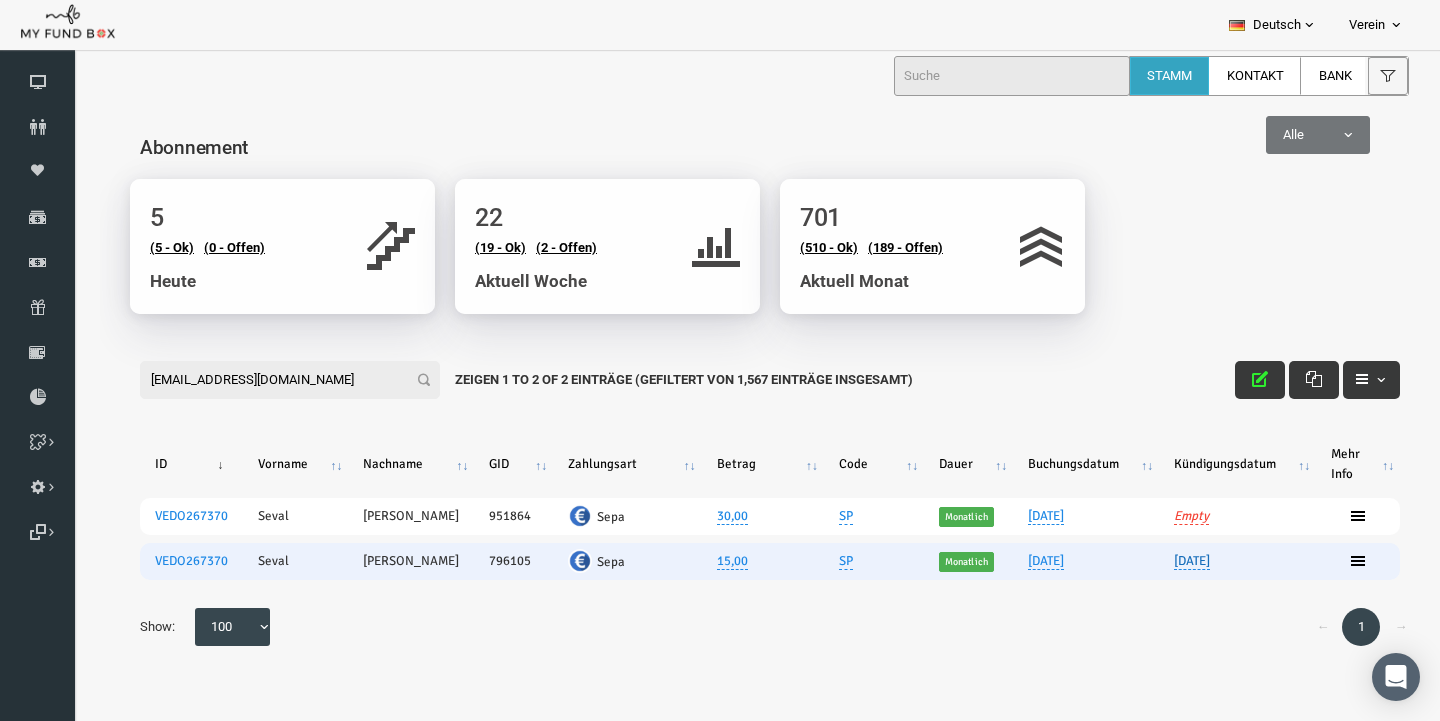 click on "11.07.2025" at bounding box center [1164, 561] 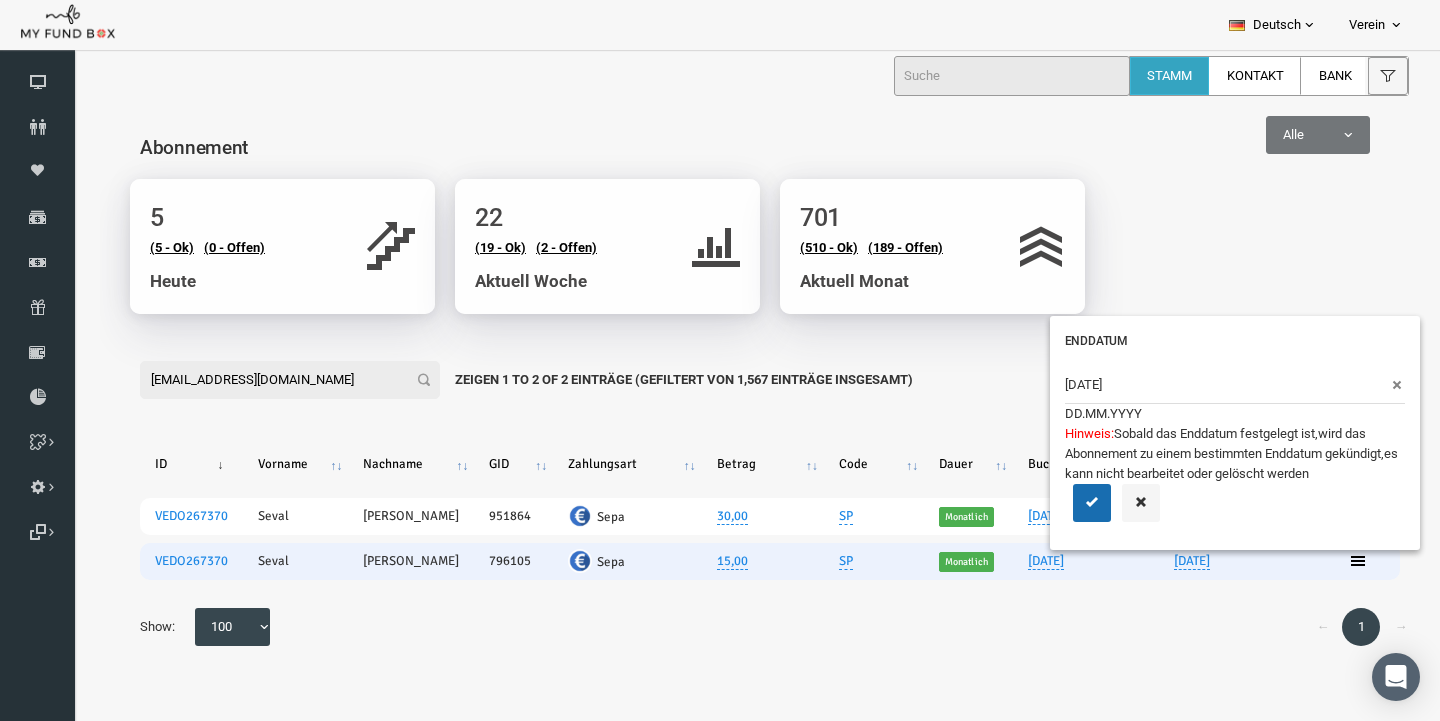 click on "11.07.2025" at bounding box center (1207, 385) 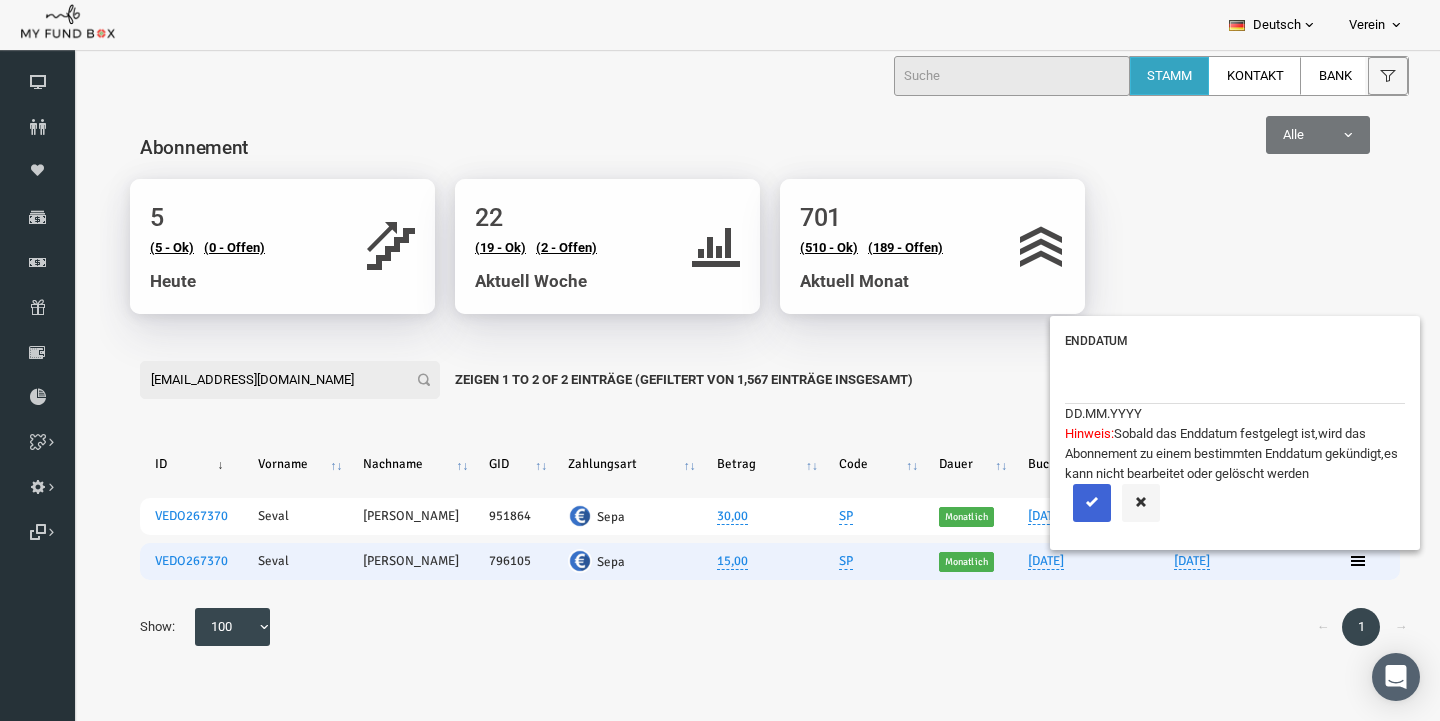 click at bounding box center (1064, 503) 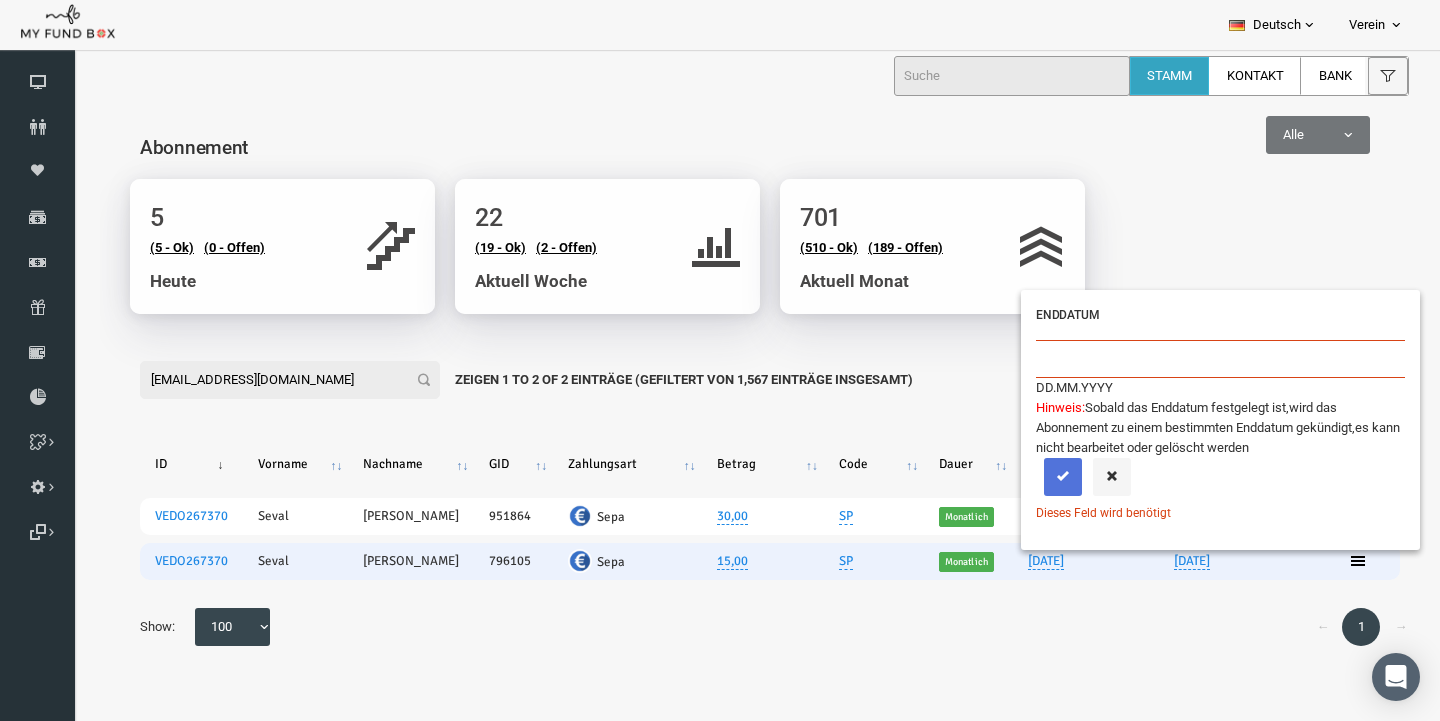 click at bounding box center (1035, 477) 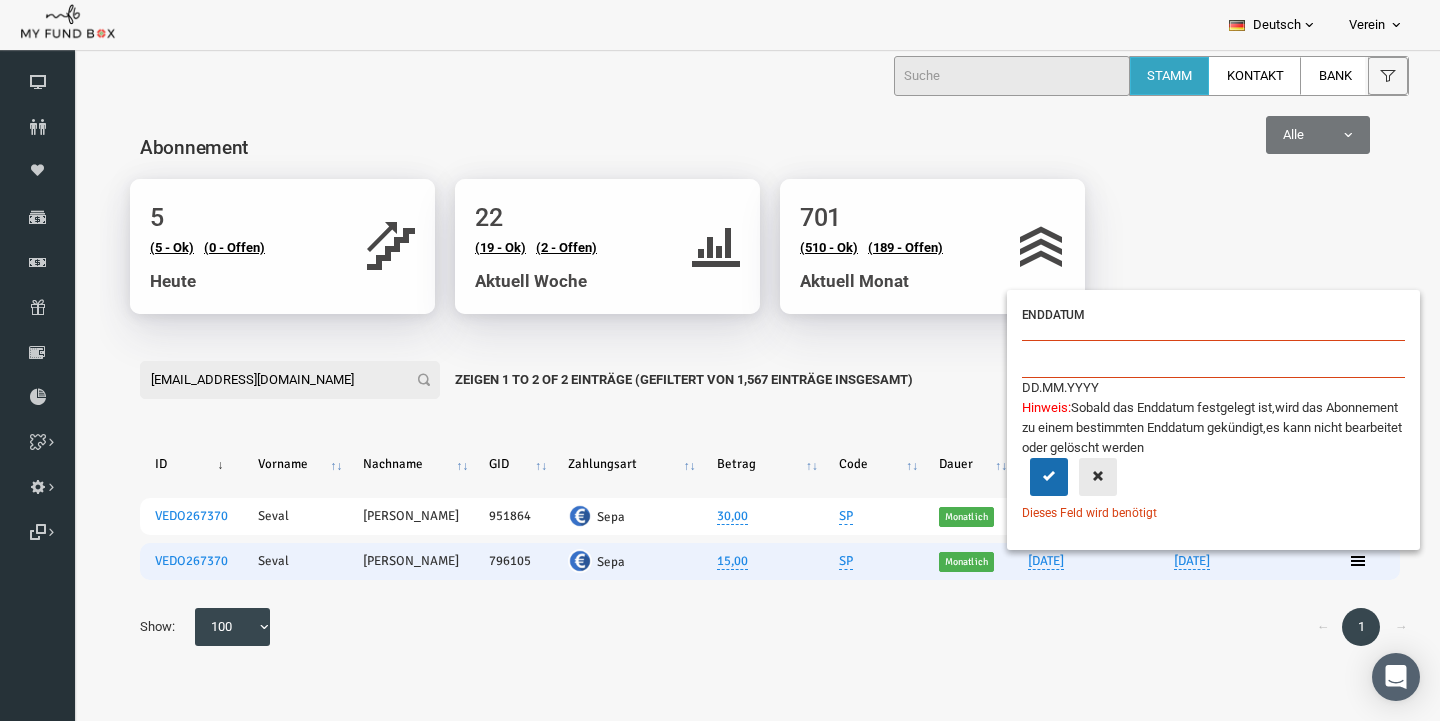 click at bounding box center (1070, 477) 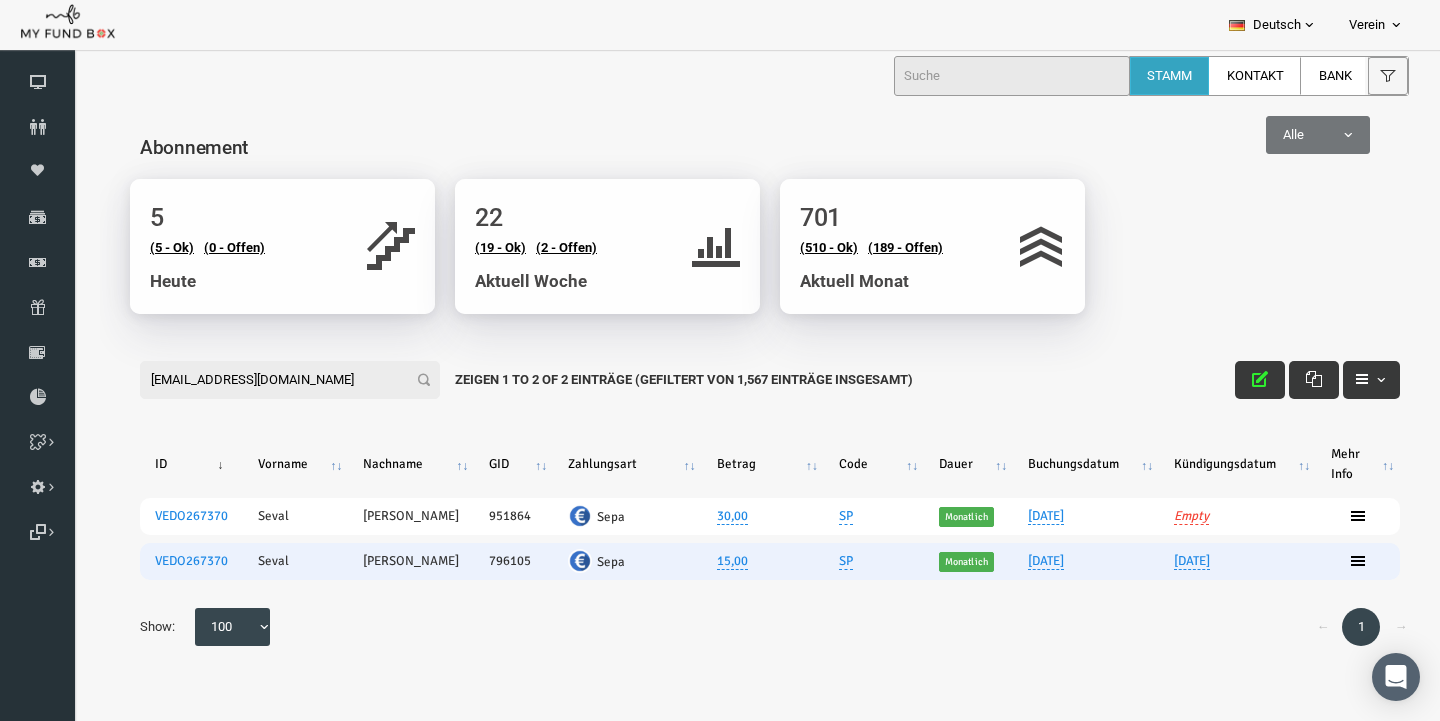 click on "seval_pekdogan@hotmail.de" at bounding box center (262, 380) 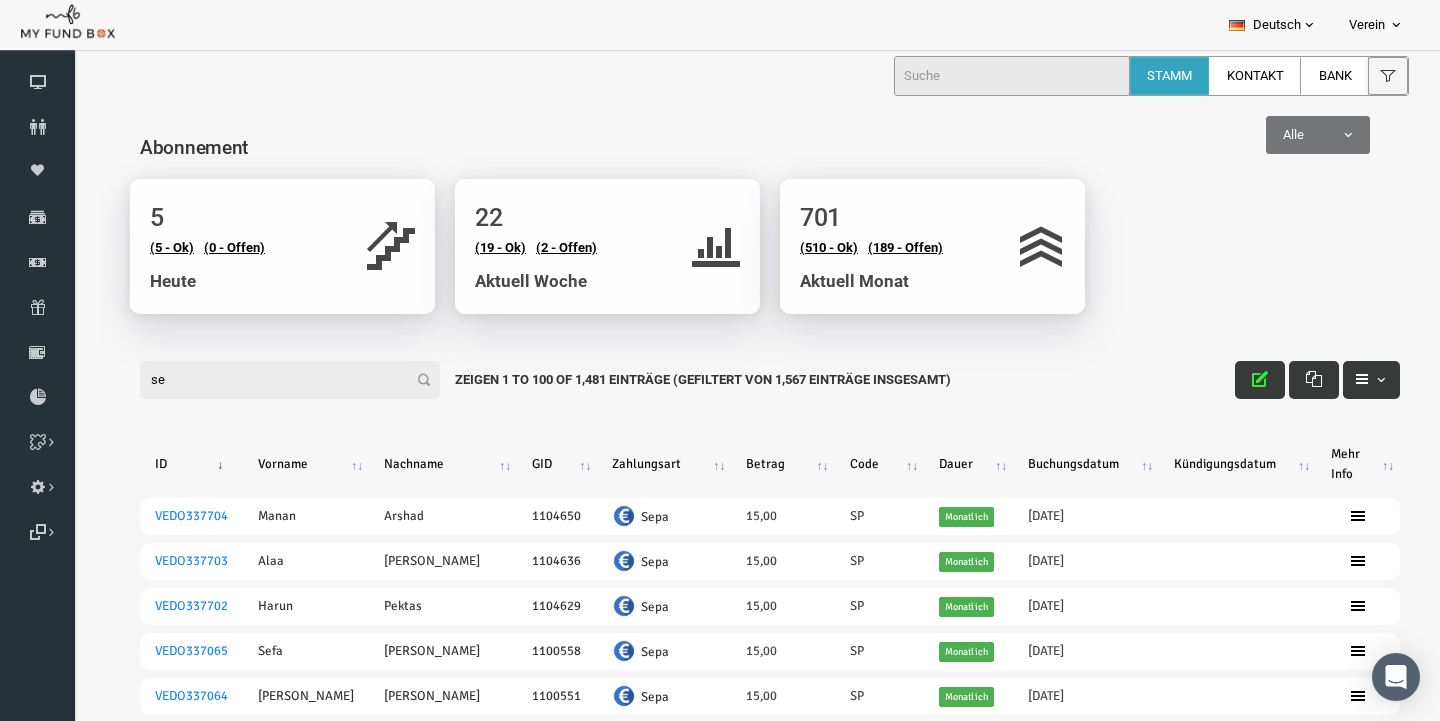 type on "s" 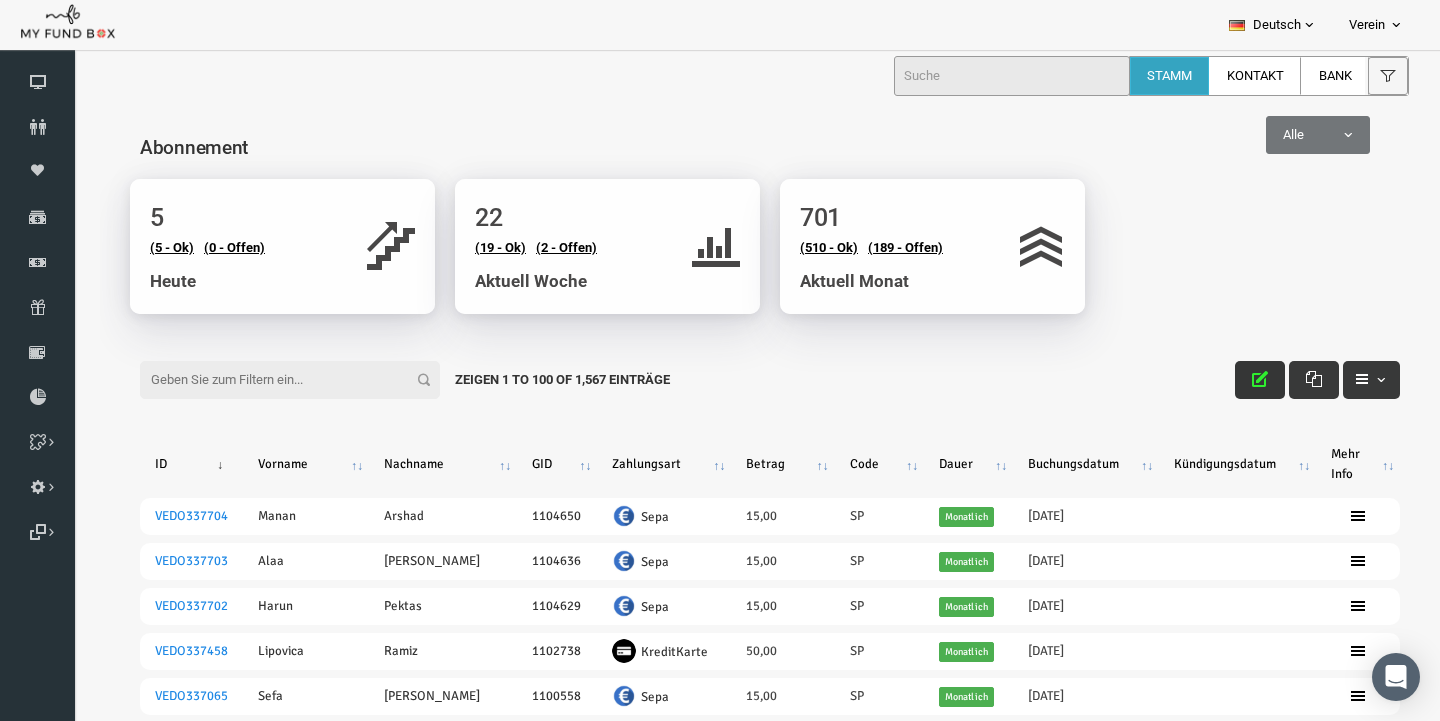 click at bounding box center [1232, 380] 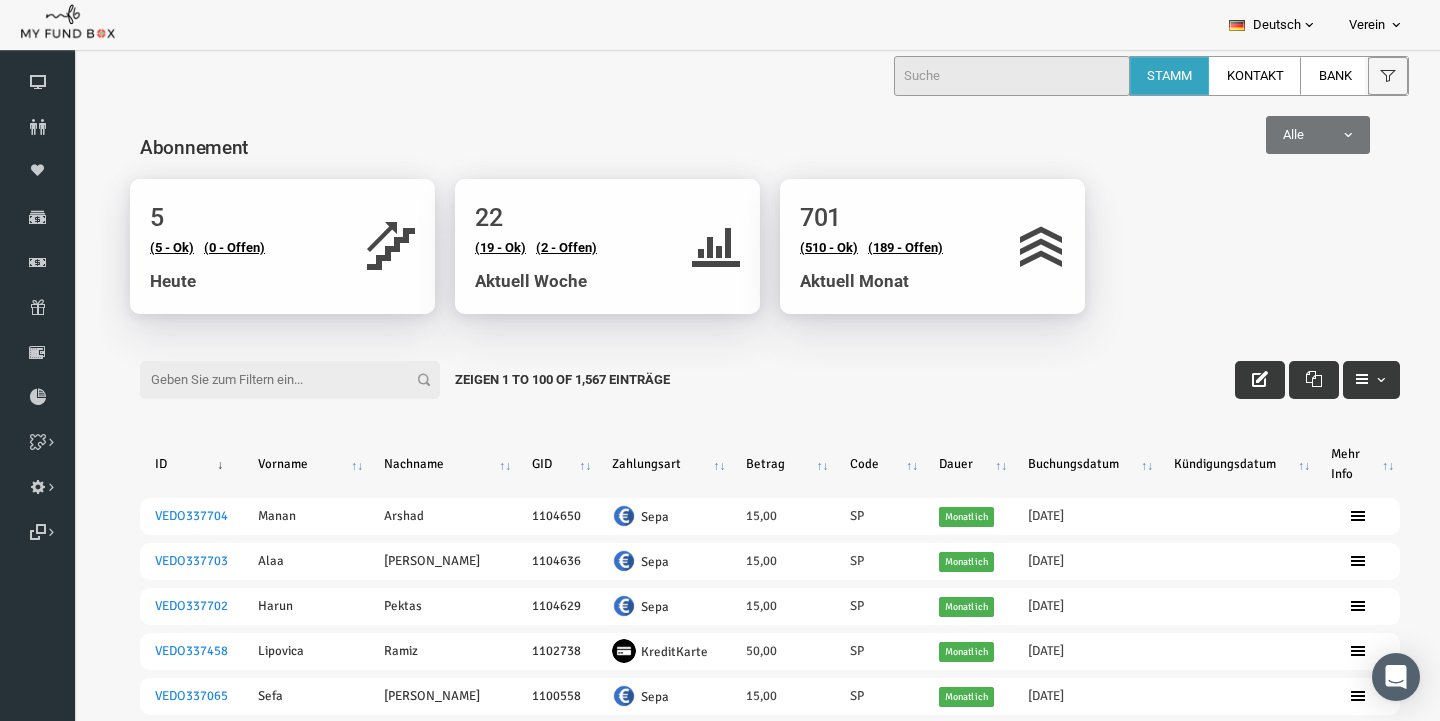 click on "Filter:" at bounding box center [262, 380] 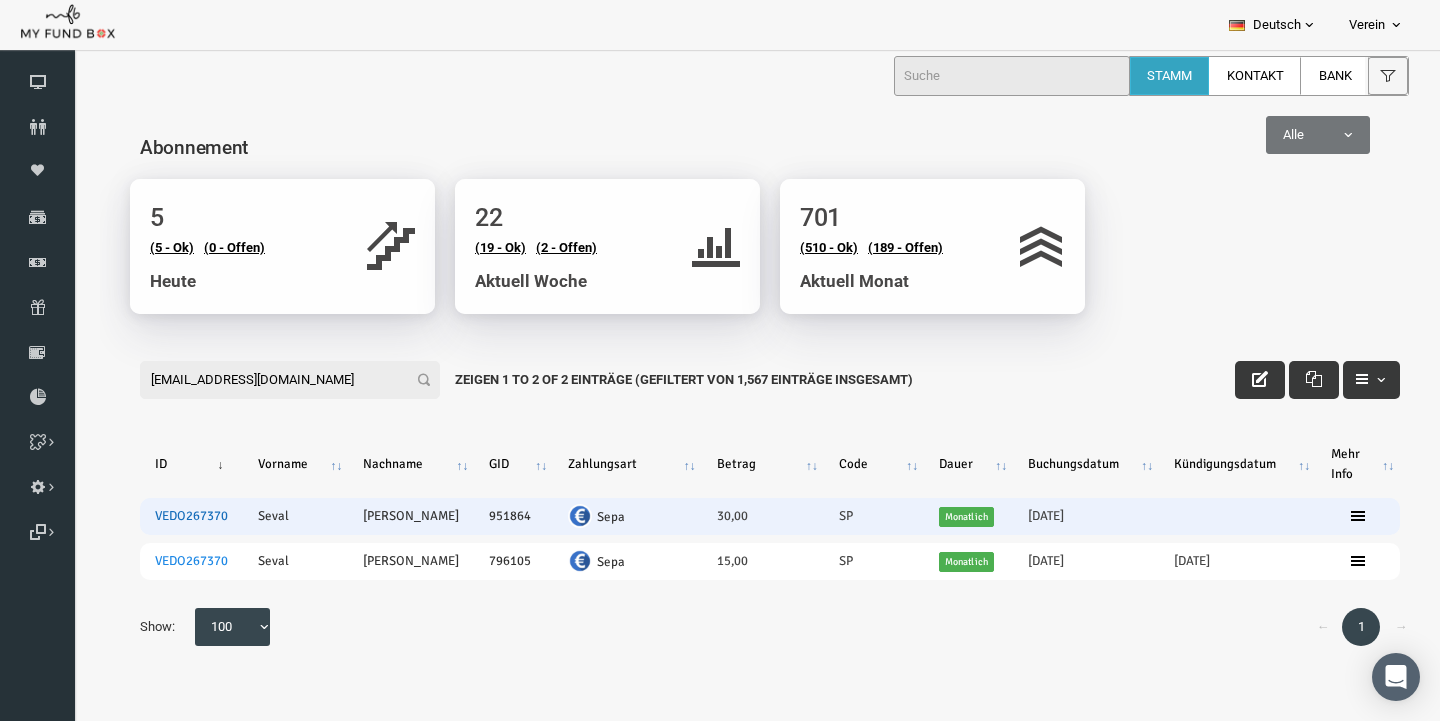 type on "seval_pekdogan@hotmail.de" 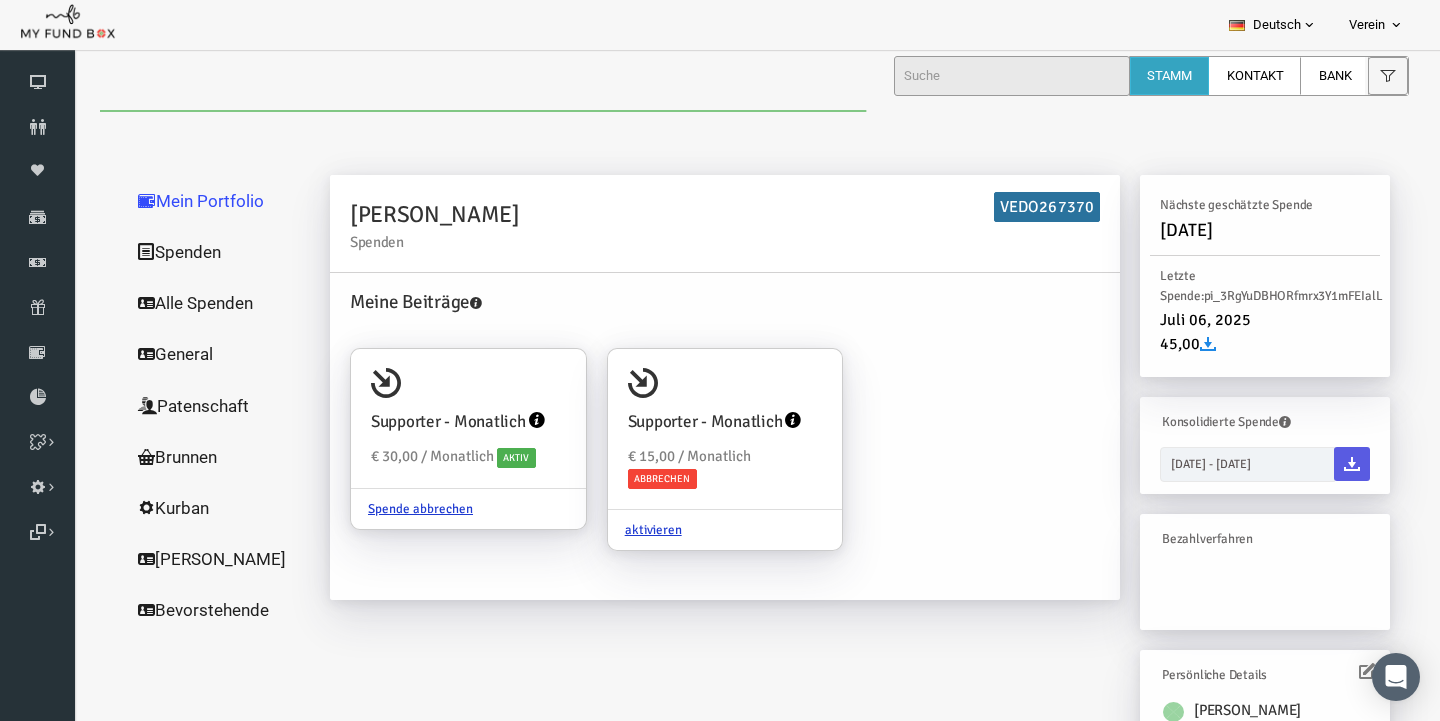 scroll, scrollTop: 0, scrollLeft: 0, axis: both 